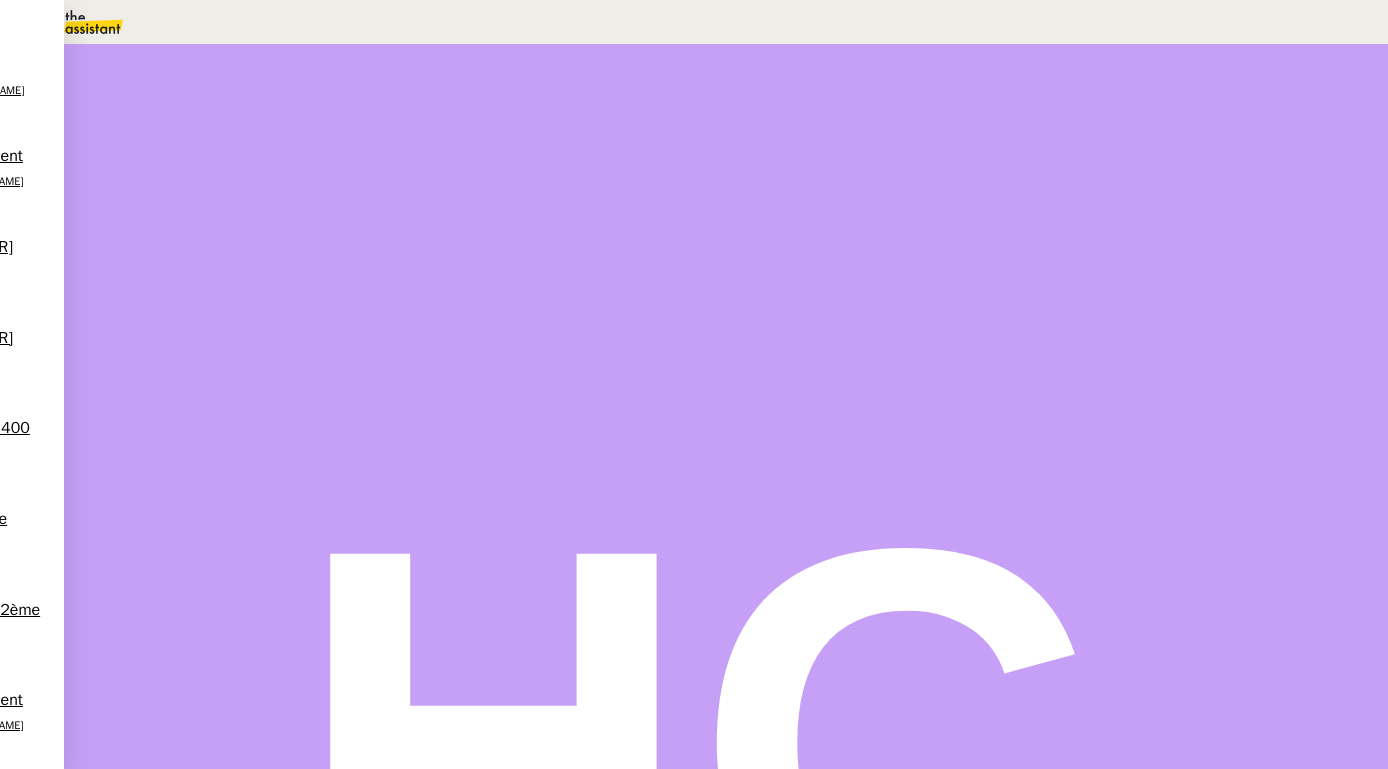 scroll, scrollTop: 0, scrollLeft: 0, axis: both 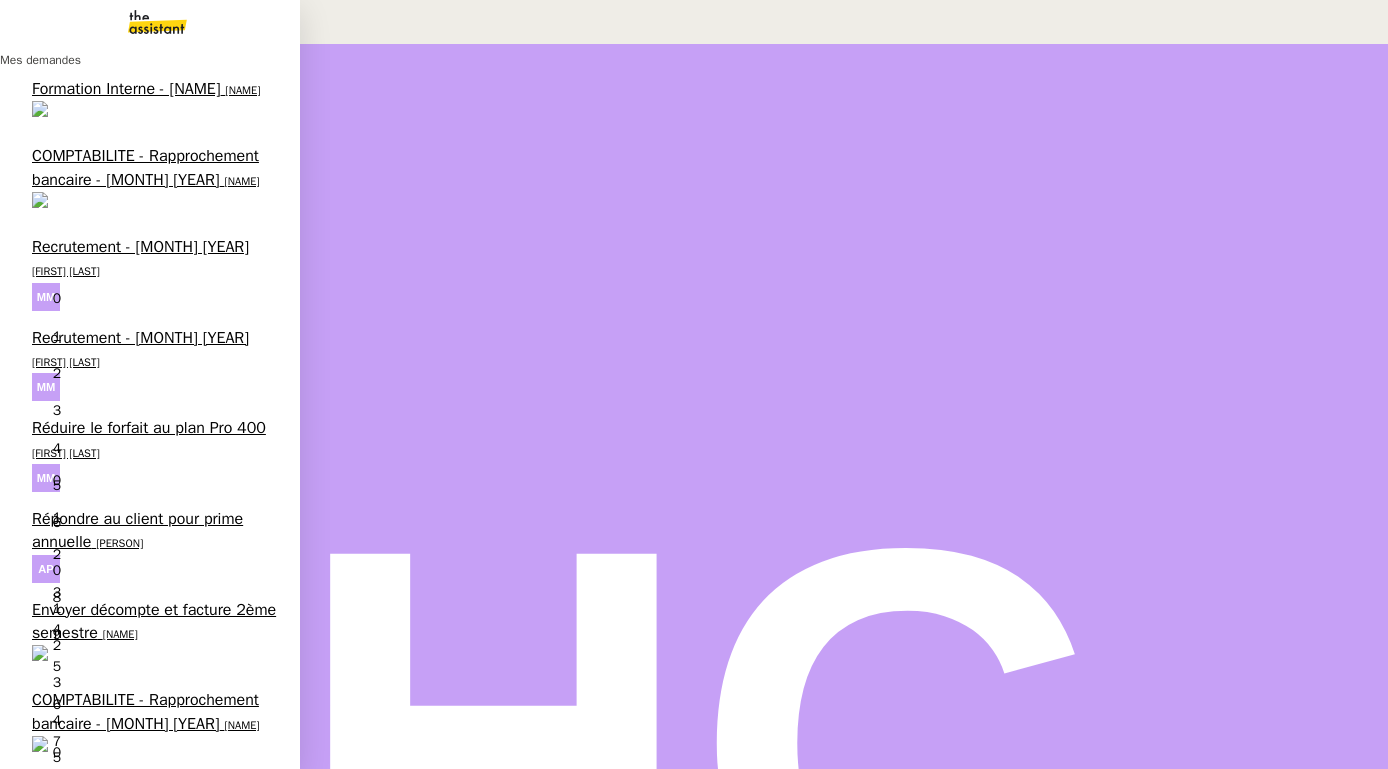 click on "Créer un modèle sur Hubspot" at bounding box center (135, 2127) 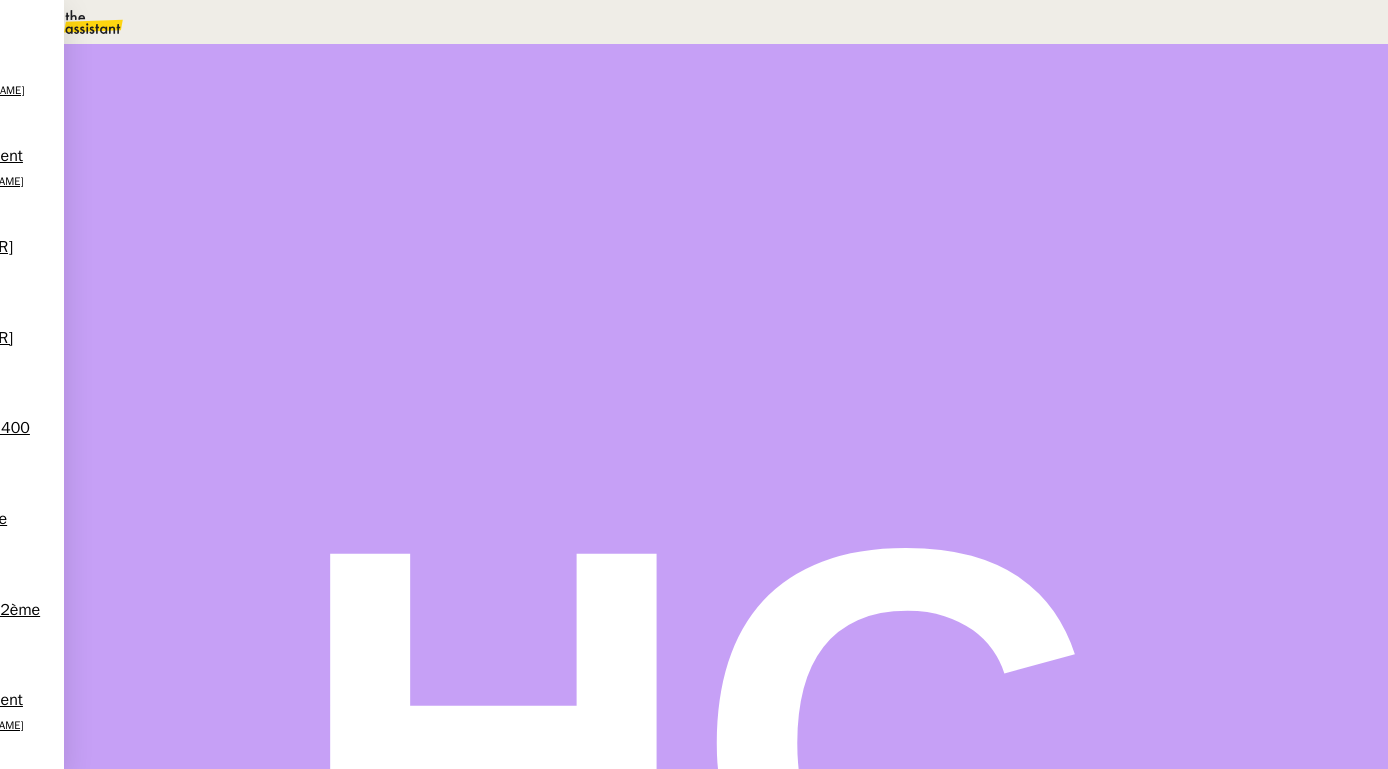 scroll, scrollTop: 195, scrollLeft: 0, axis: vertical 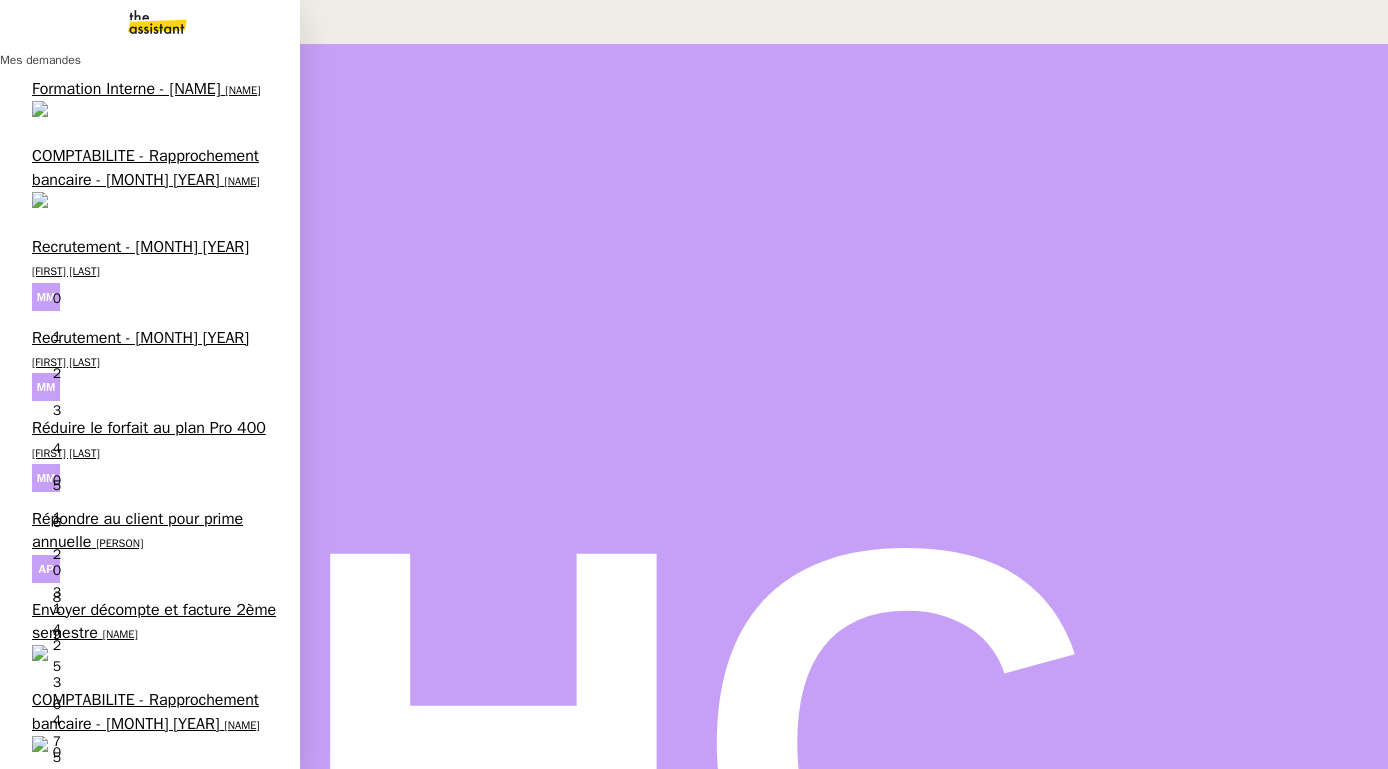 click on "Préparer le paiement de la prime à Liberty" at bounding box center (153, 1527) 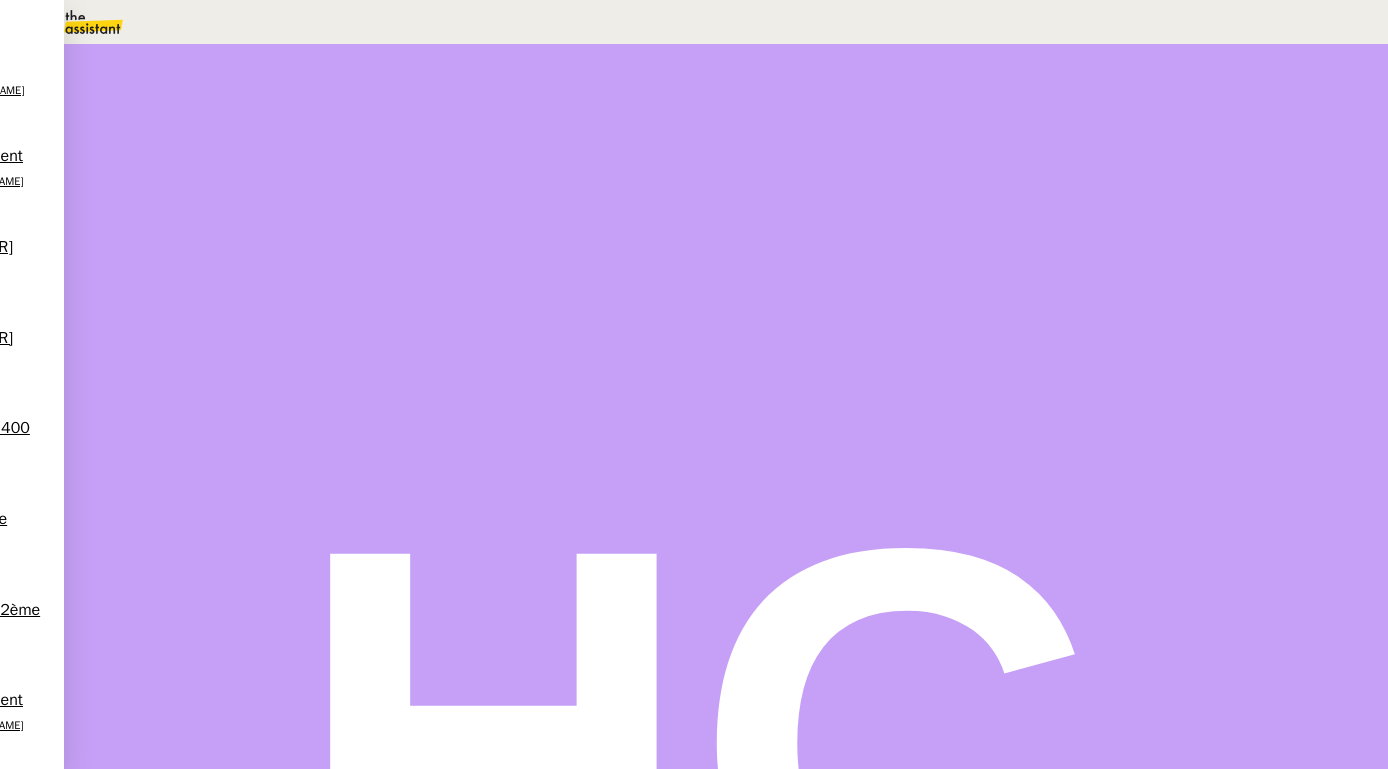 scroll, scrollTop: 731, scrollLeft: 0, axis: vertical 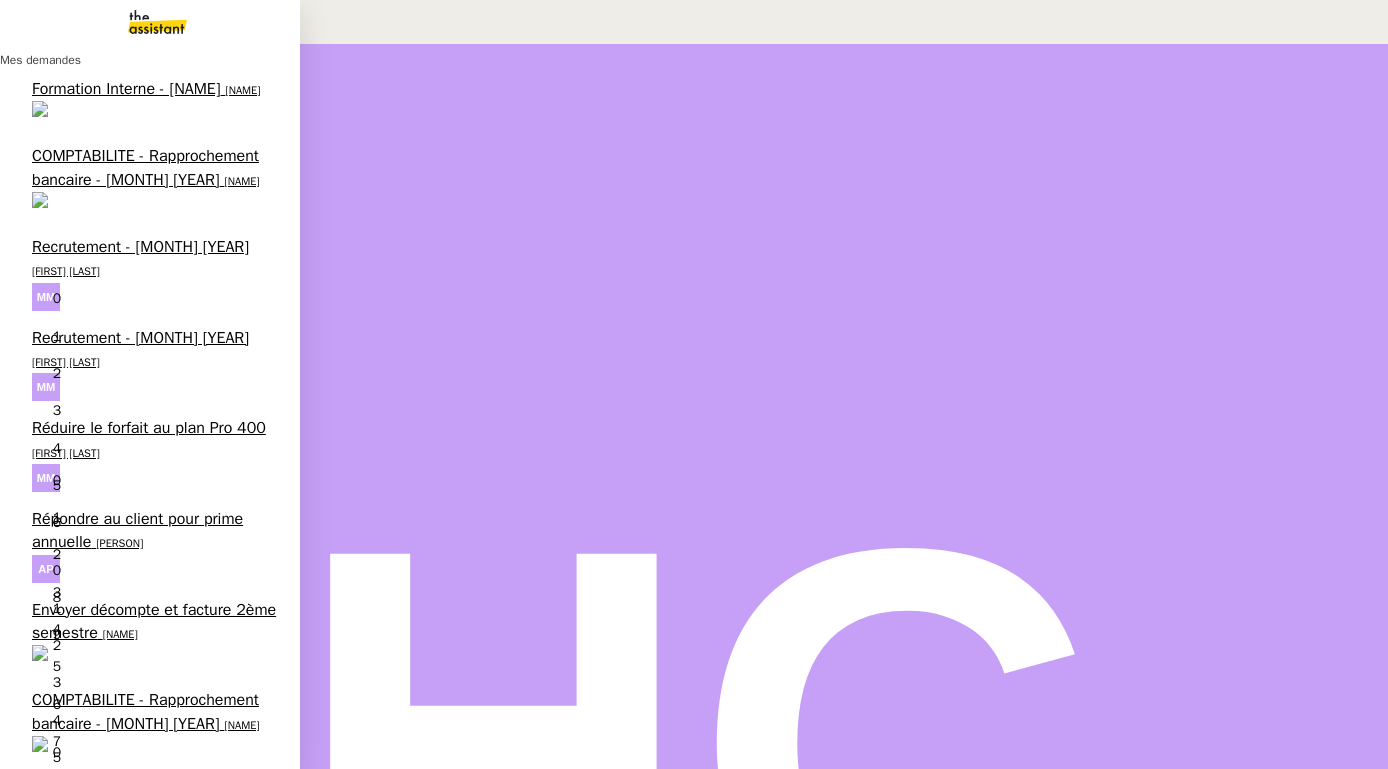 click on "Créer un modèle sur Hubspot" at bounding box center [135, 2127] 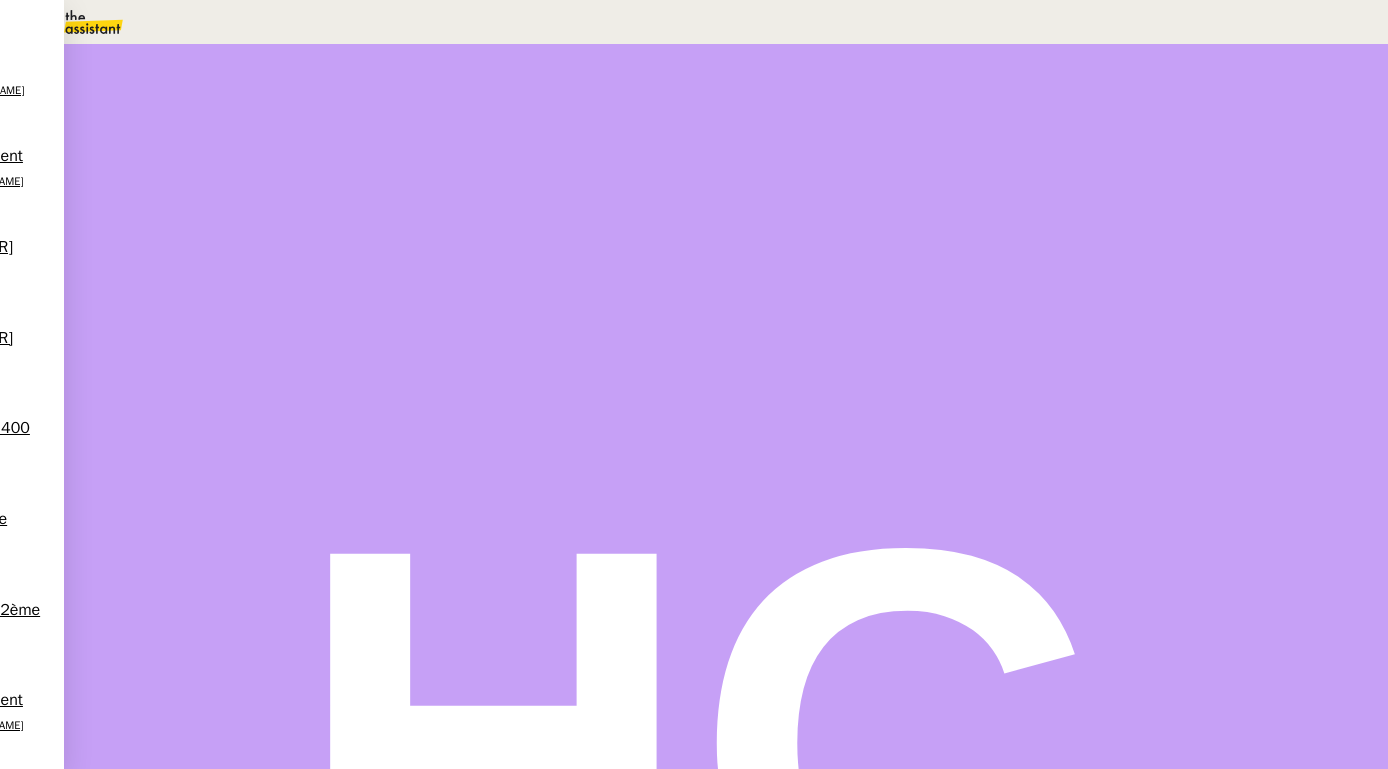 scroll, scrollTop: 385, scrollLeft: 0, axis: vertical 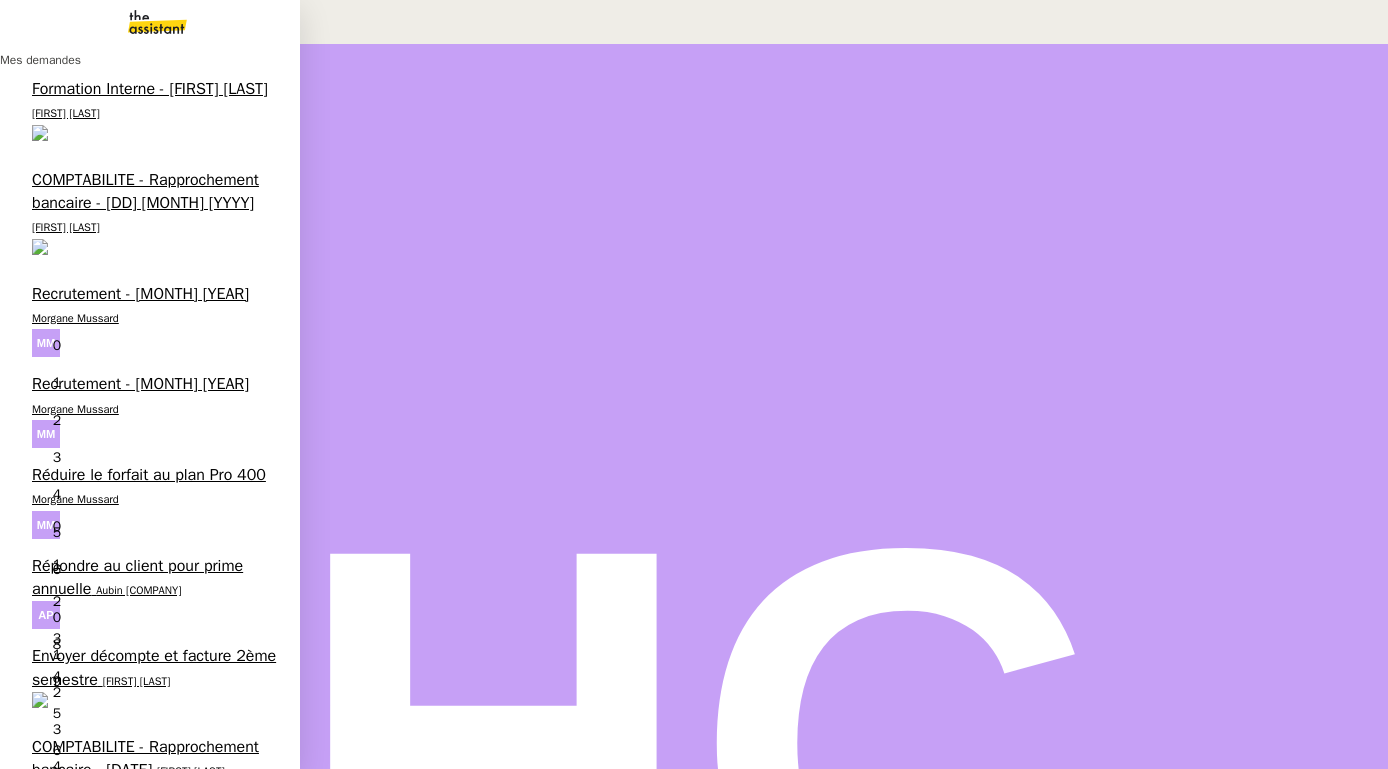 click on "Classer fichier et mail dans TAMALI [PERSON] 0 1 2 3 4 5 6 7 8 9" at bounding box center [150, 2179] 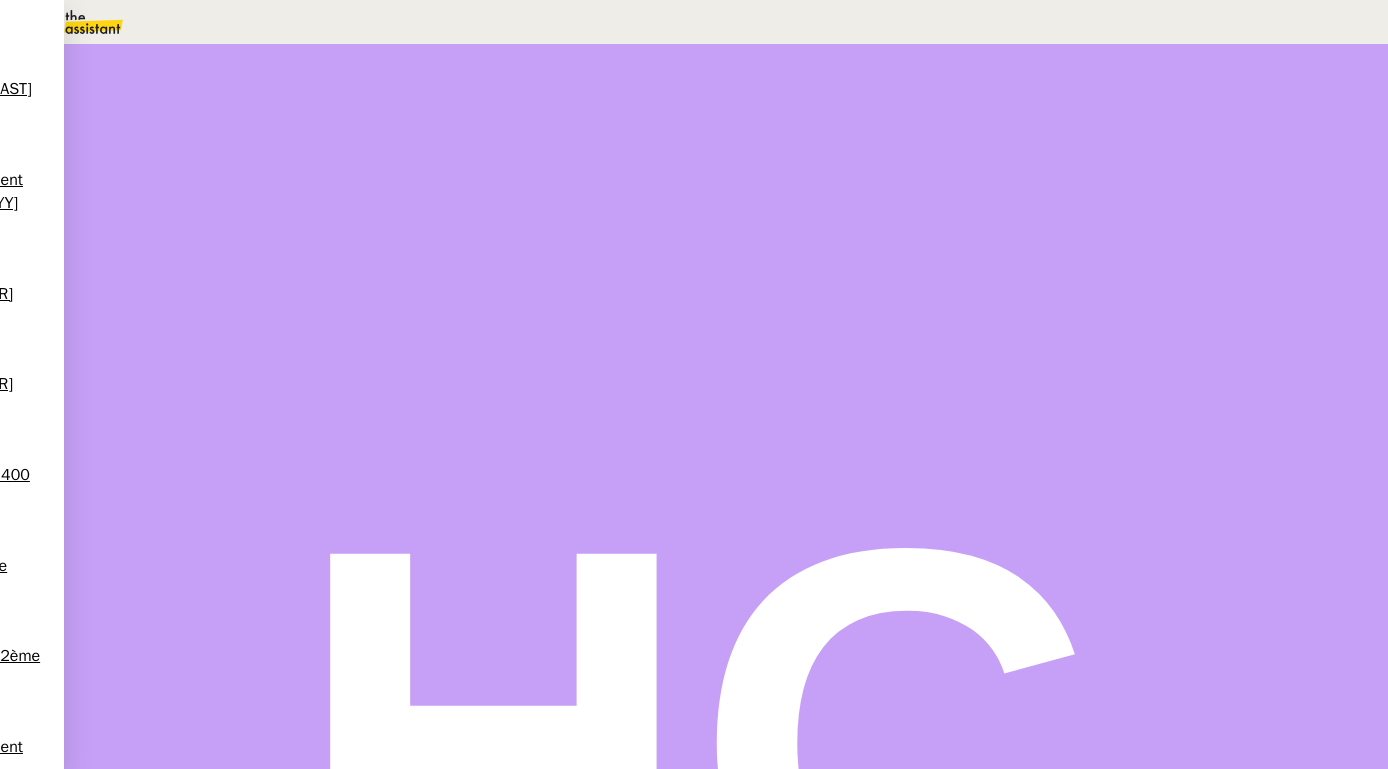 scroll, scrollTop: 388, scrollLeft: 0, axis: vertical 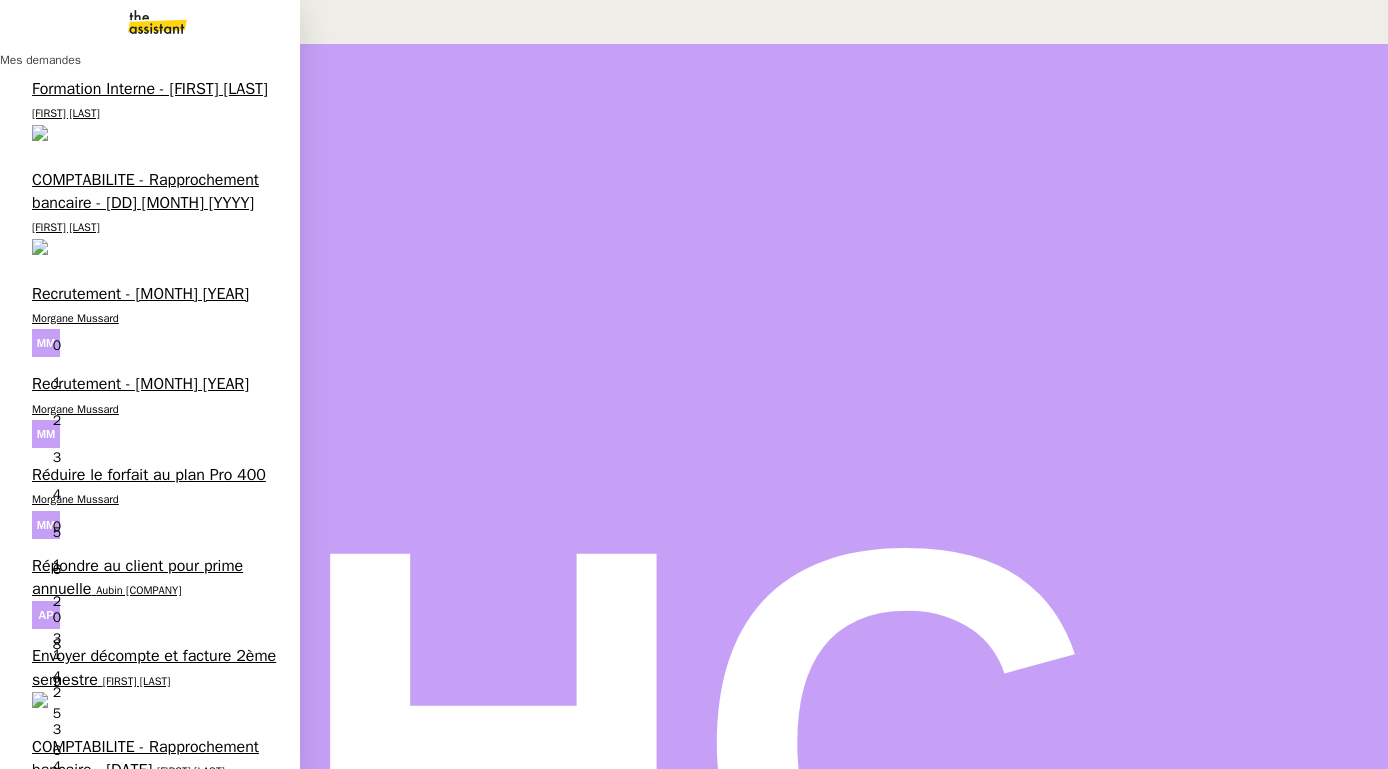 click on "Traiter la facture OPCO" at bounding box center [112, 2086] 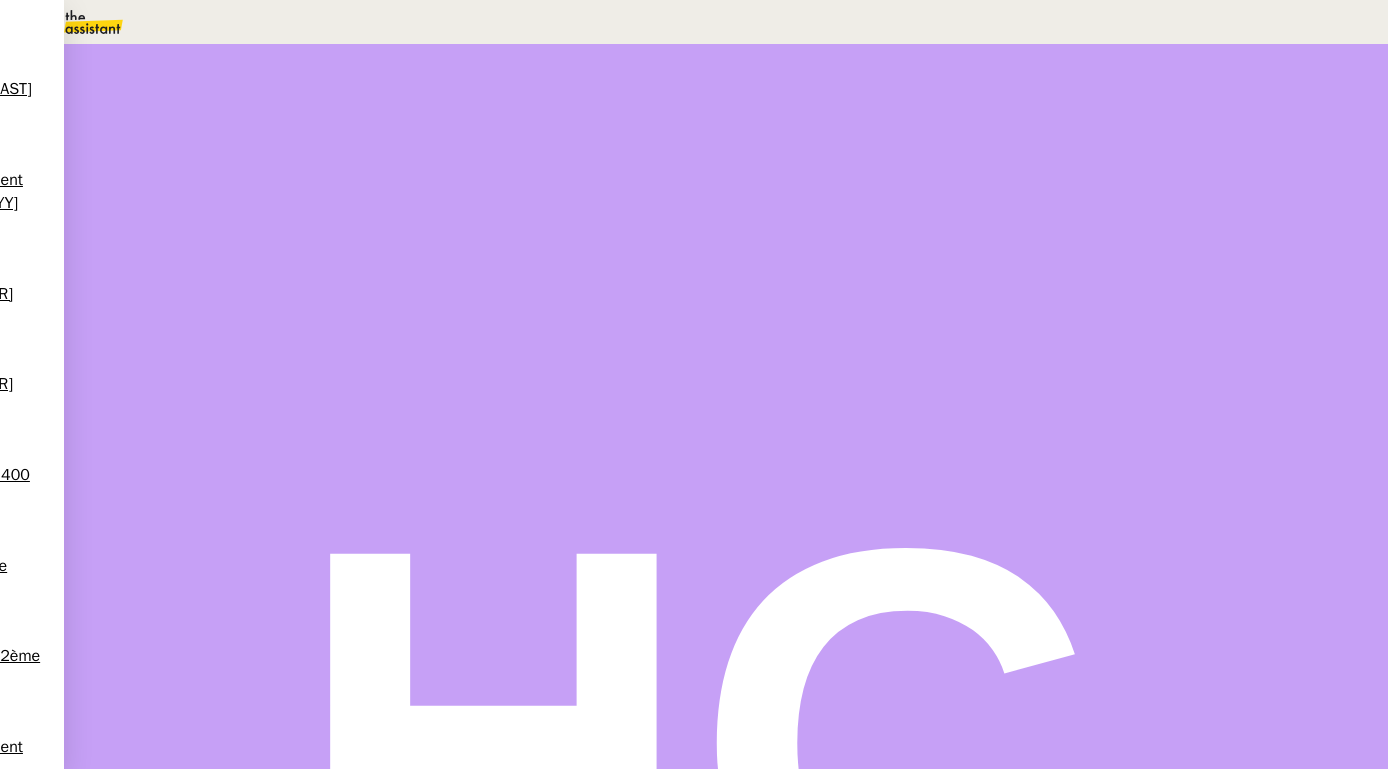 scroll, scrollTop: 1488, scrollLeft: 0, axis: vertical 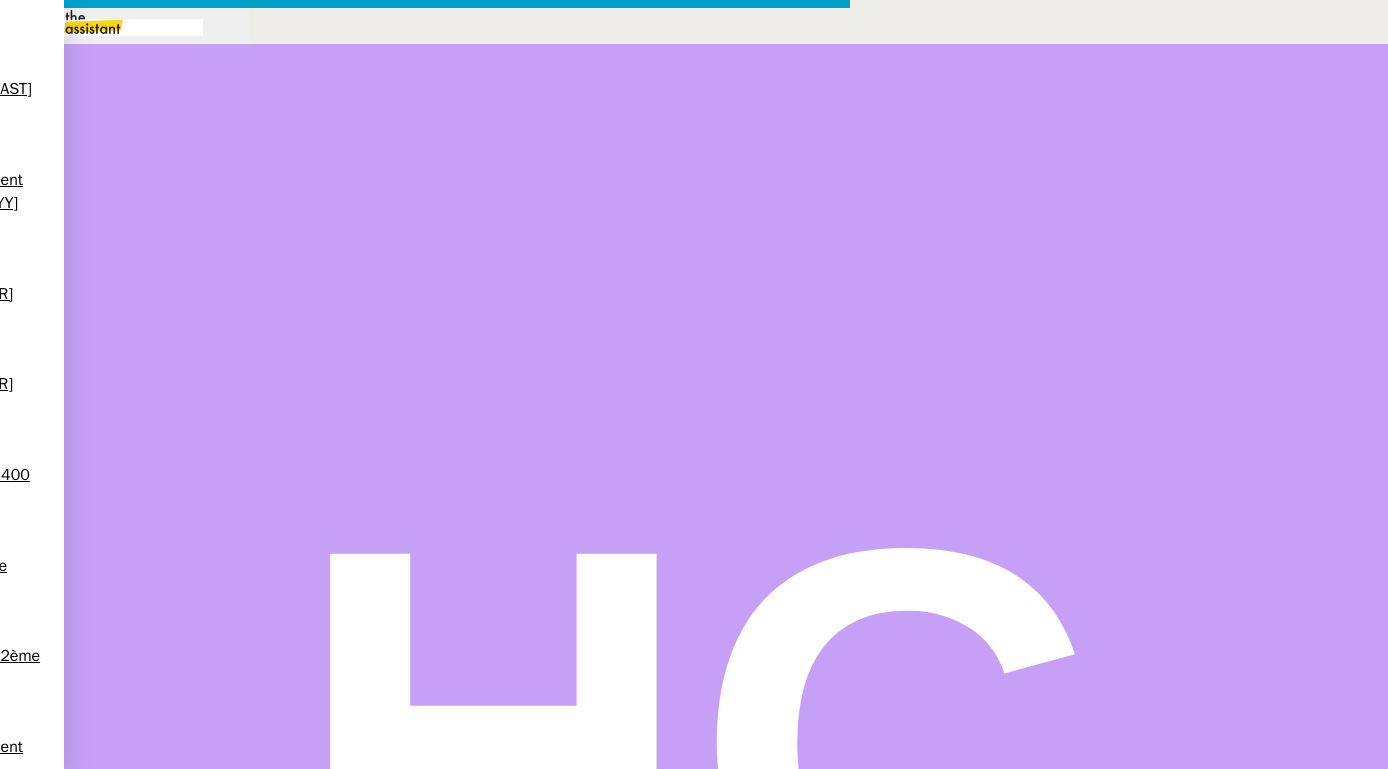 click at bounding box center [425, 837] 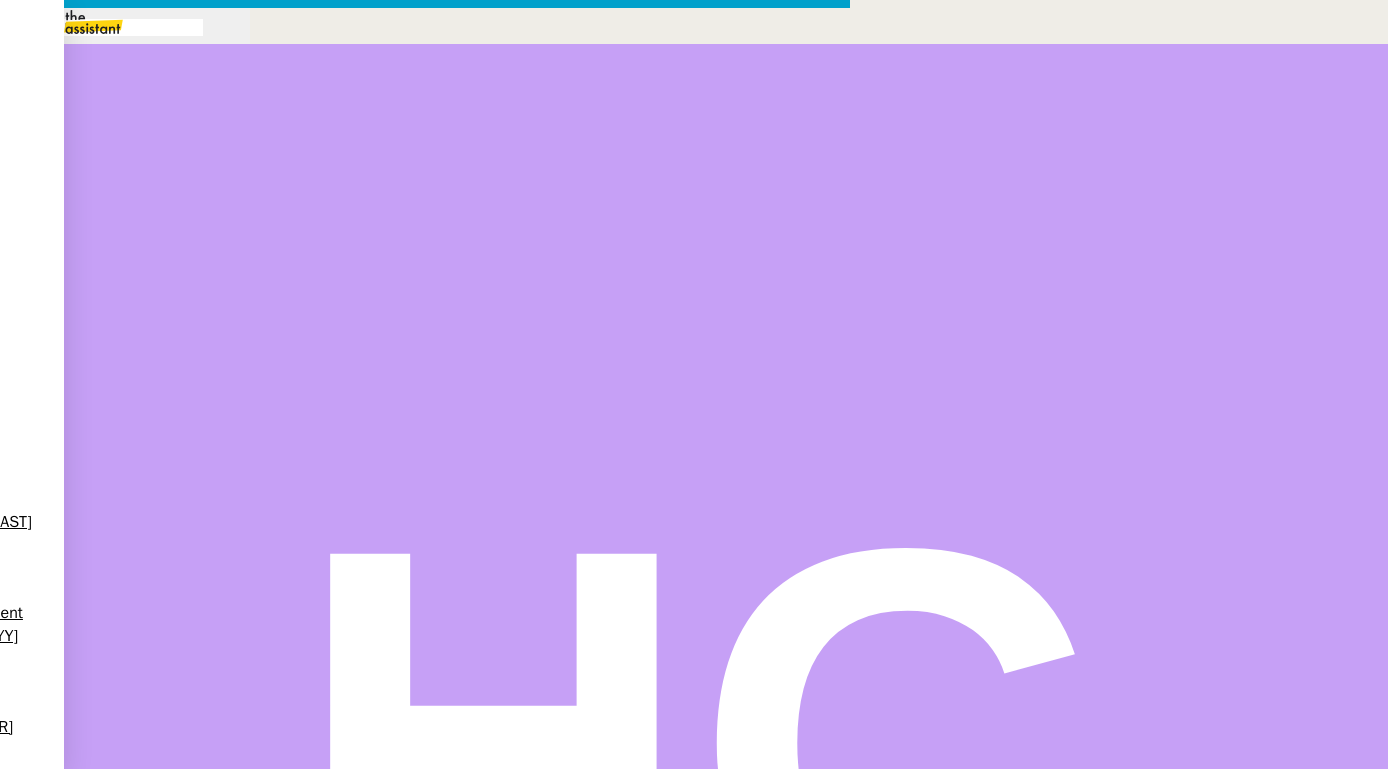 scroll, scrollTop: 554, scrollLeft: 0, axis: vertical 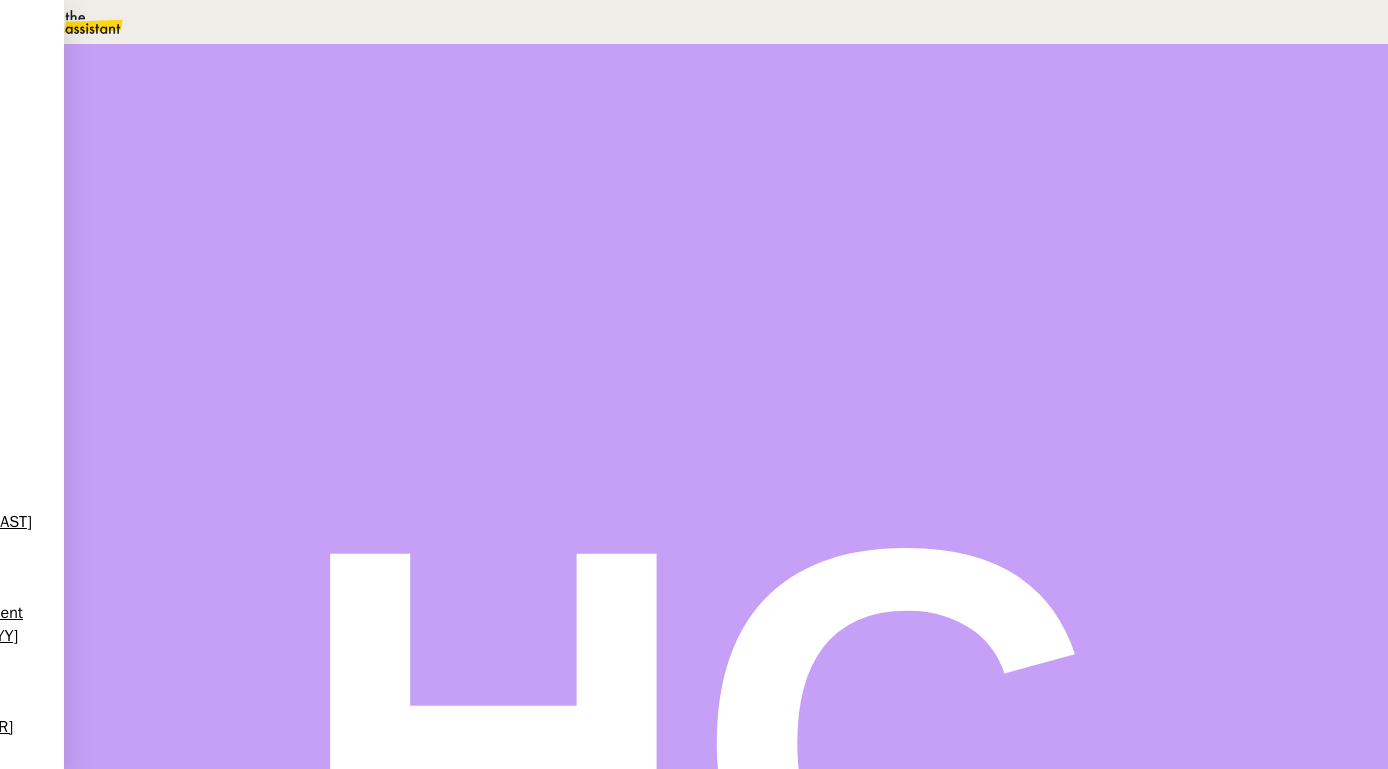 click on "min" at bounding box center (289, 493) 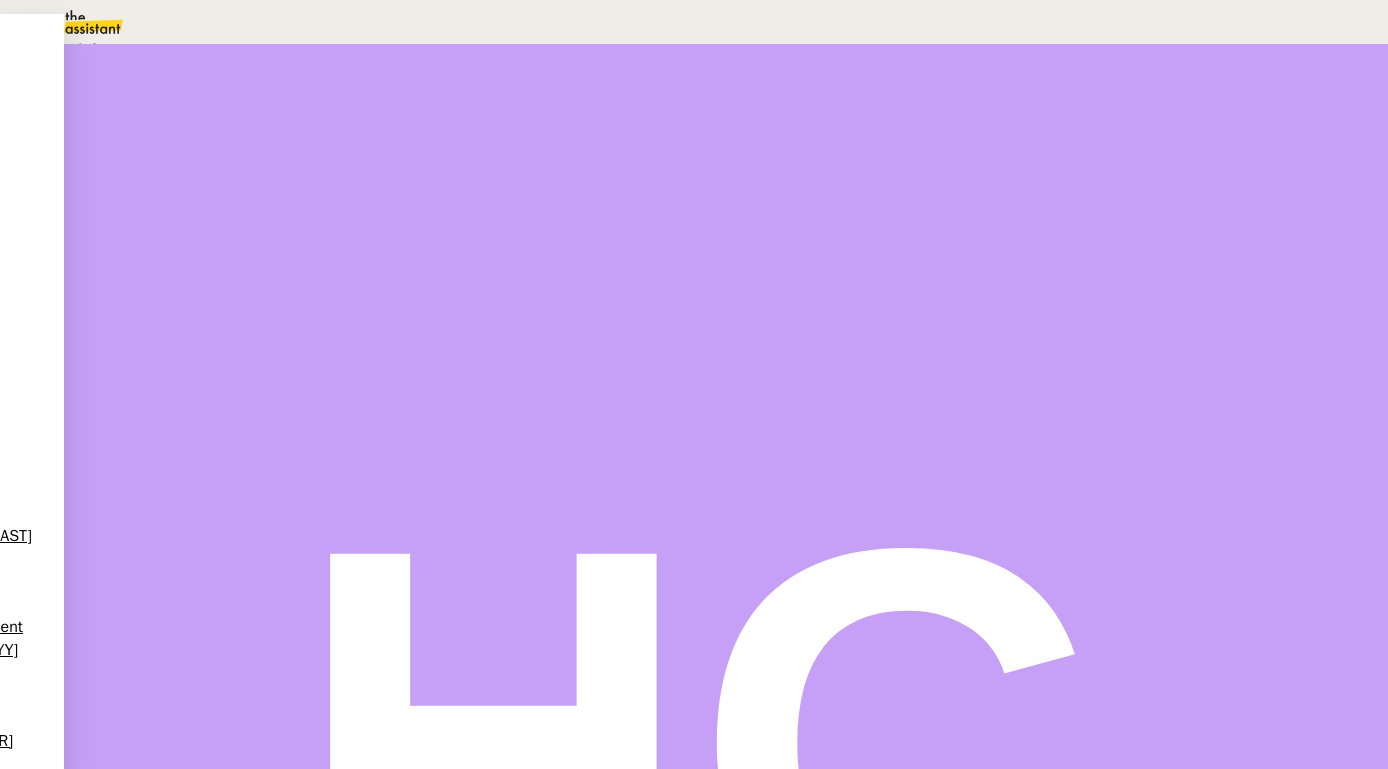 click on "Statut" at bounding box center [216, 112] 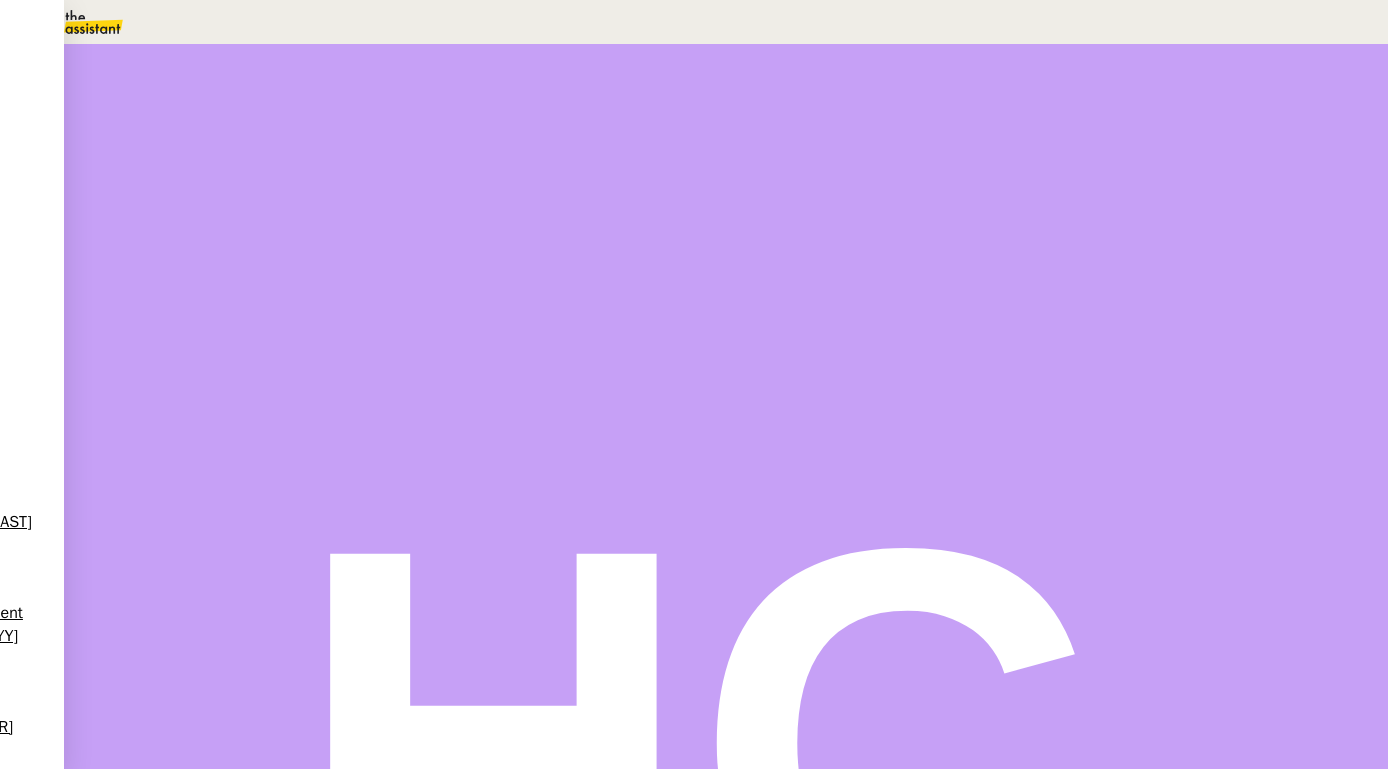 click on "Dans 2 jours ouvrés" at bounding box center [1025, 177] 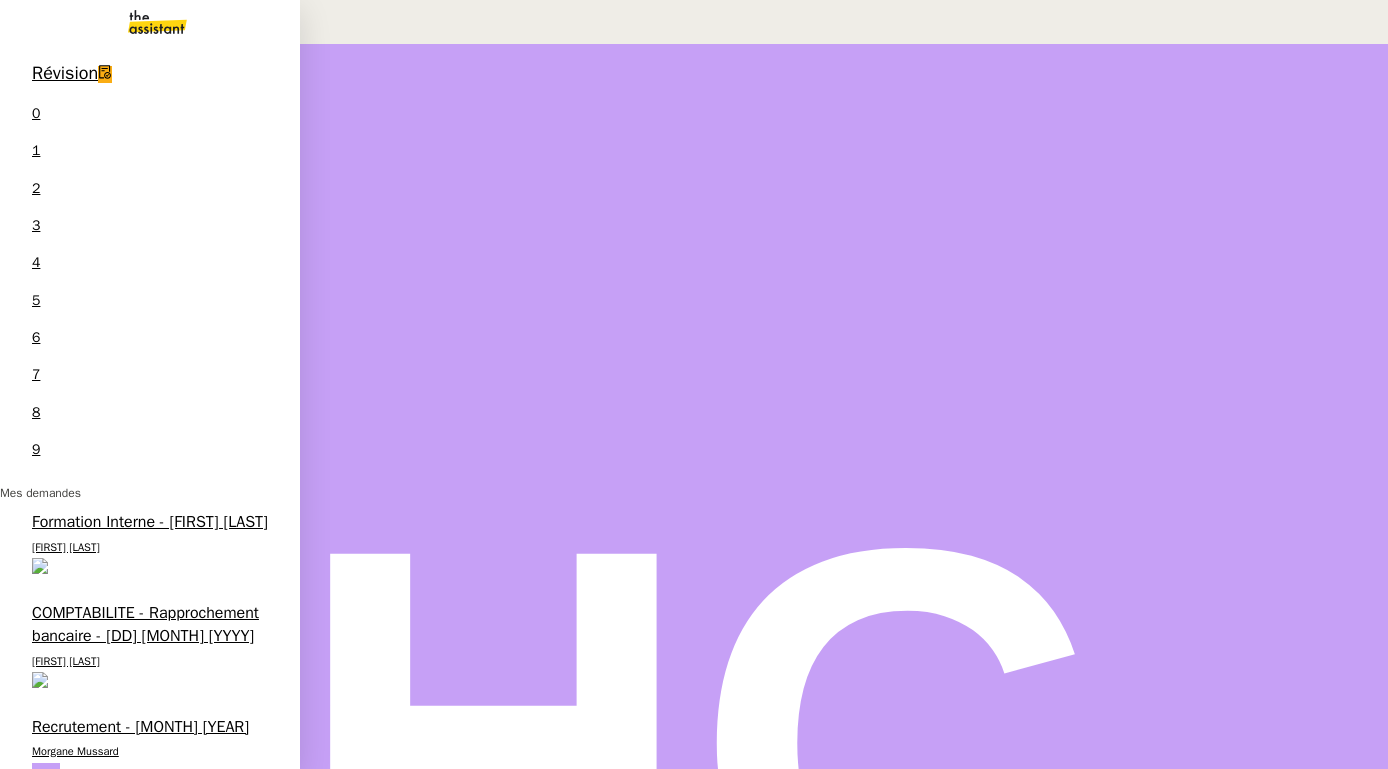 click on "Payer l'assureur après réception des fonds" at bounding box center [145, 2349] 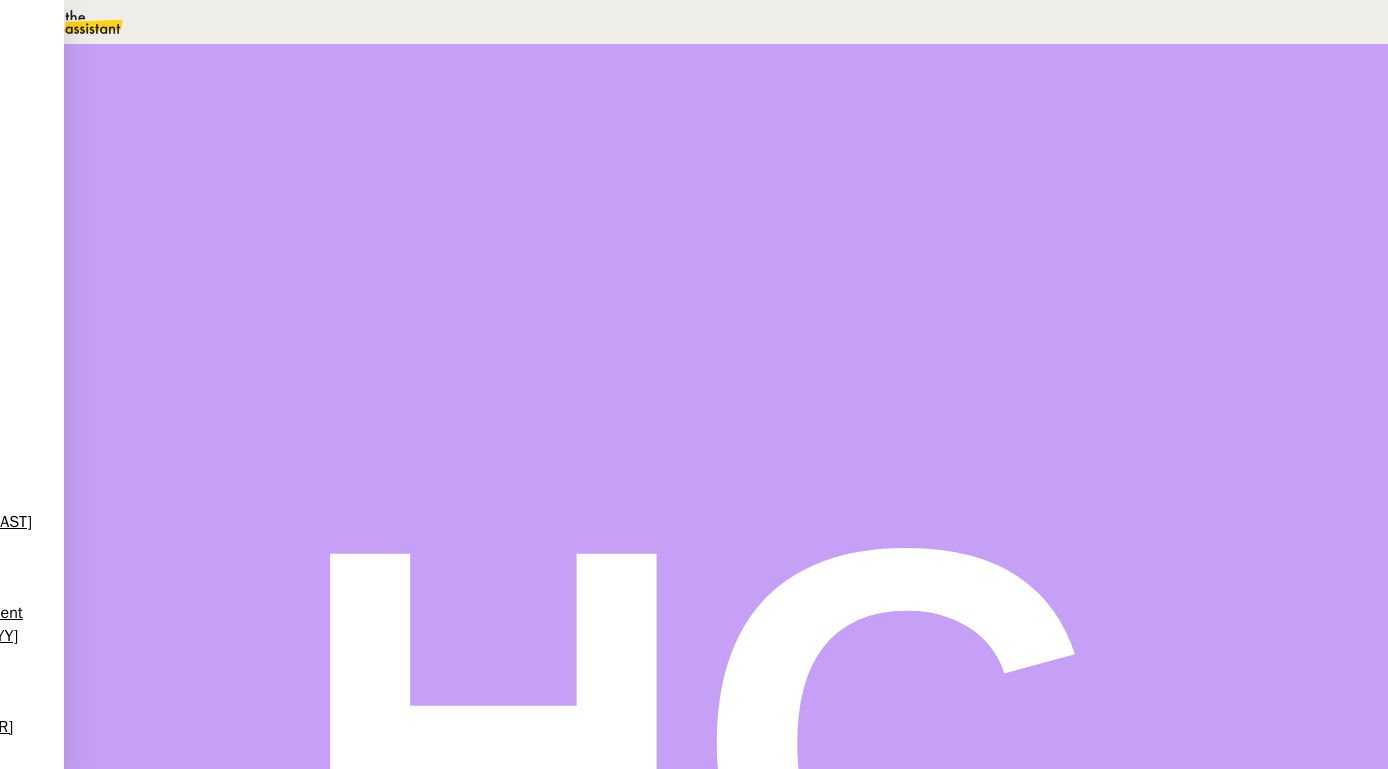 scroll, scrollTop: 543, scrollLeft: 0, axis: vertical 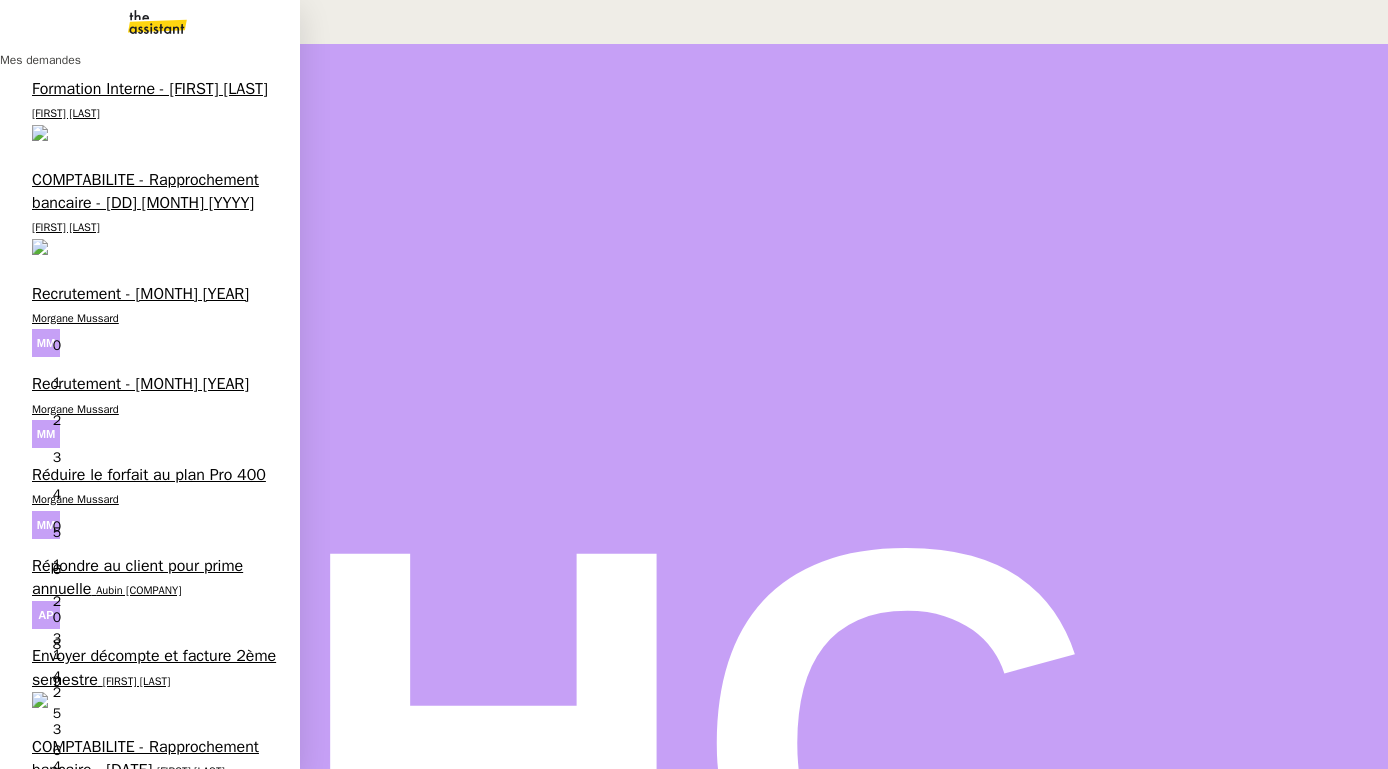 click on "Formation Interne - [FIRST] [LAST]" at bounding box center [150, 89] 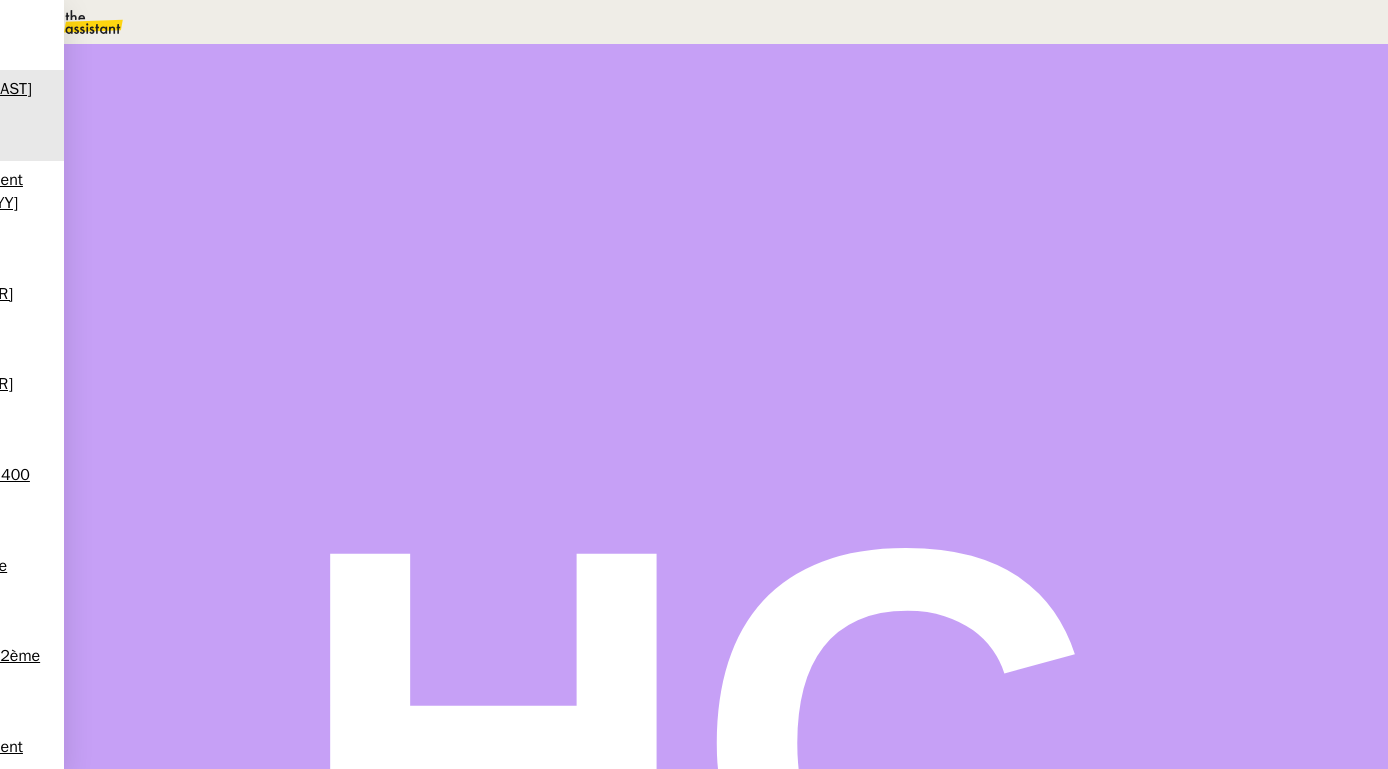 click on "s" at bounding box center [132, 1149] 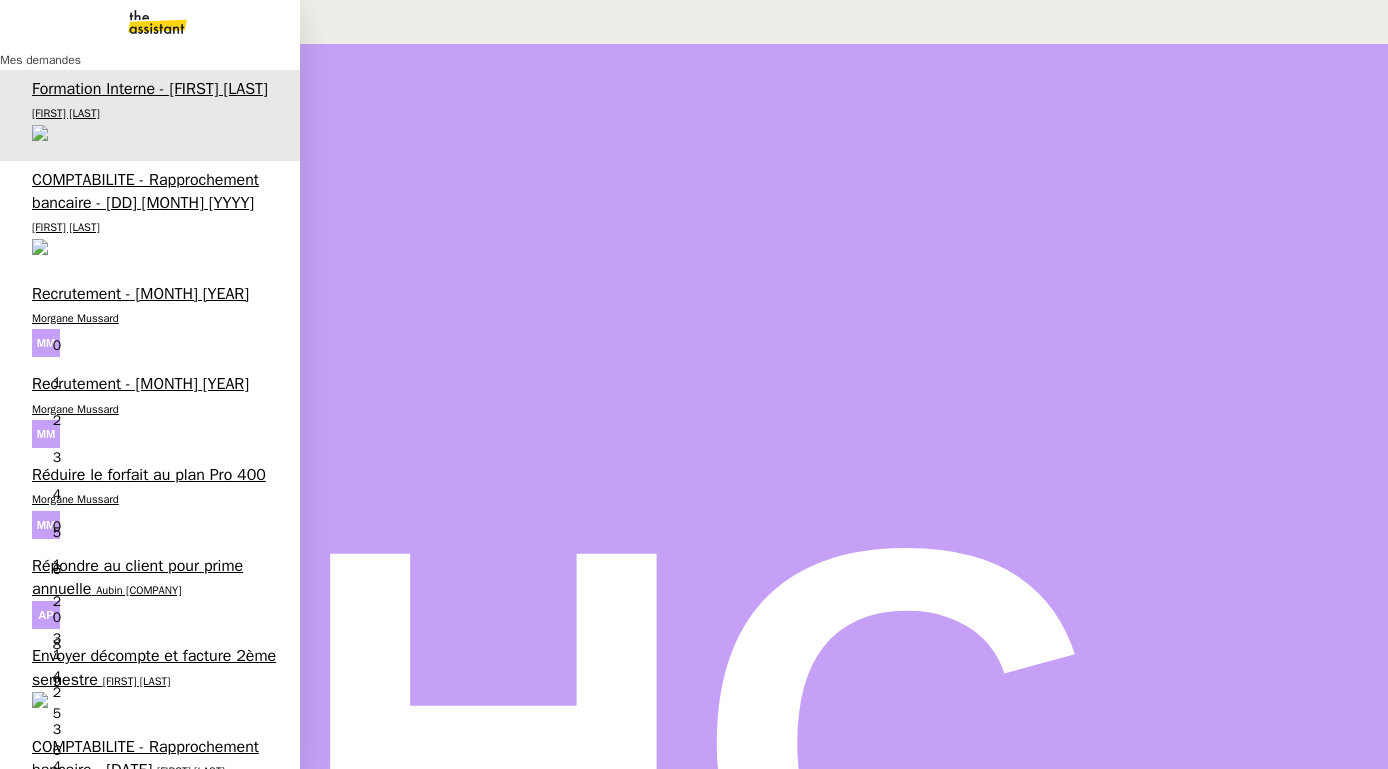 scroll, scrollTop: 485, scrollLeft: 0, axis: vertical 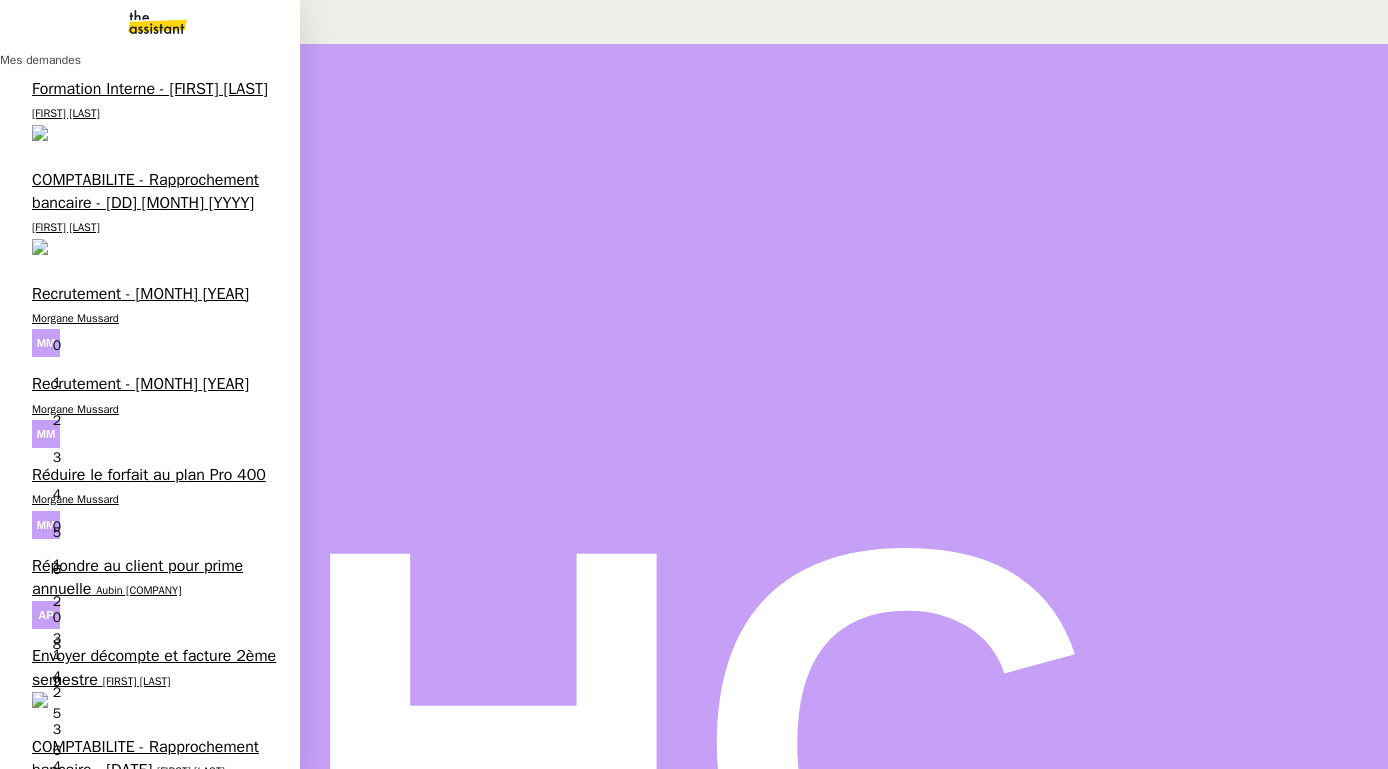 click on "[DATE] [MONTH] [YEAR] - QUOTIDIEN Gestion boite mail Accounting" at bounding box center [137, 1156] 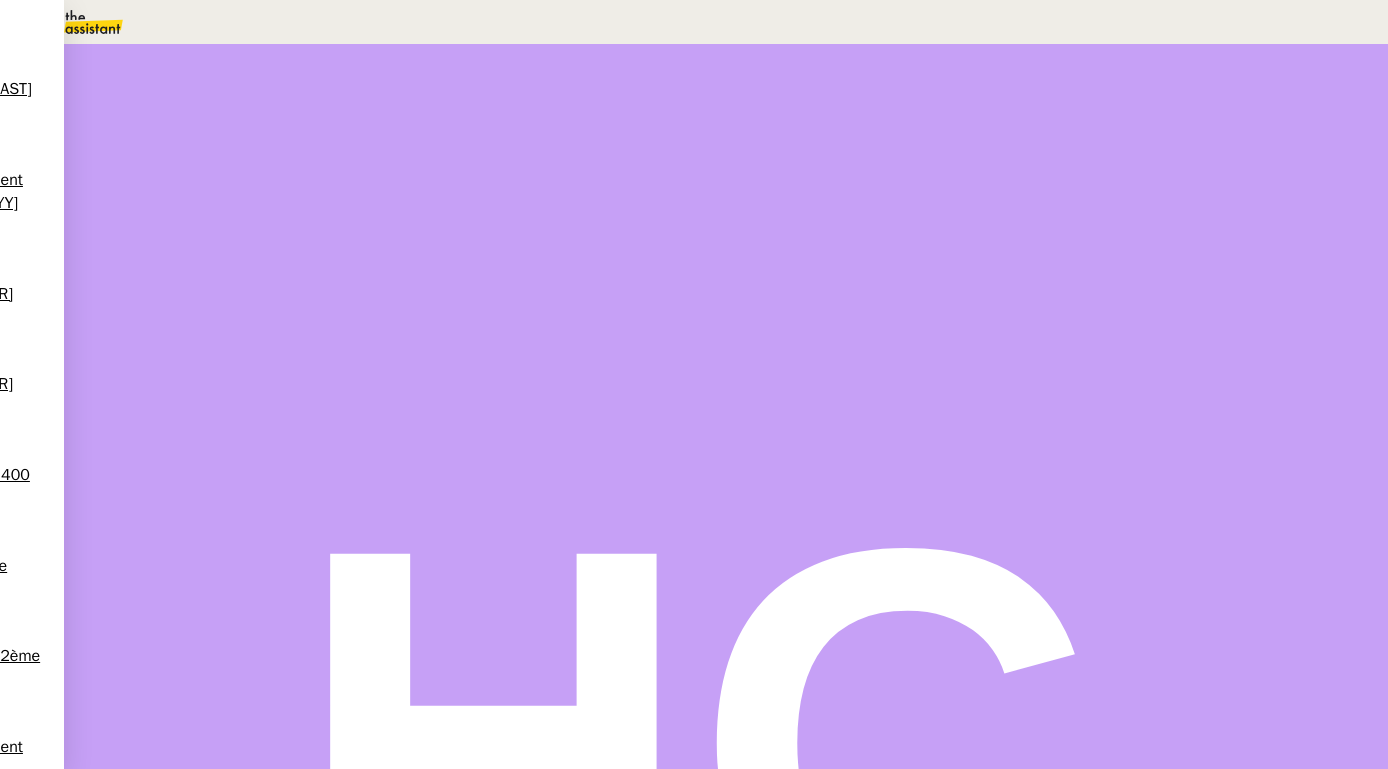 scroll, scrollTop: 0, scrollLeft: 0, axis: both 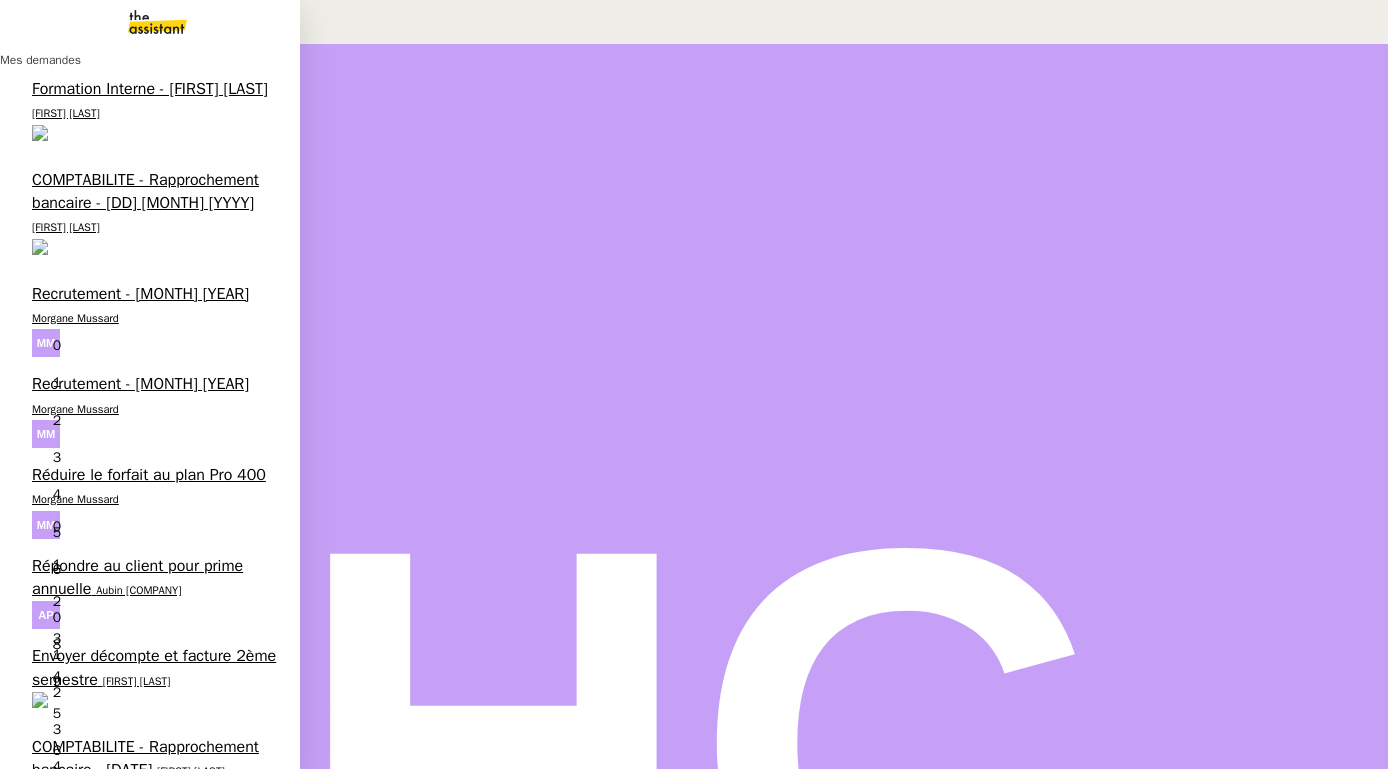 click on "[FIRST] [LAST]" at bounding box center (140, 1929) 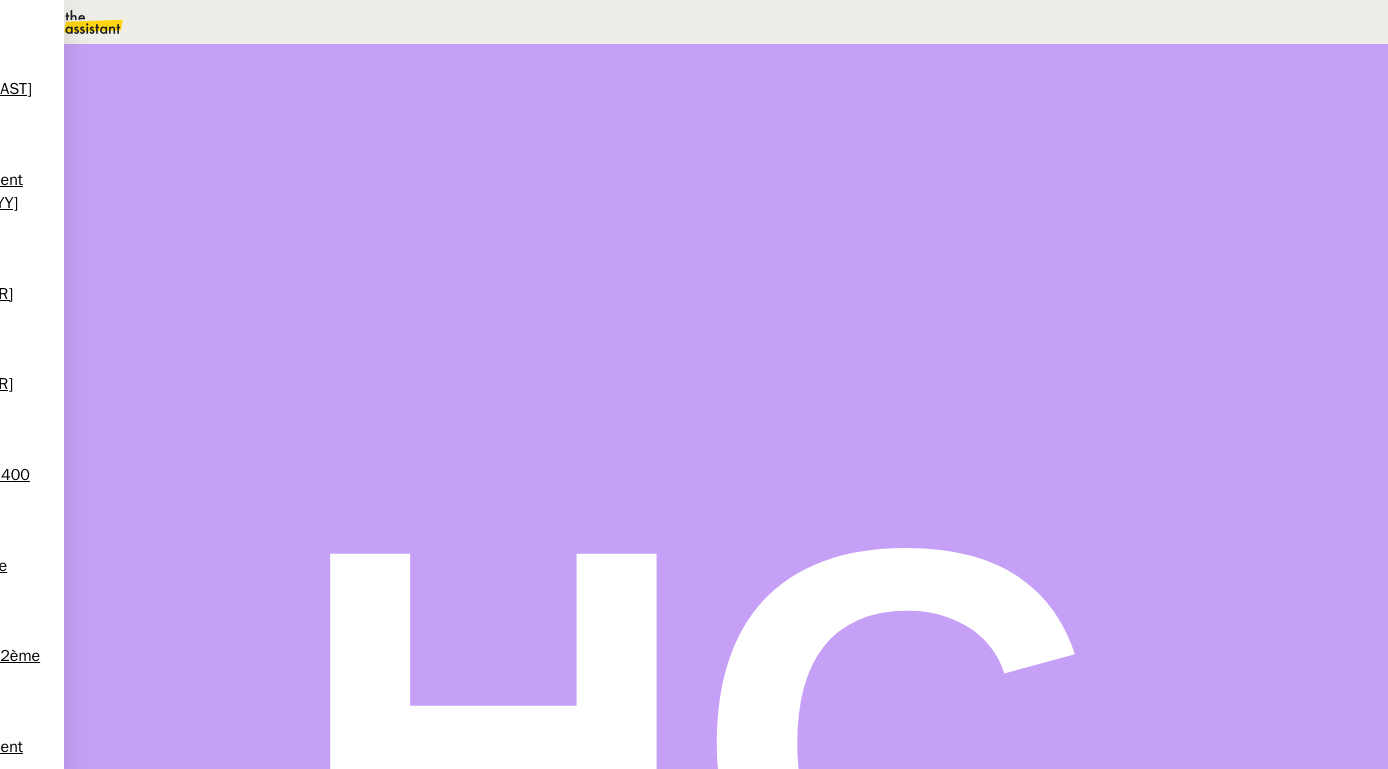scroll, scrollTop: 185, scrollLeft: 0, axis: vertical 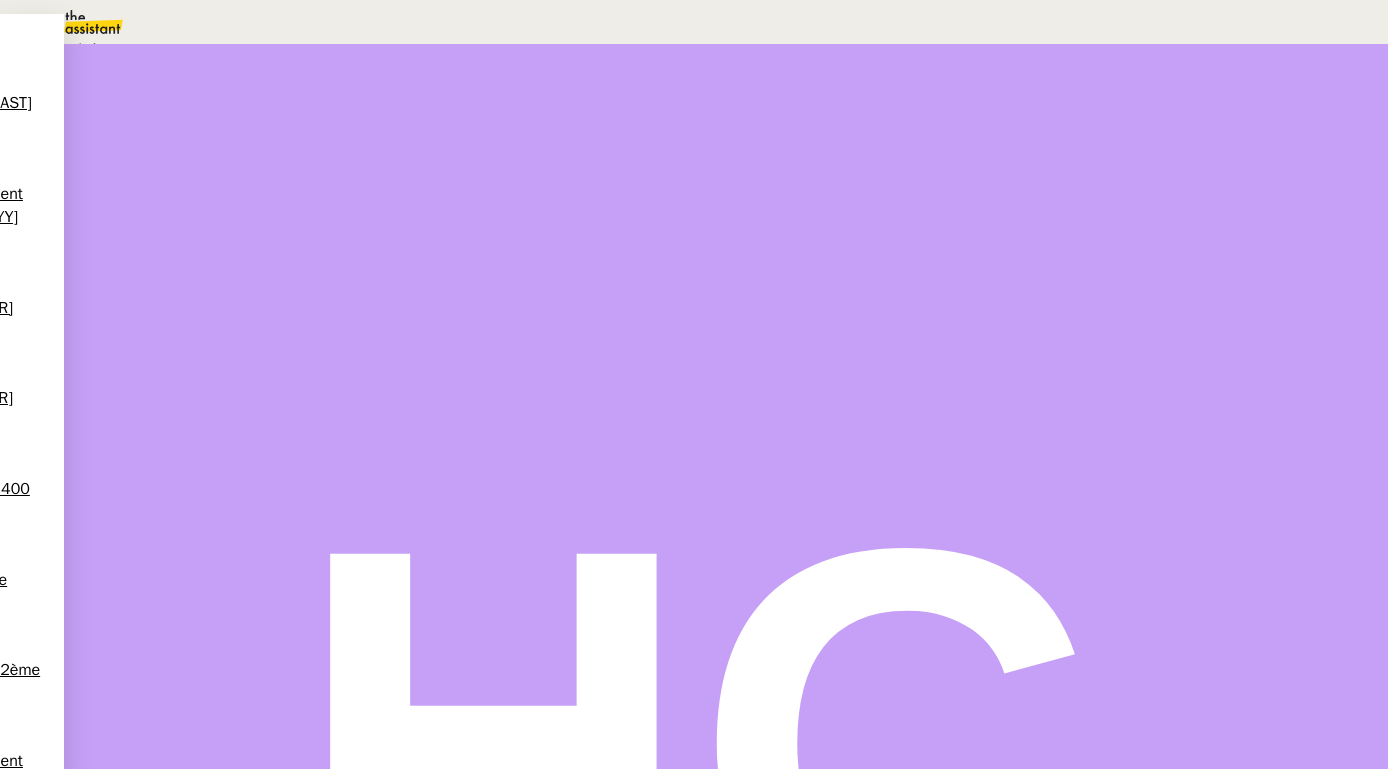click on "Programmé" at bounding box center [72, 48] 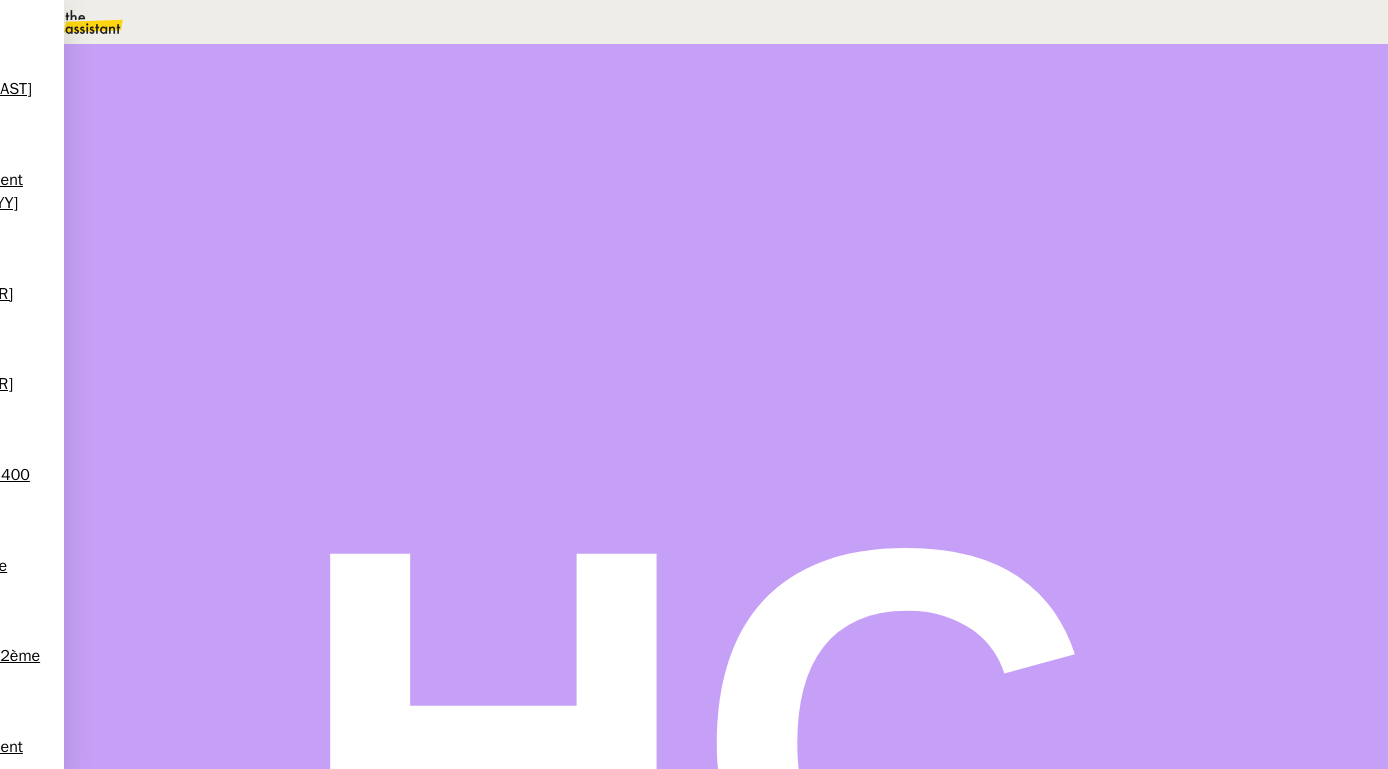 click on "En attente" at bounding box center (422, 310) 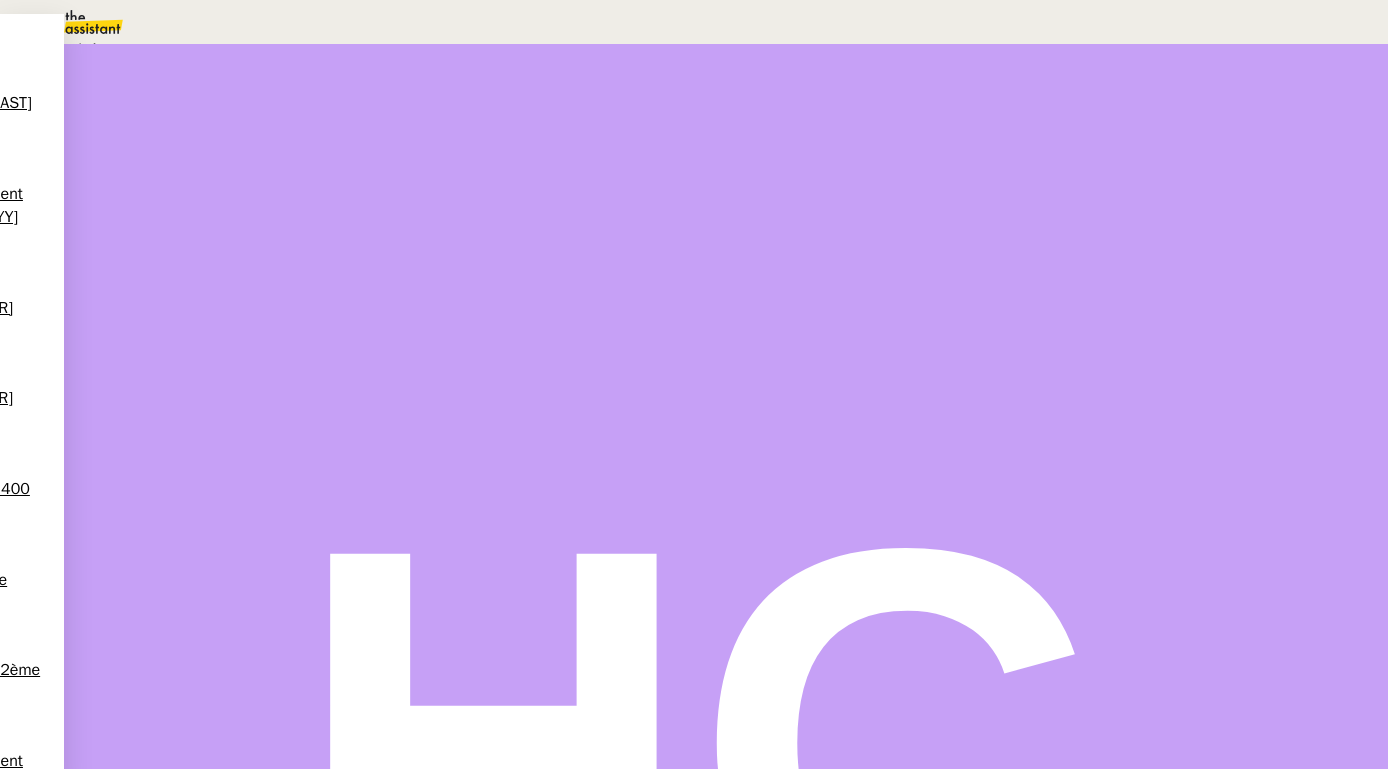 click on "Programmé" at bounding box center [82, 142] 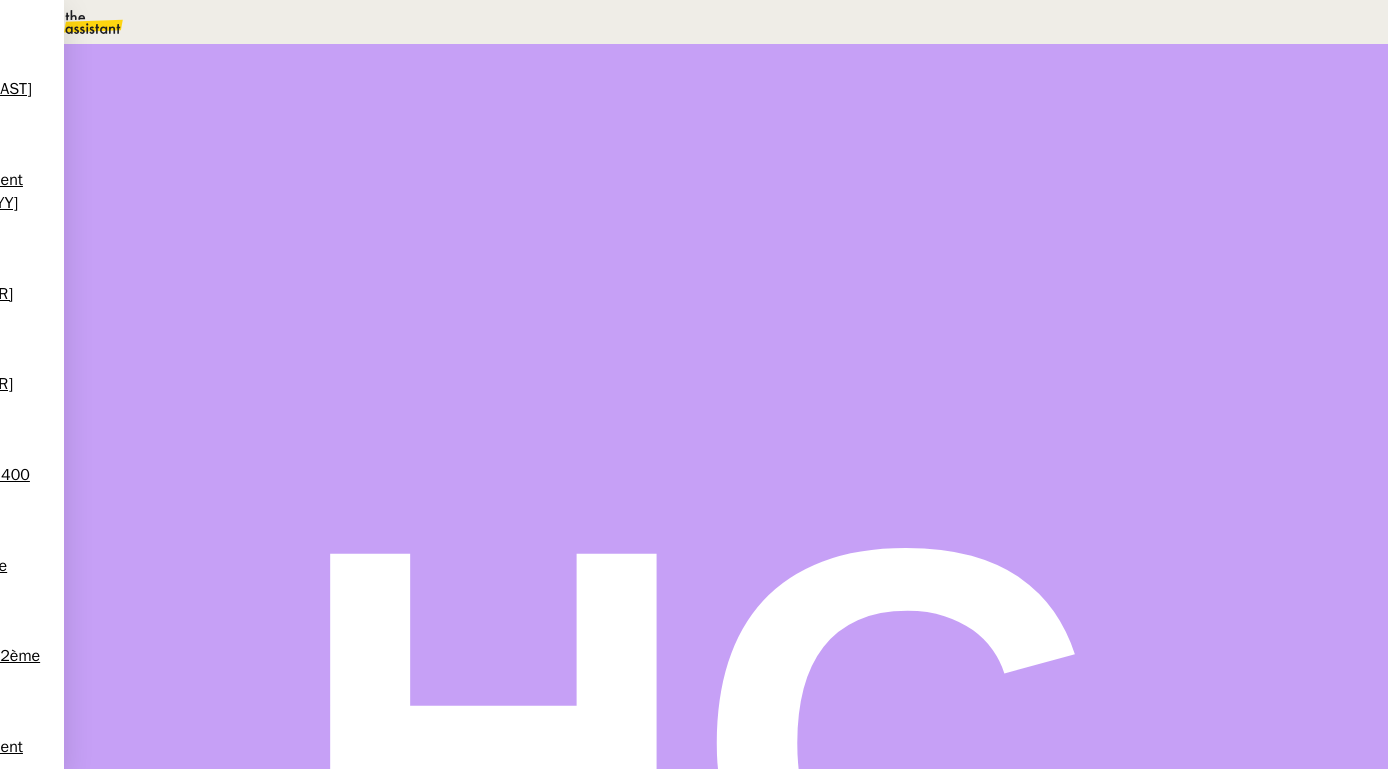click on "[DATE] En attente Action nécessaire  dans [TIME]  false par   [FIRST] [LAST]   il y a [TIME] 👌👌👌 message envoyé ✌️✌️✌️ une erreur s'est produite 👌👌👌 message envoyé ✌️✌️✌️ Votre message va être revu ✌️✌️✌️ une erreur s'est produite La taille des fichiers doit être de [SIZE] au maximum." at bounding box center [726, 338] 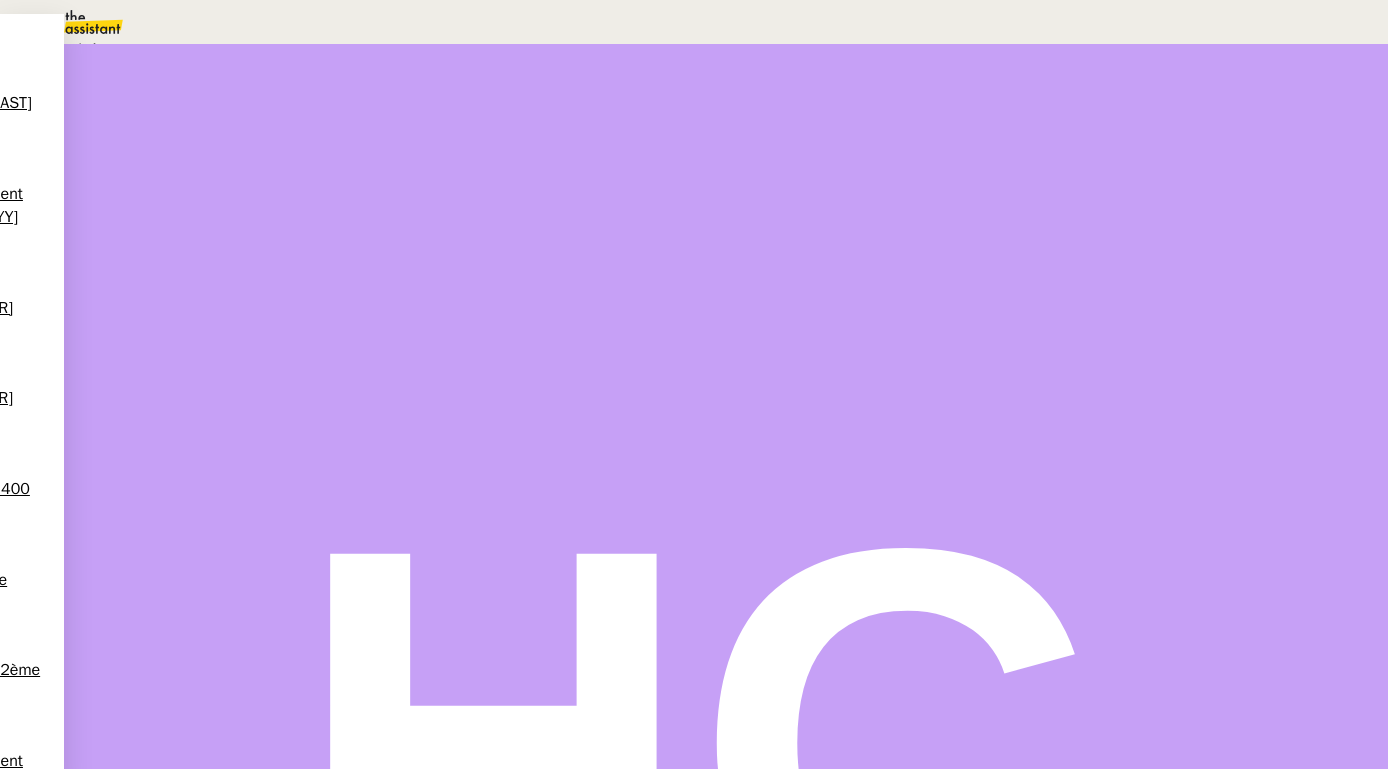 click on "En attente" at bounding box center (72, 48) 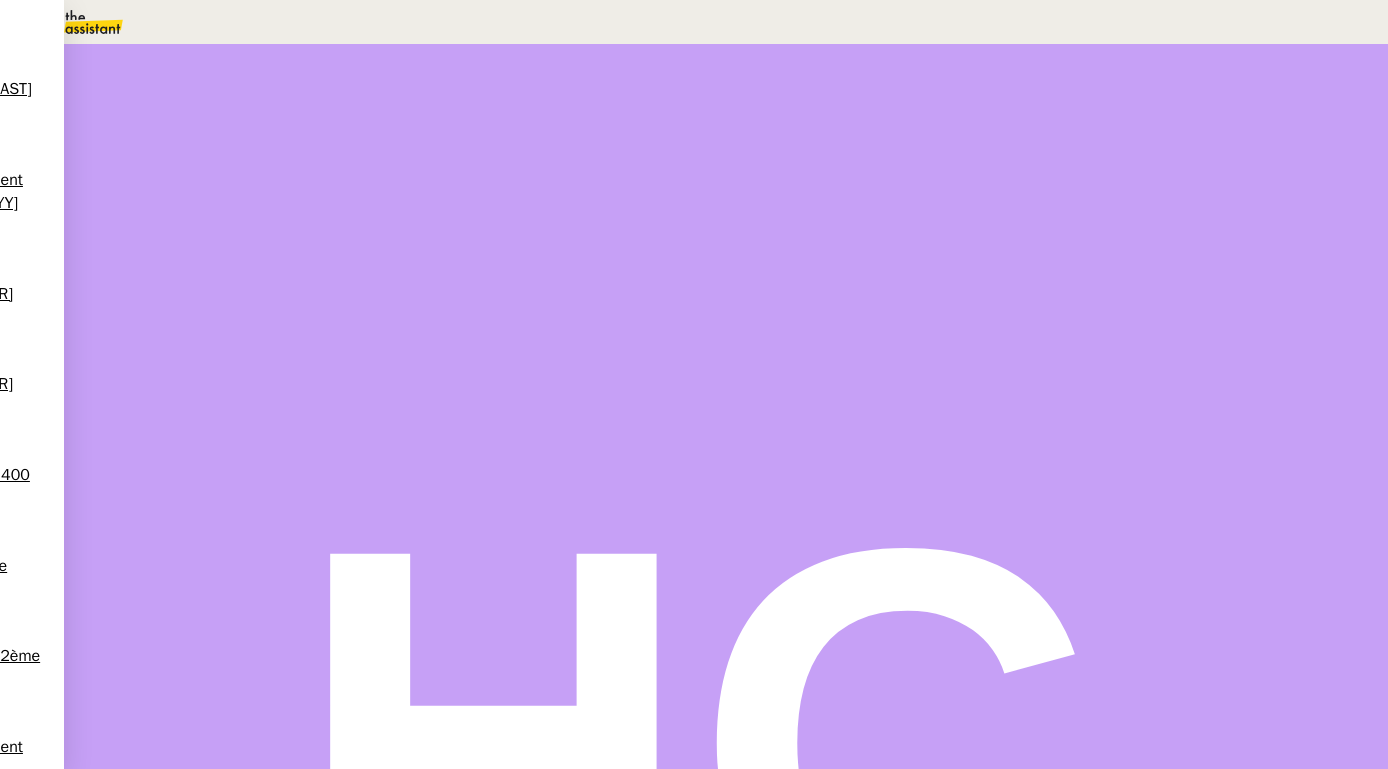 click on "Dans 2 jours ouvrés" at bounding box center [1025, 177] 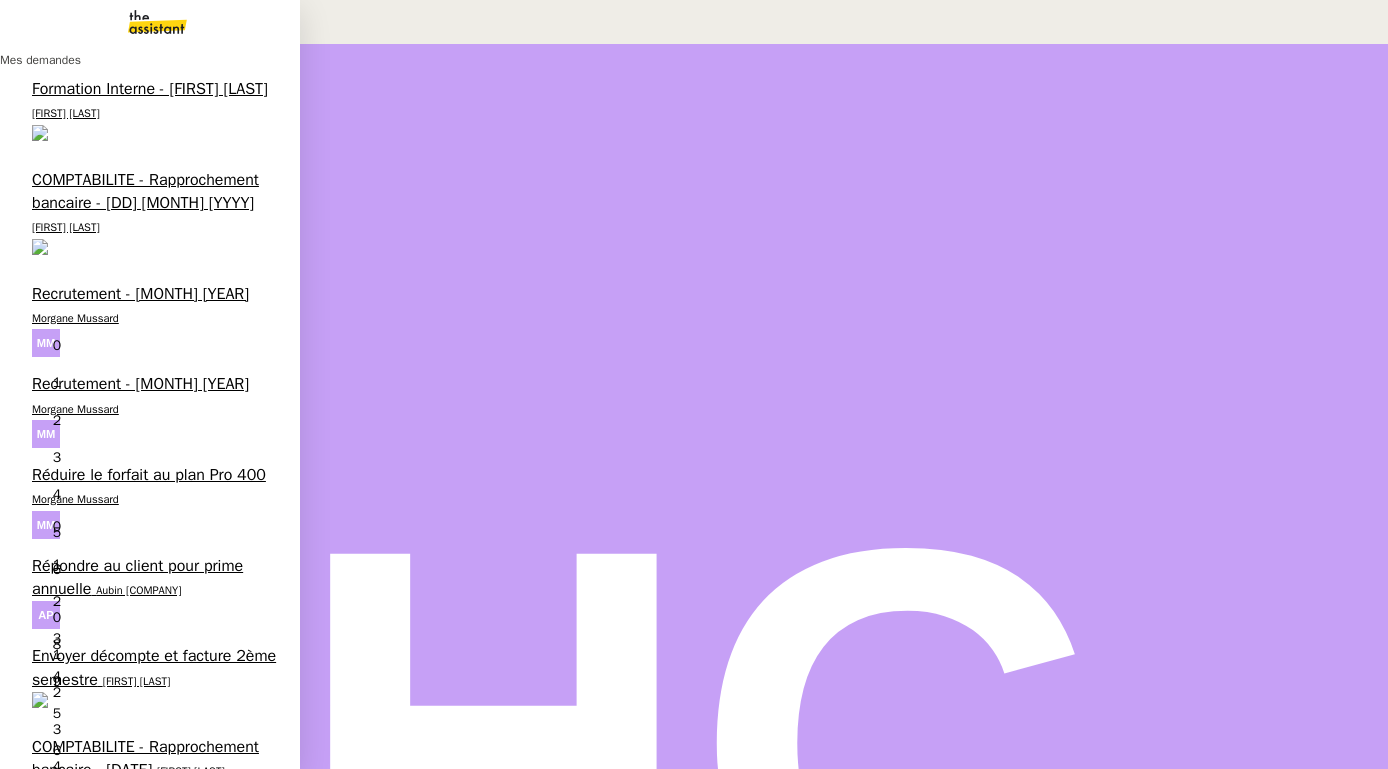 click on "Tri de la boite mail PERSO - [DATE]" at bounding box center (154, 1042) 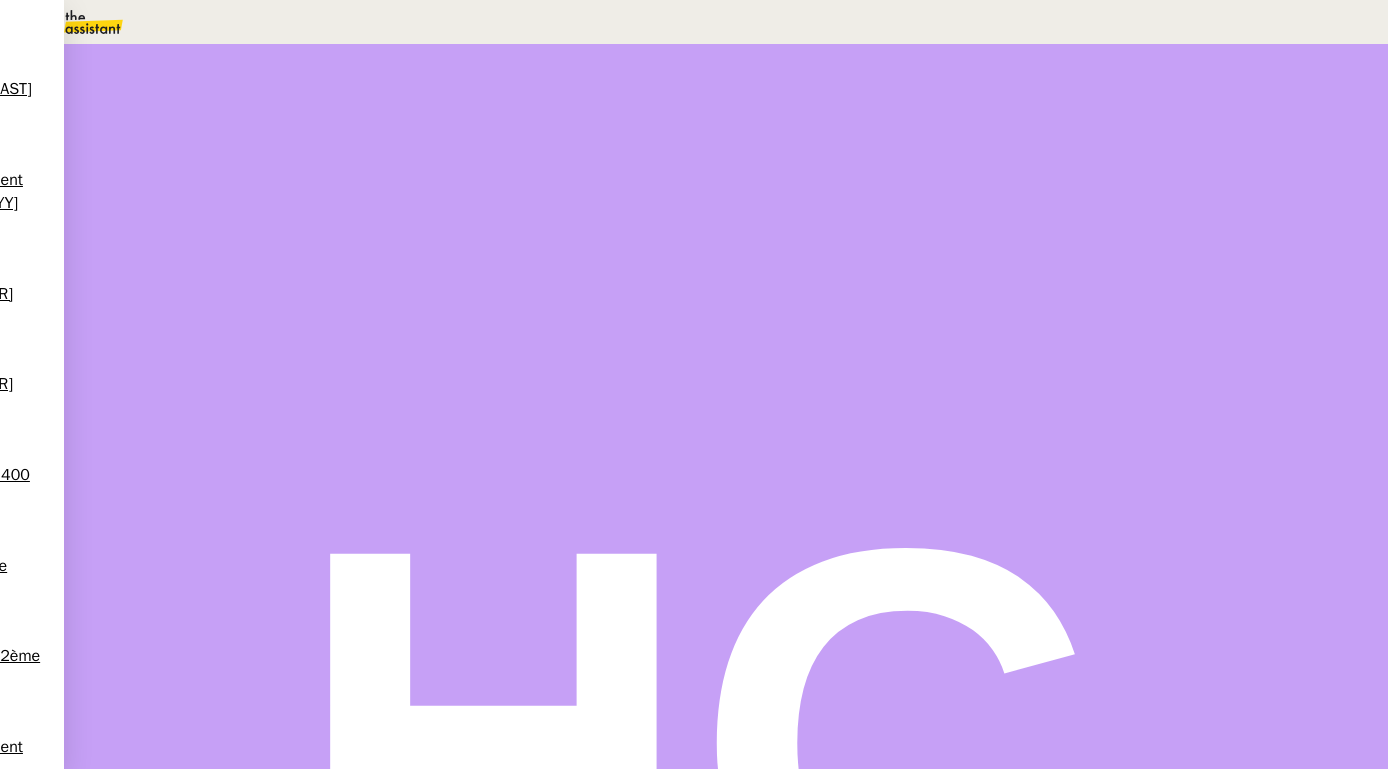 scroll, scrollTop: 311, scrollLeft: 0, axis: vertical 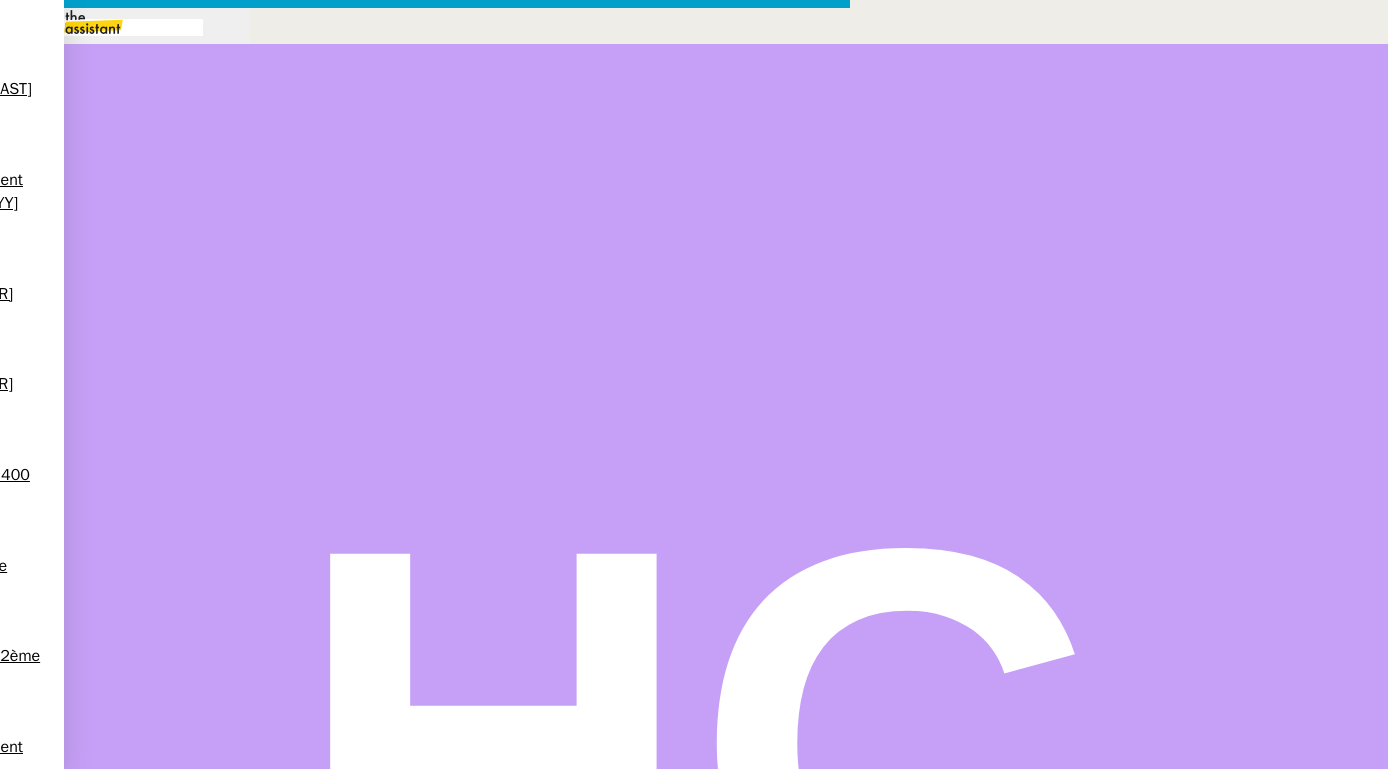click on "Service TA - VOYAGE - PROPOSITION GLOBALE    A utiliser dans le cadre de proposition de déplacement TA - RELANCE CLIENT (EN)    Relancer un client lorsqu'il n'a pas répondu à un précédent message BAFERTY - MAIL AUDITION    A utiliser dans le cadre de la procédure d'envoi des mails d'audition TA - PUBLICATION OFFRE D'EMPLOI     Organisation du recrutement Discours de présentation du paiement sécurisé    VICTOR - ENVOI FACTURES B & F    A utiliser dans le cadre de la procédure d'envoi des factures BOUYGUES et FREE  [FIRST] [LAST] TA - VOYAGES - PROPOSITION ITINERAIRE    Soumettre les résultats d'une recherche TA - CONFIRMATION PAIEMENT (EN)    Confirmer avec le client de modèle de transaction - Attention Plan Pro nécessaire. TA - COURRIER EXPEDIE (recommandé)    A utiliser dans le cadre de l'envoi d'un courrier recommandé TA - PARTAGE DE CALENDRIER (EN)    A utiliser pour demander au client de partager son calendrier afin de faciliter l'accès et la gestion PSPI - Appel de fonds MJL" at bounding box center [694, 495] 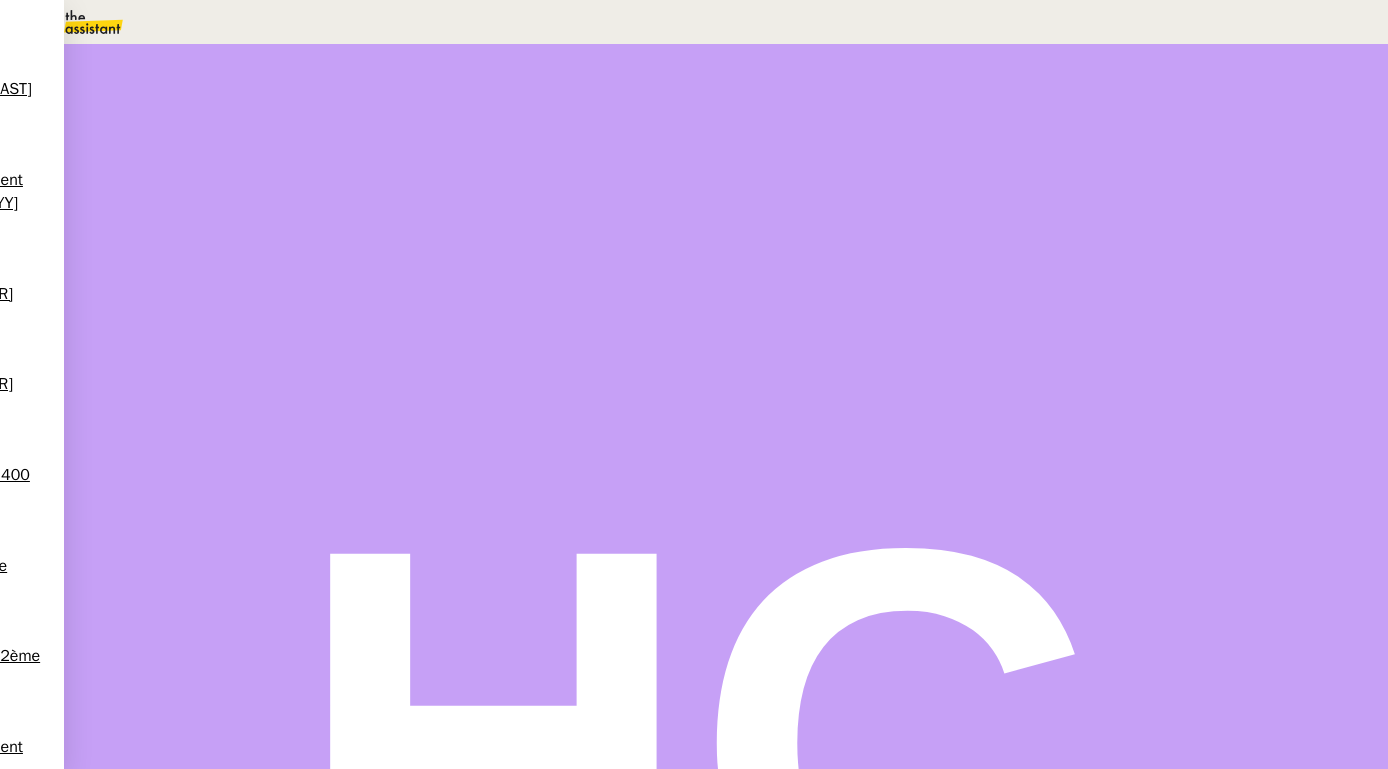 scroll, scrollTop: 868, scrollLeft: 0, axis: vertical 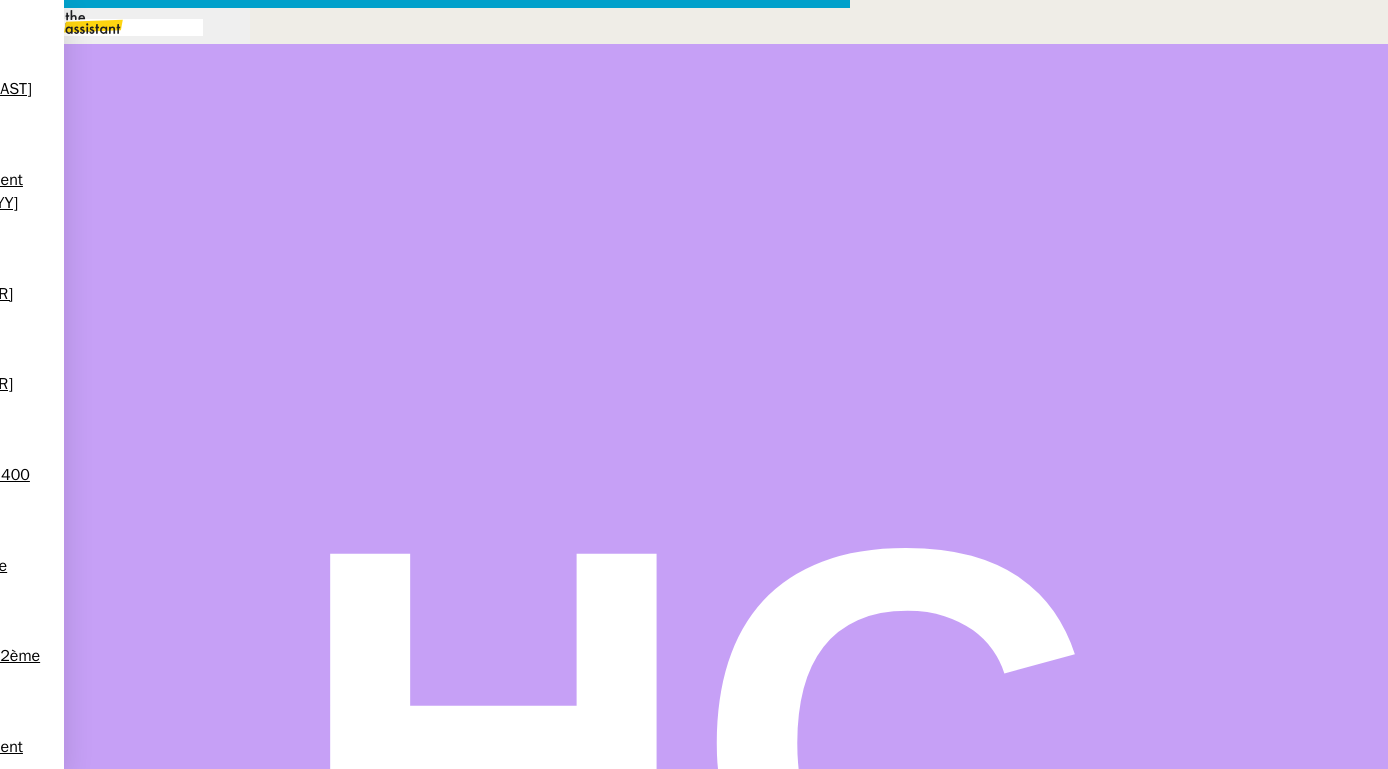 click at bounding box center (116, 27) 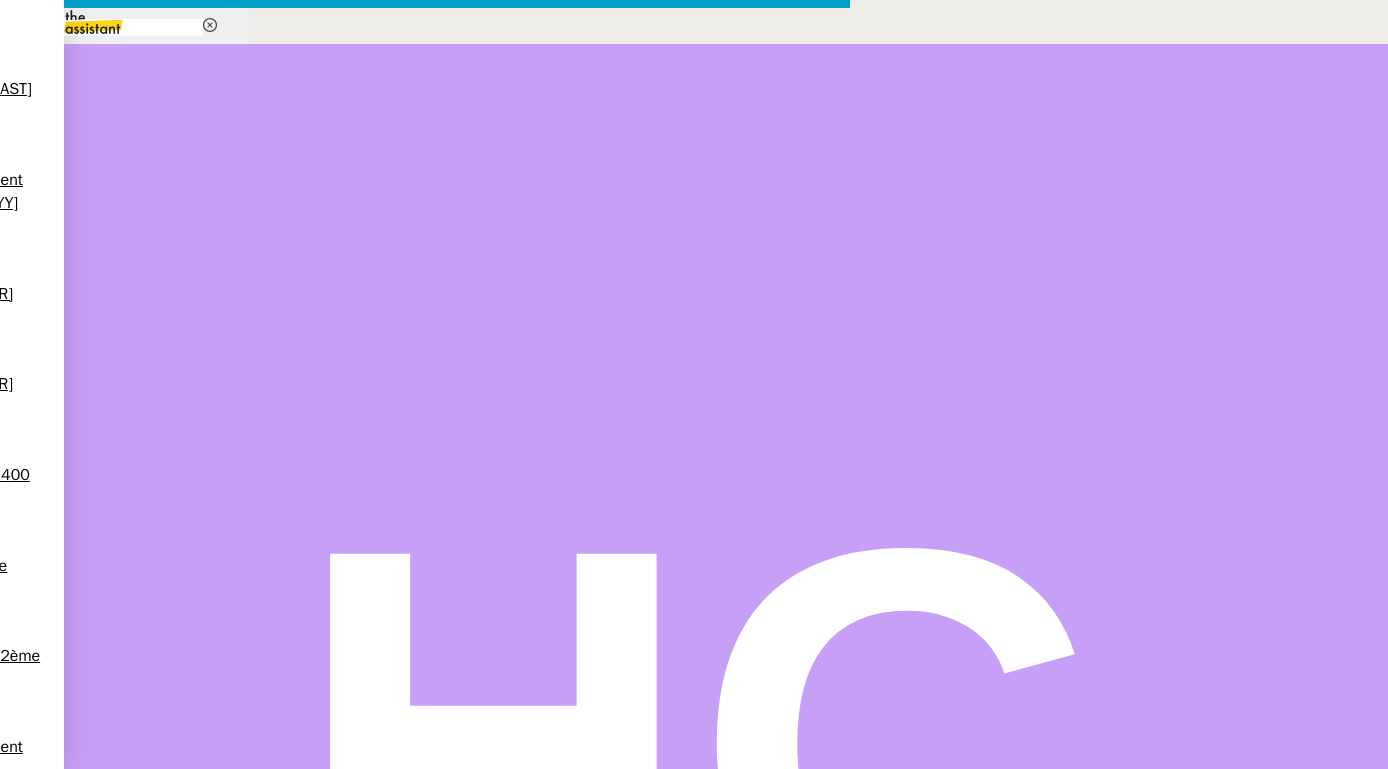 type on "relan" 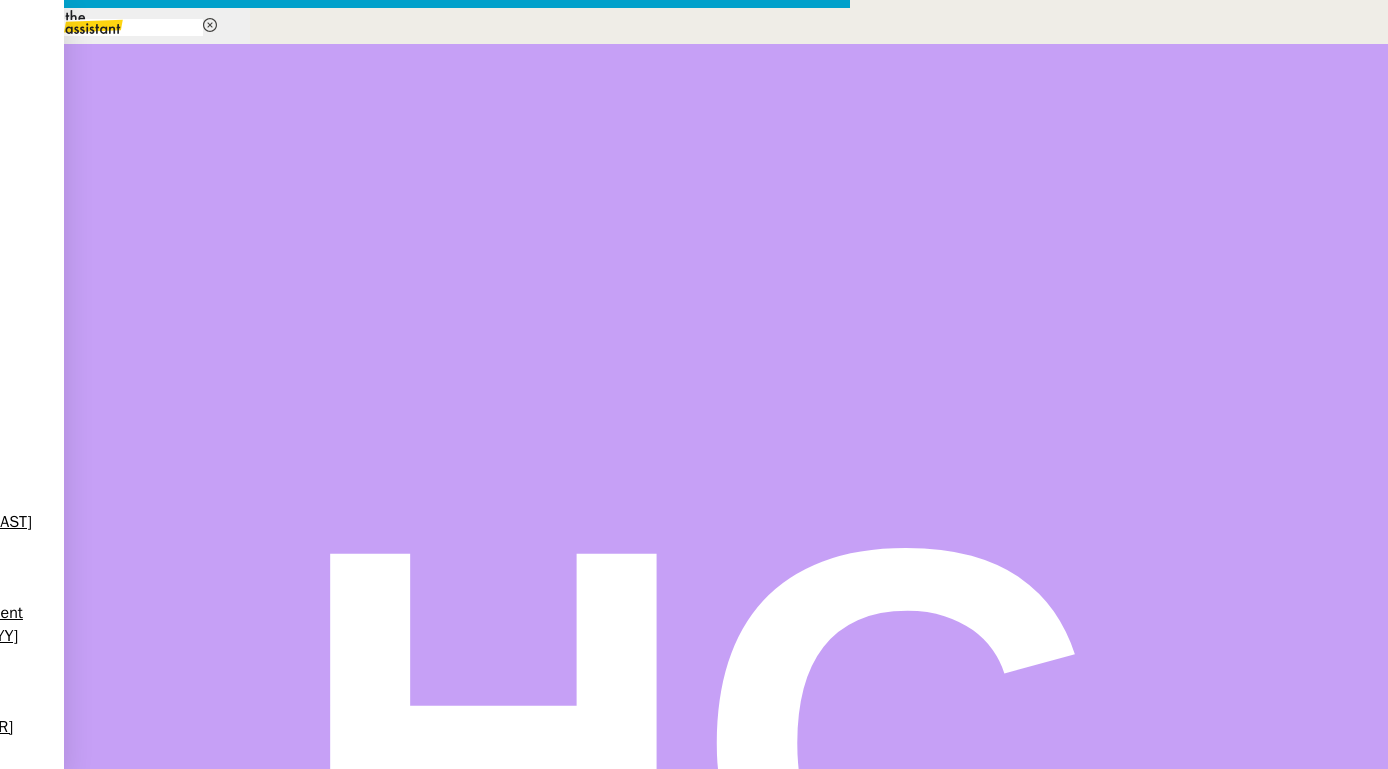 scroll, scrollTop: 296, scrollLeft: 0, axis: vertical 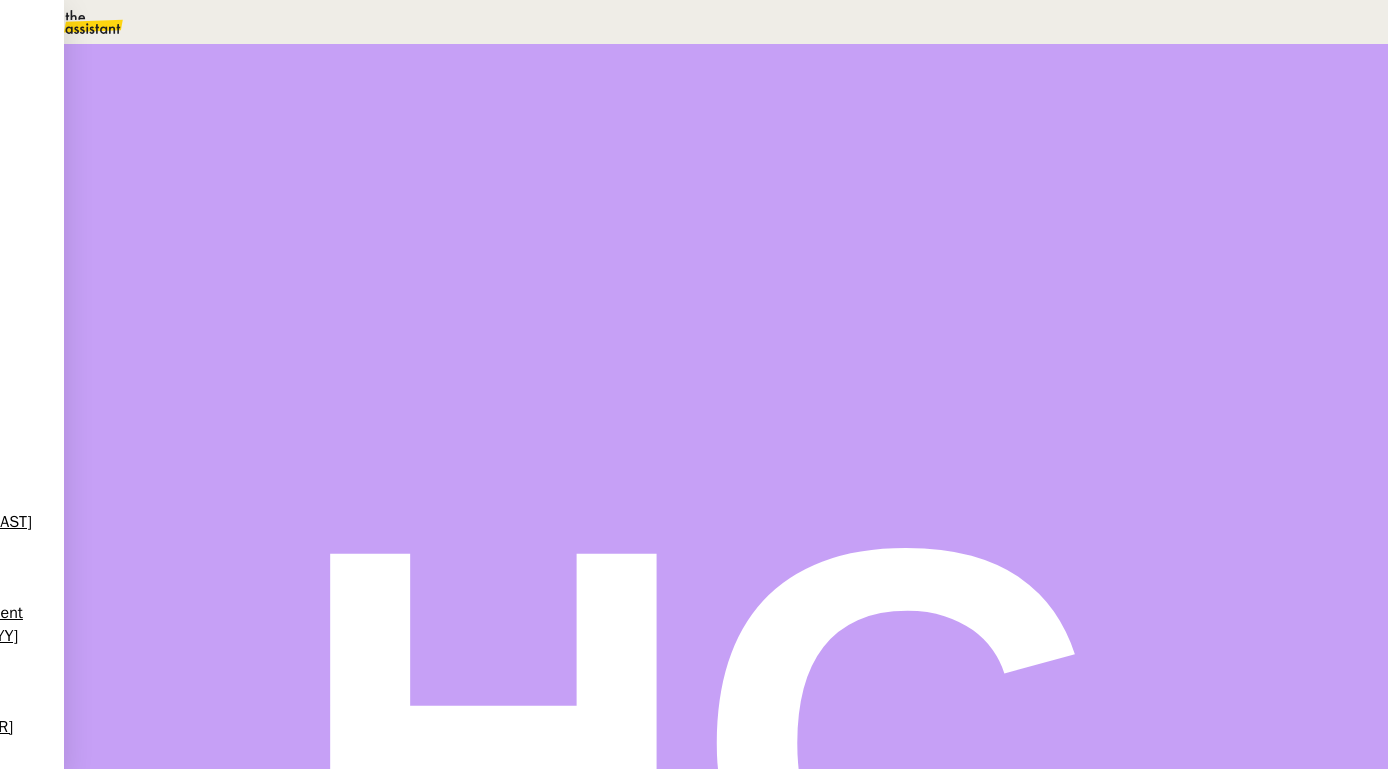 click on "Statut" at bounding box center (216, 112) 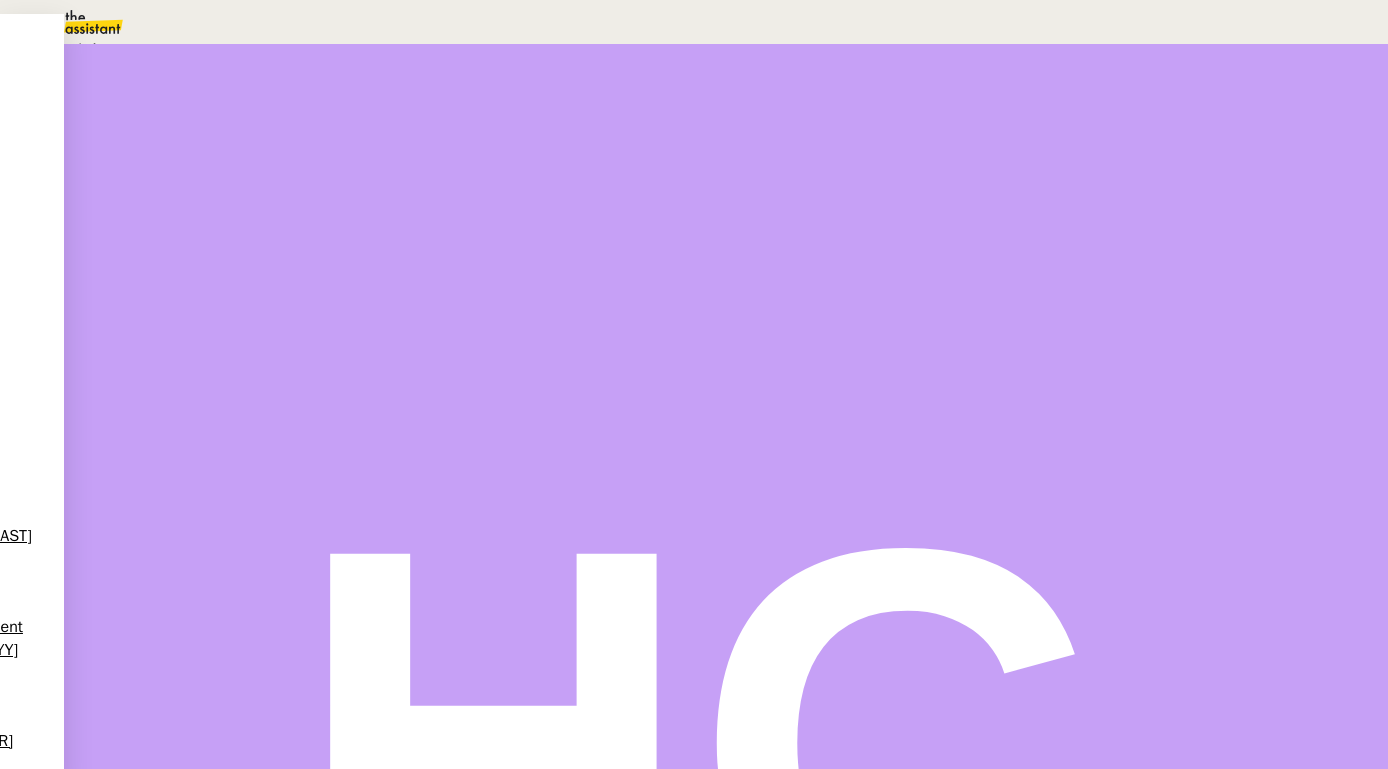 click on "En attente" at bounding box center [72, 48] 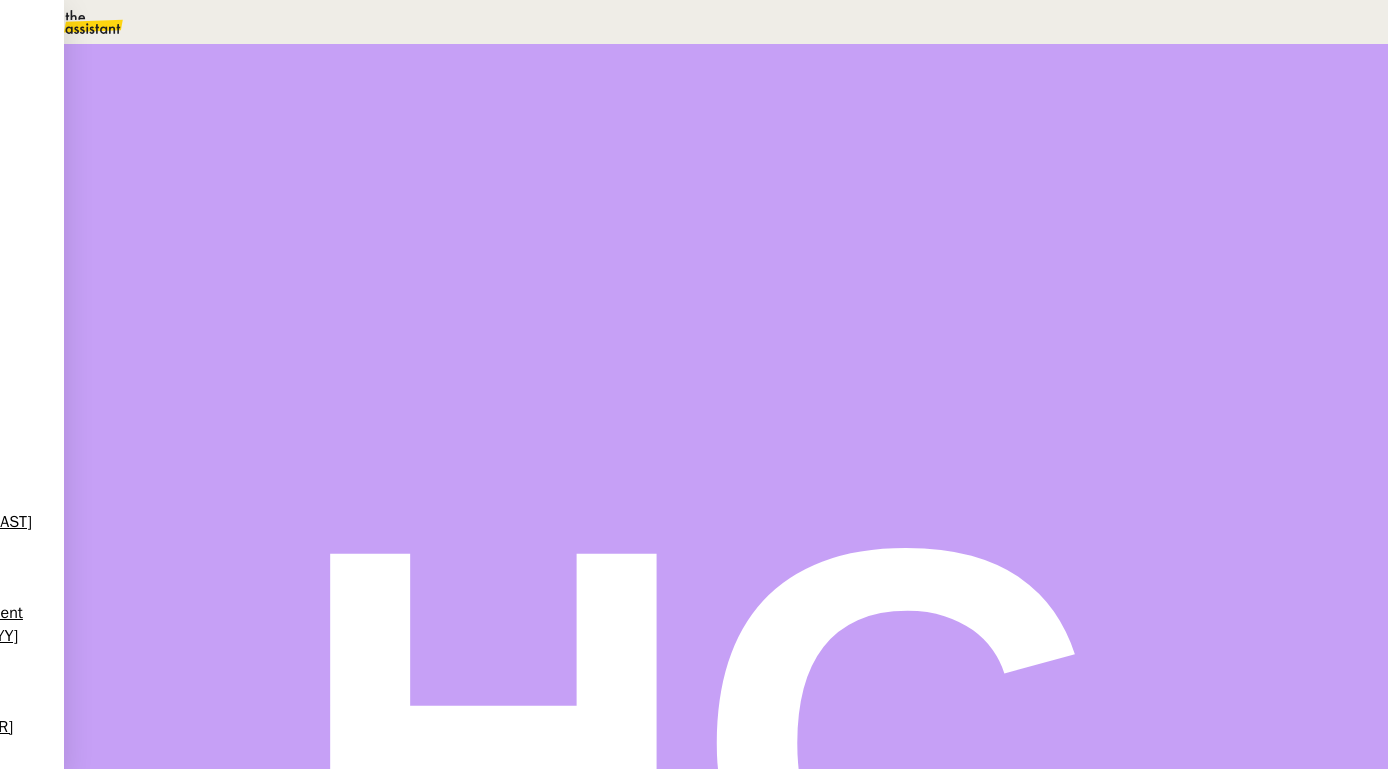 click on "Dans 2 jours ouvrés" at bounding box center [1025, 177] 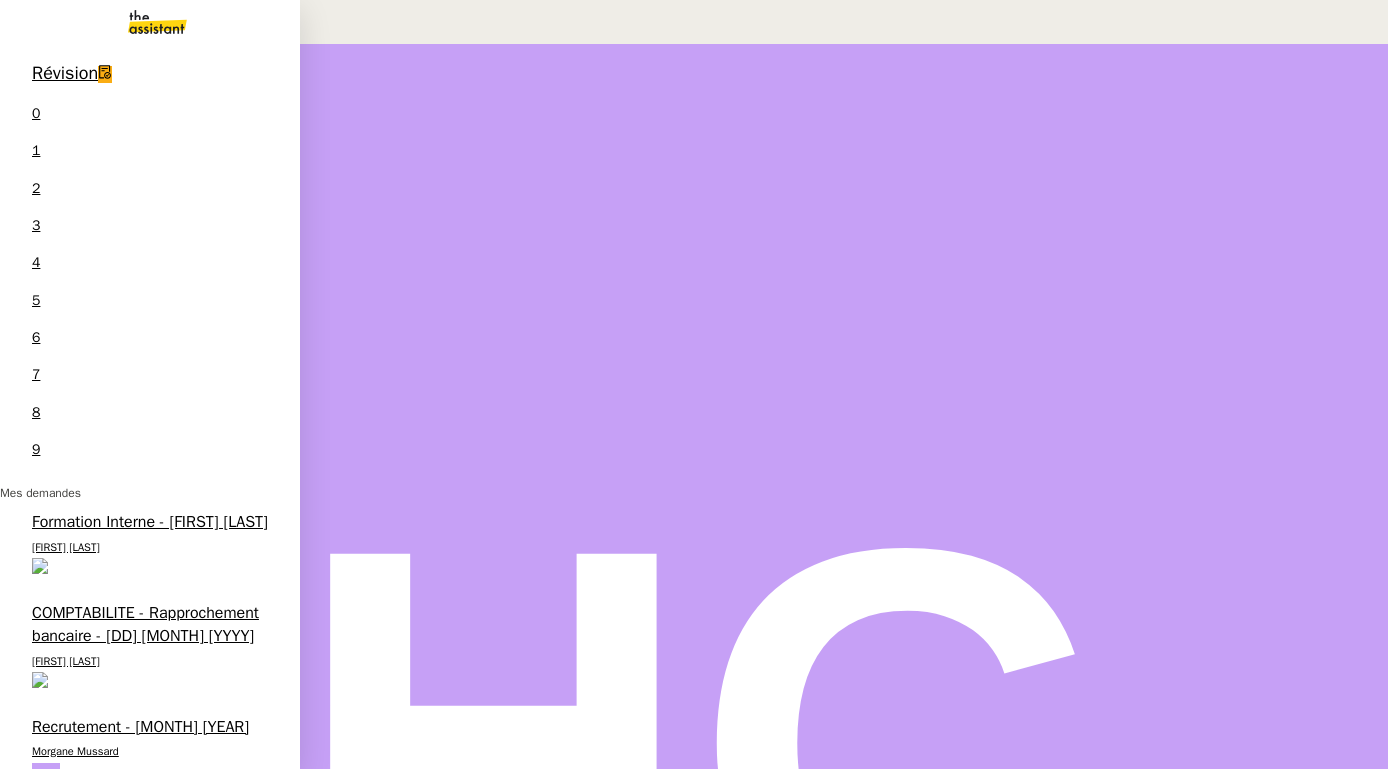 scroll, scrollTop: 0, scrollLeft: 0, axis: both 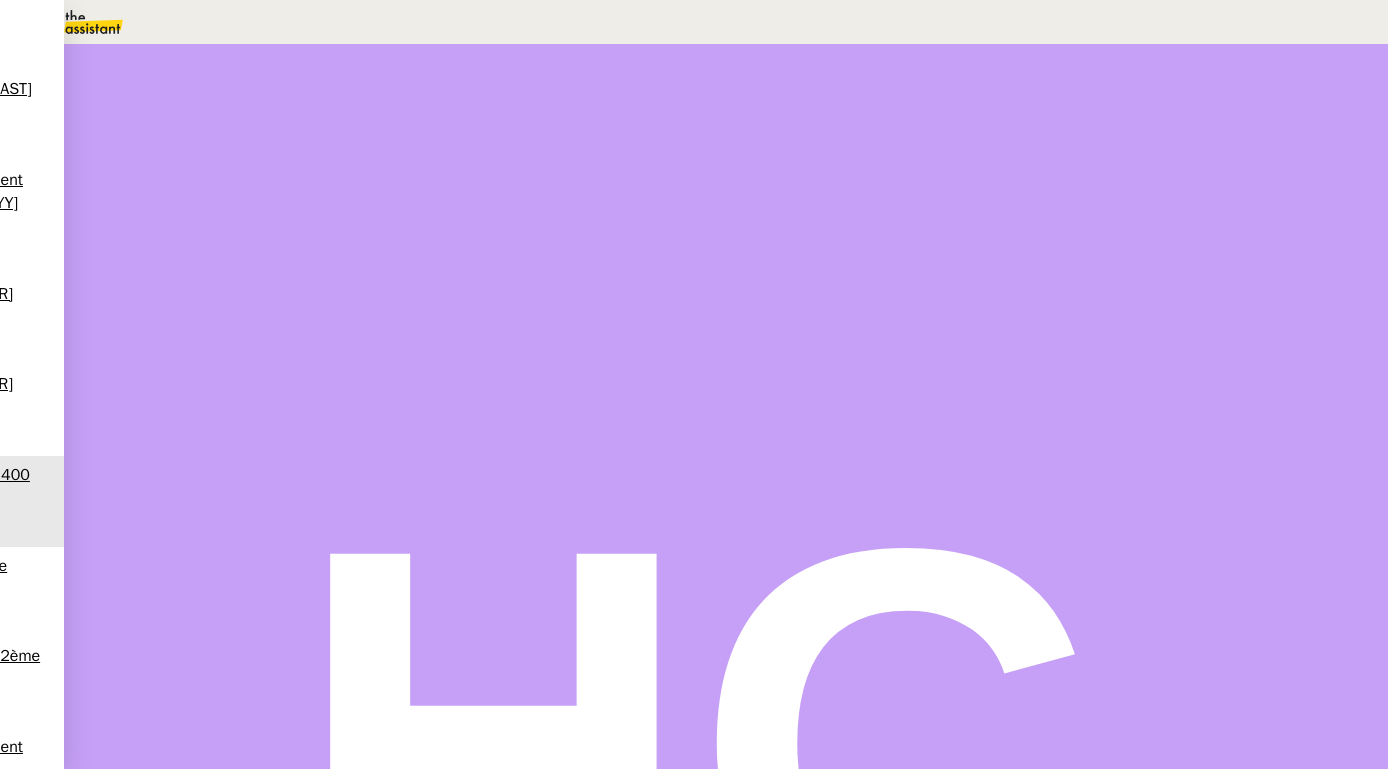 click on "•••" at bounding box center (195, 737) 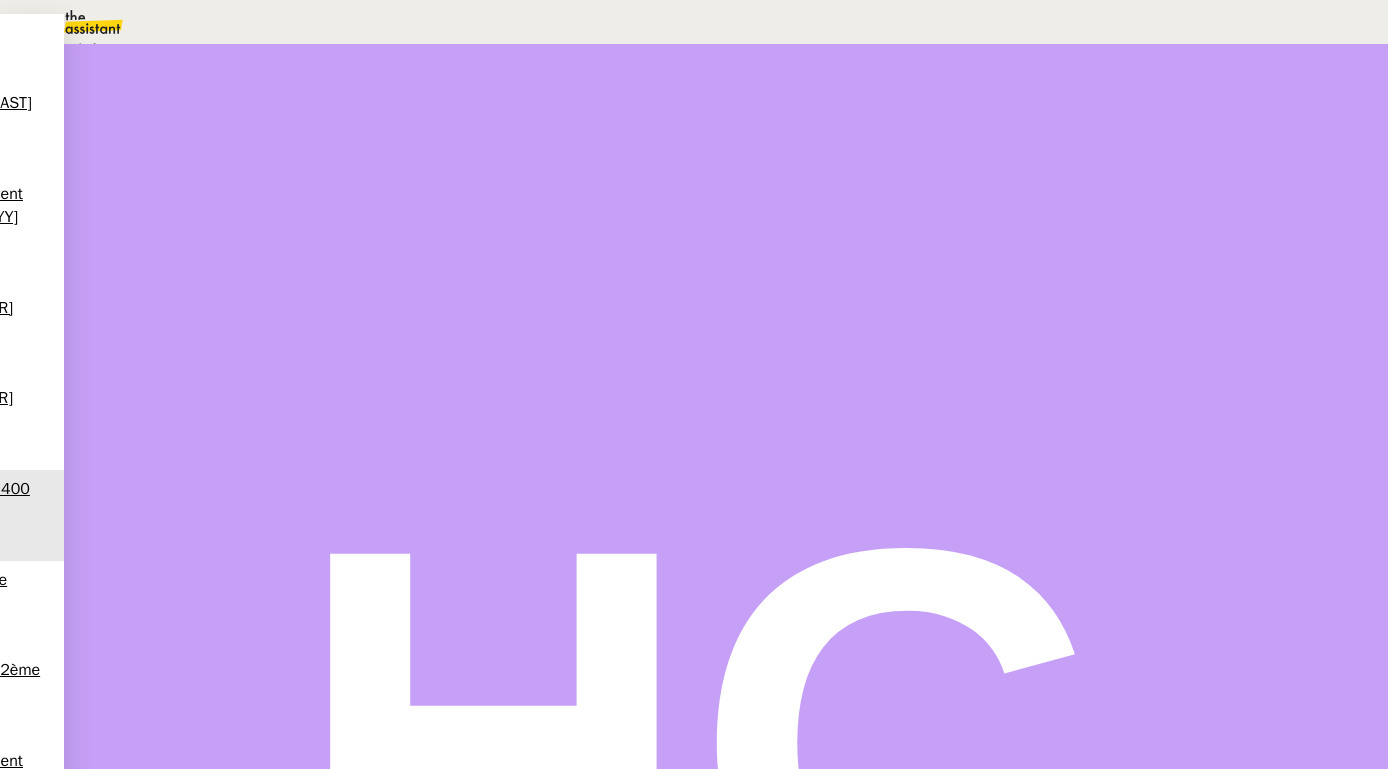 click on "Statut" at bounding box center [216, 112] 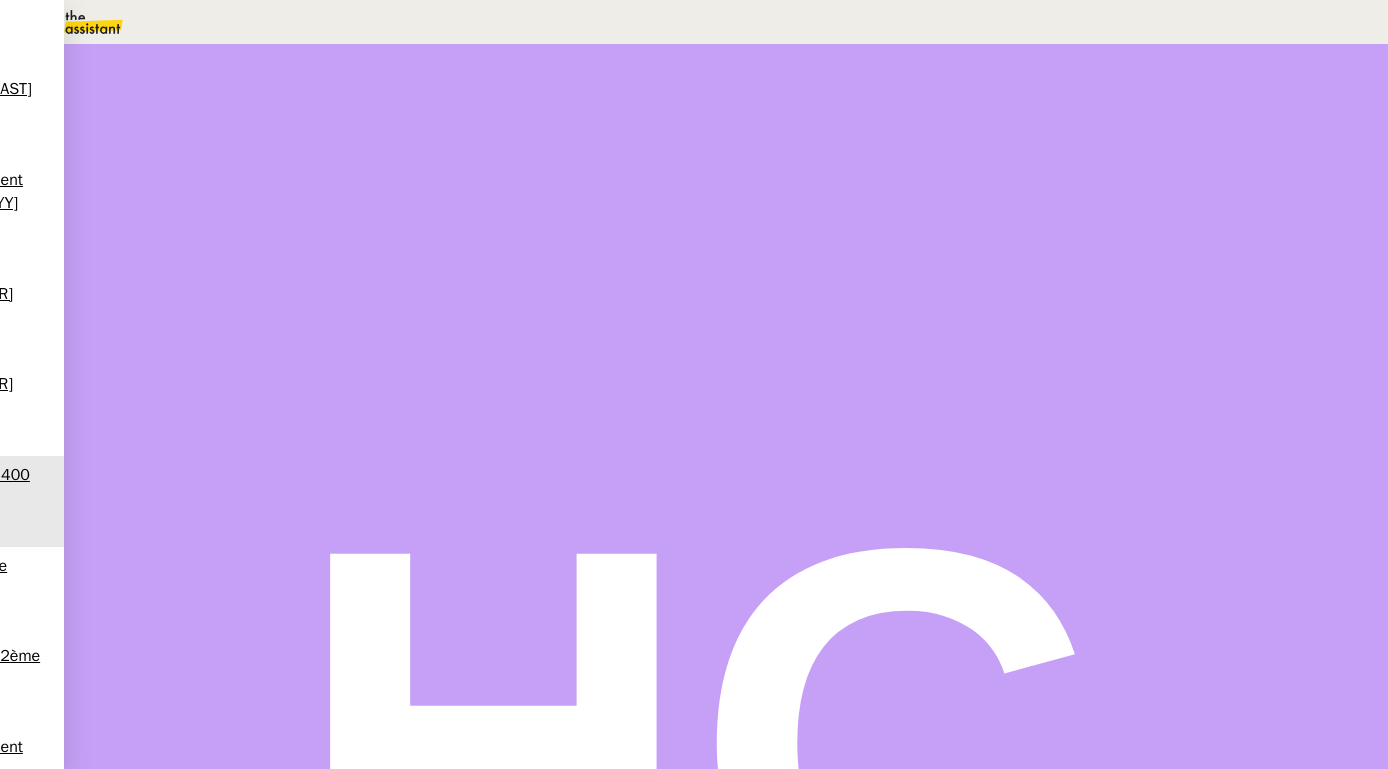 click on "Dans 2 jours ouvrés" at bounding box center (1025, 177) 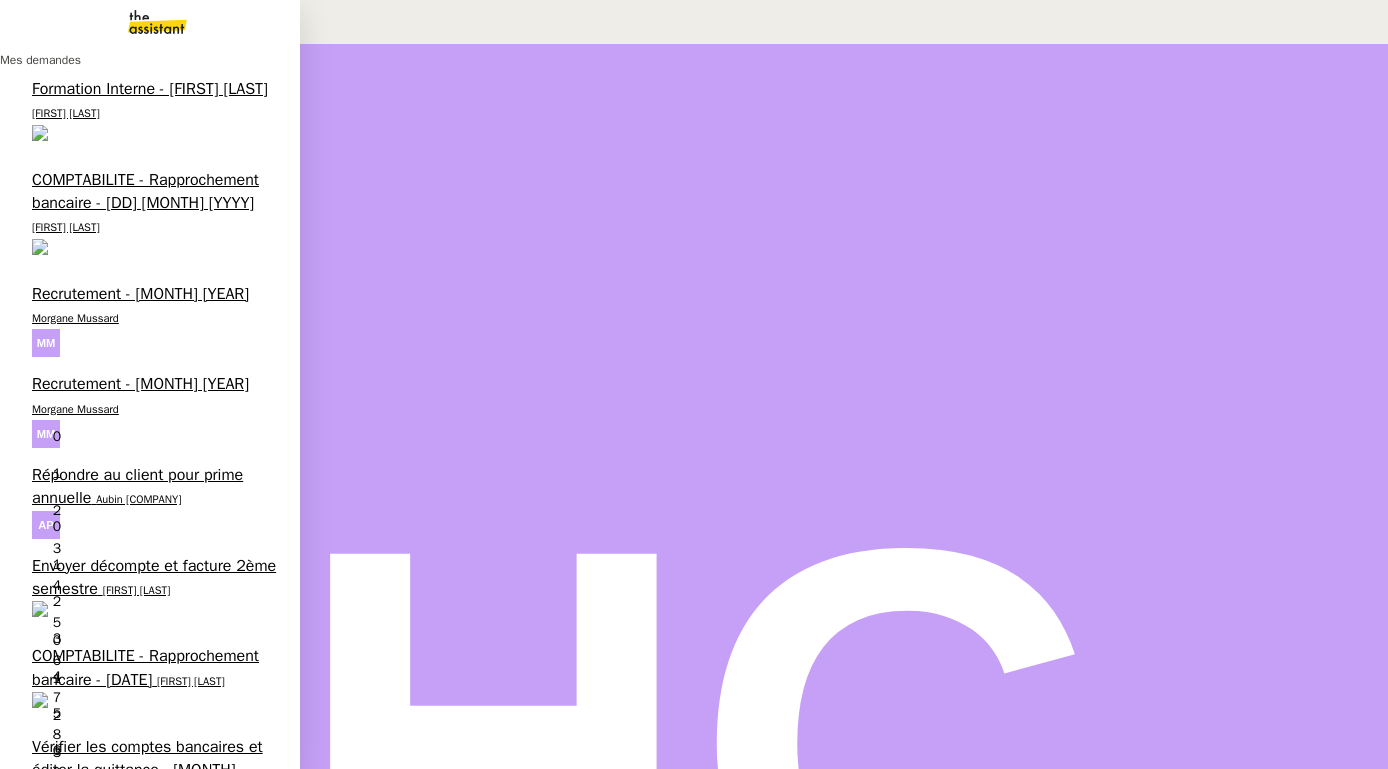 click on "Répondre au client pour prime annuelle" at bounding box center (137, 486) 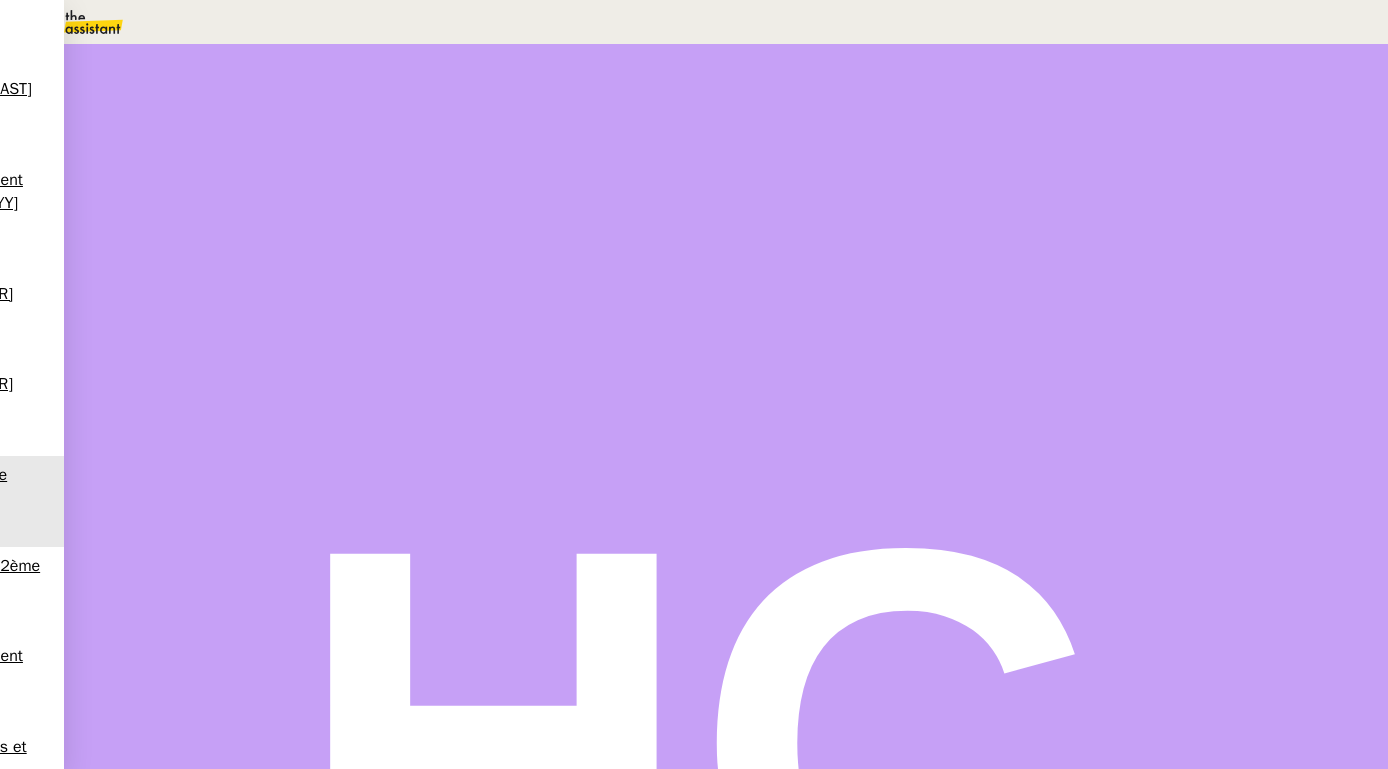 scroll, scrollTop: 539, scrollLeft: 0, axis: vertical 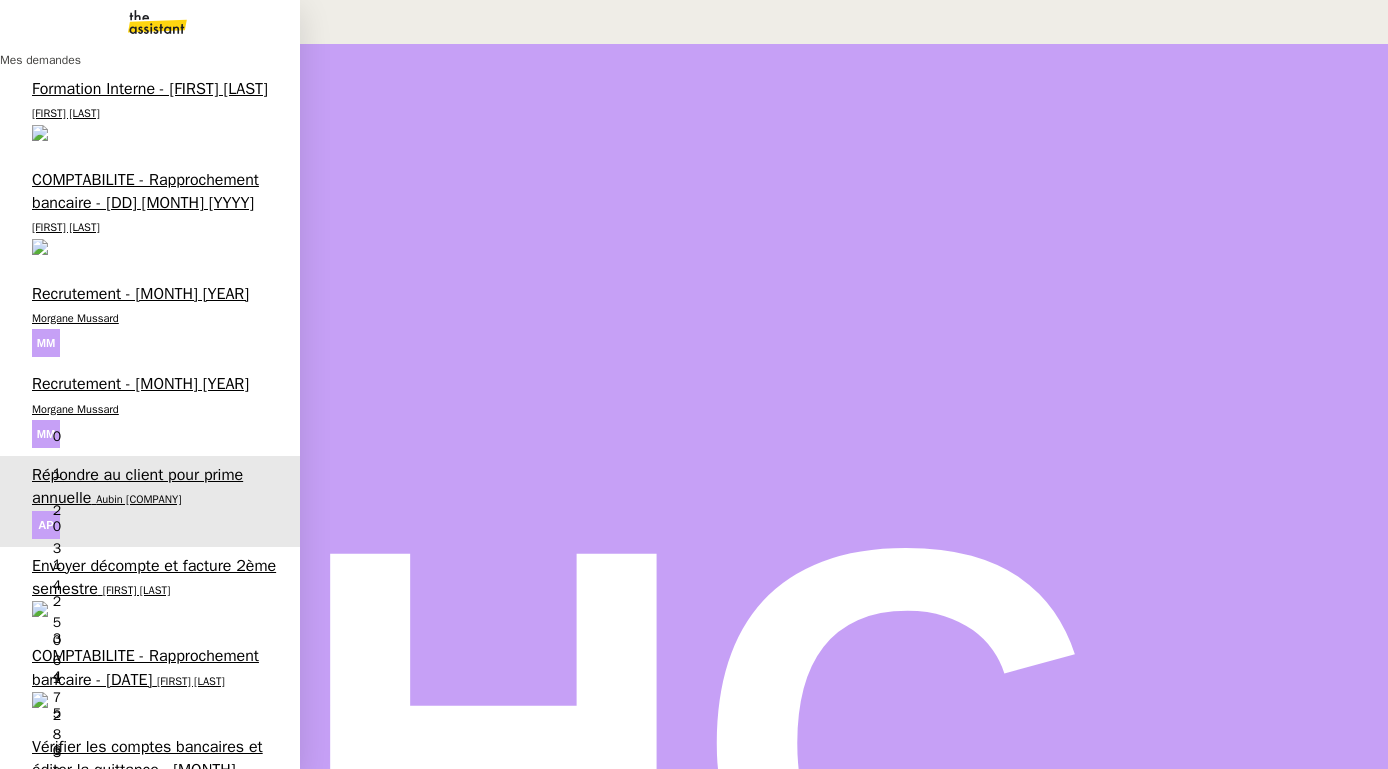 click on "Créer un modèle sur Hubspot" at bounding box center [135, 1905] 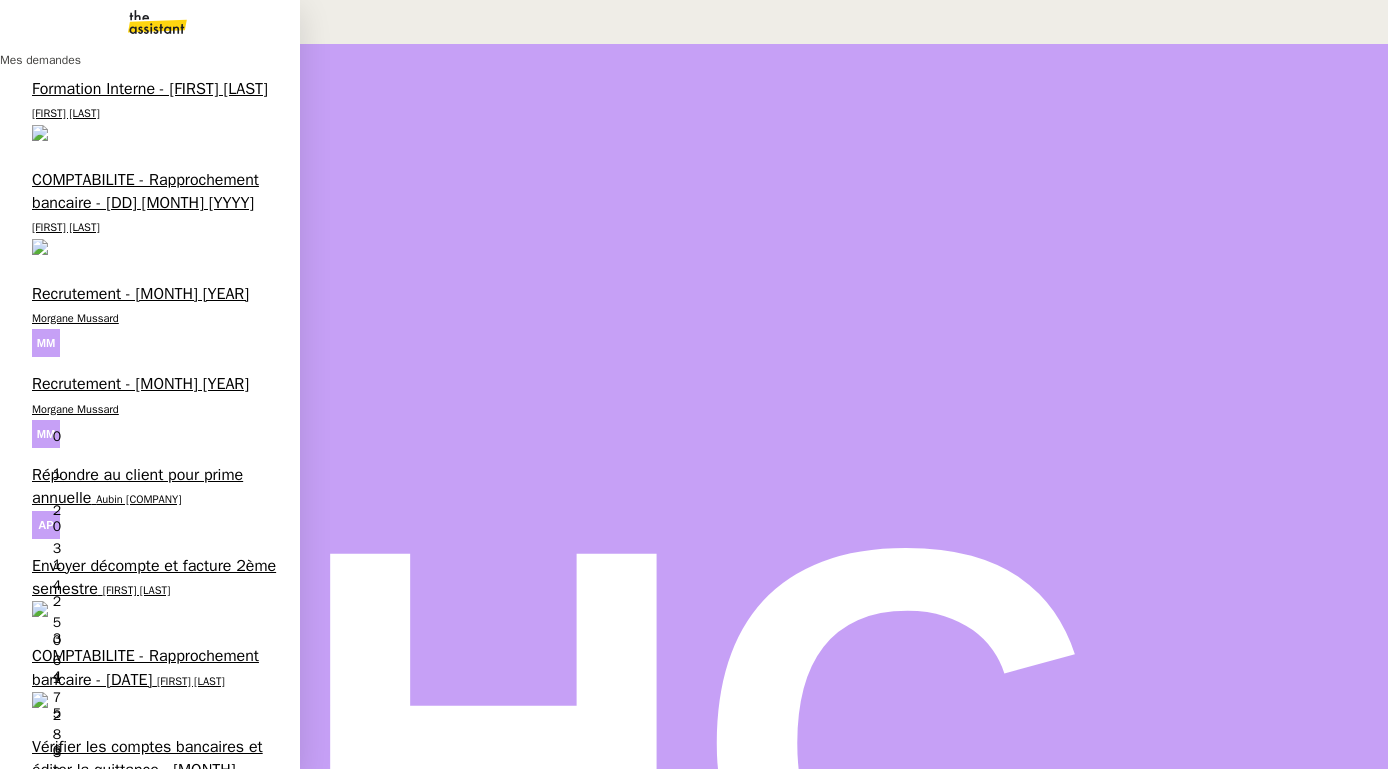 scroll, scrollTop: 254, scrollLeft: 0, axis: vertical 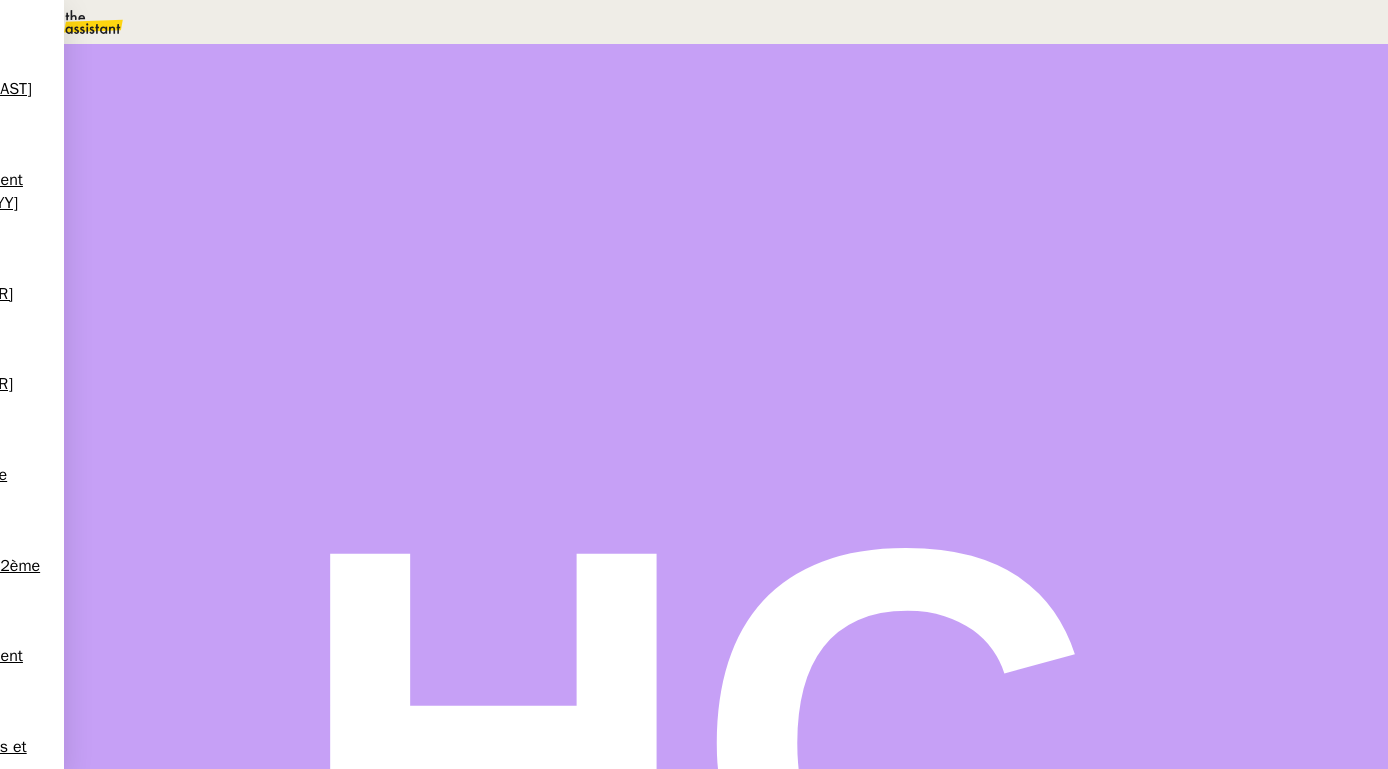 click on "Statut" at bounding box center [216, 112] 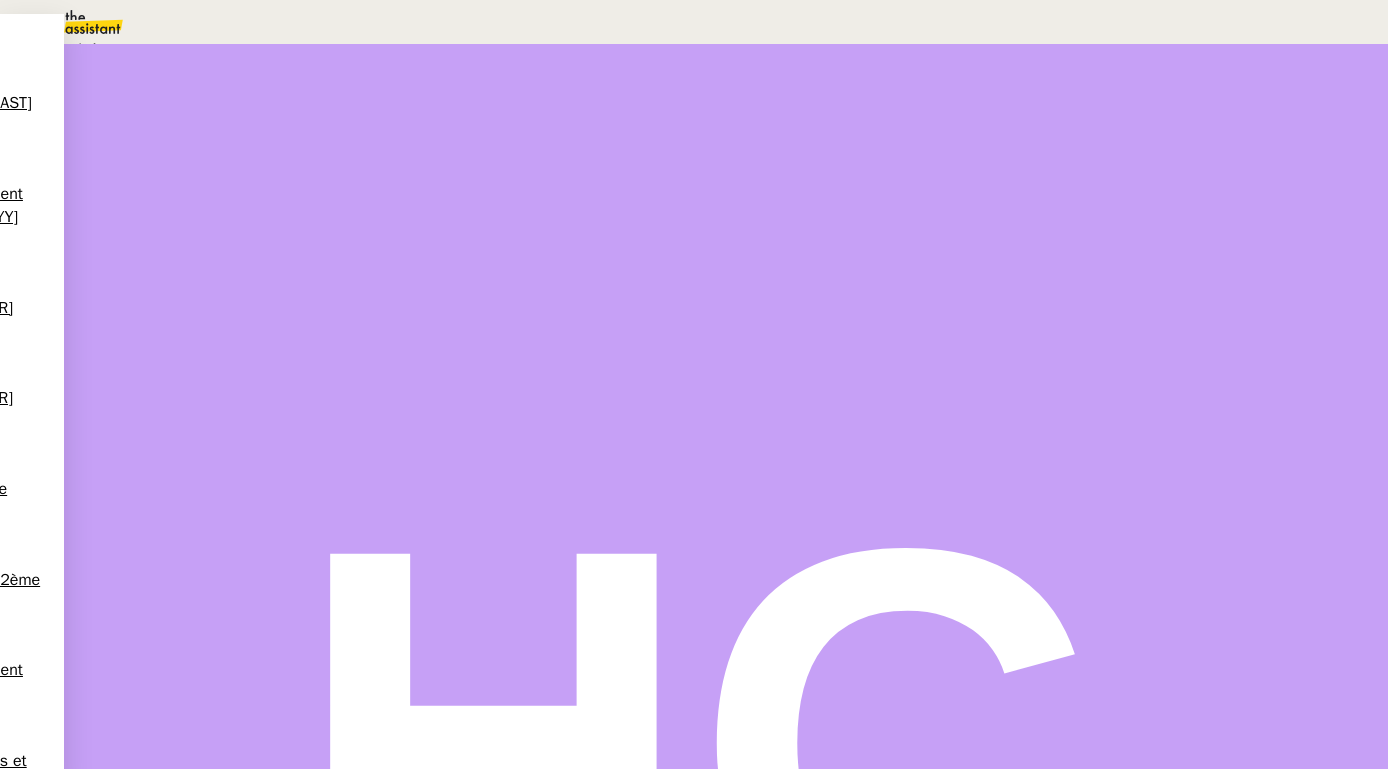 click on "En attente" at bounding box center (72, 48) 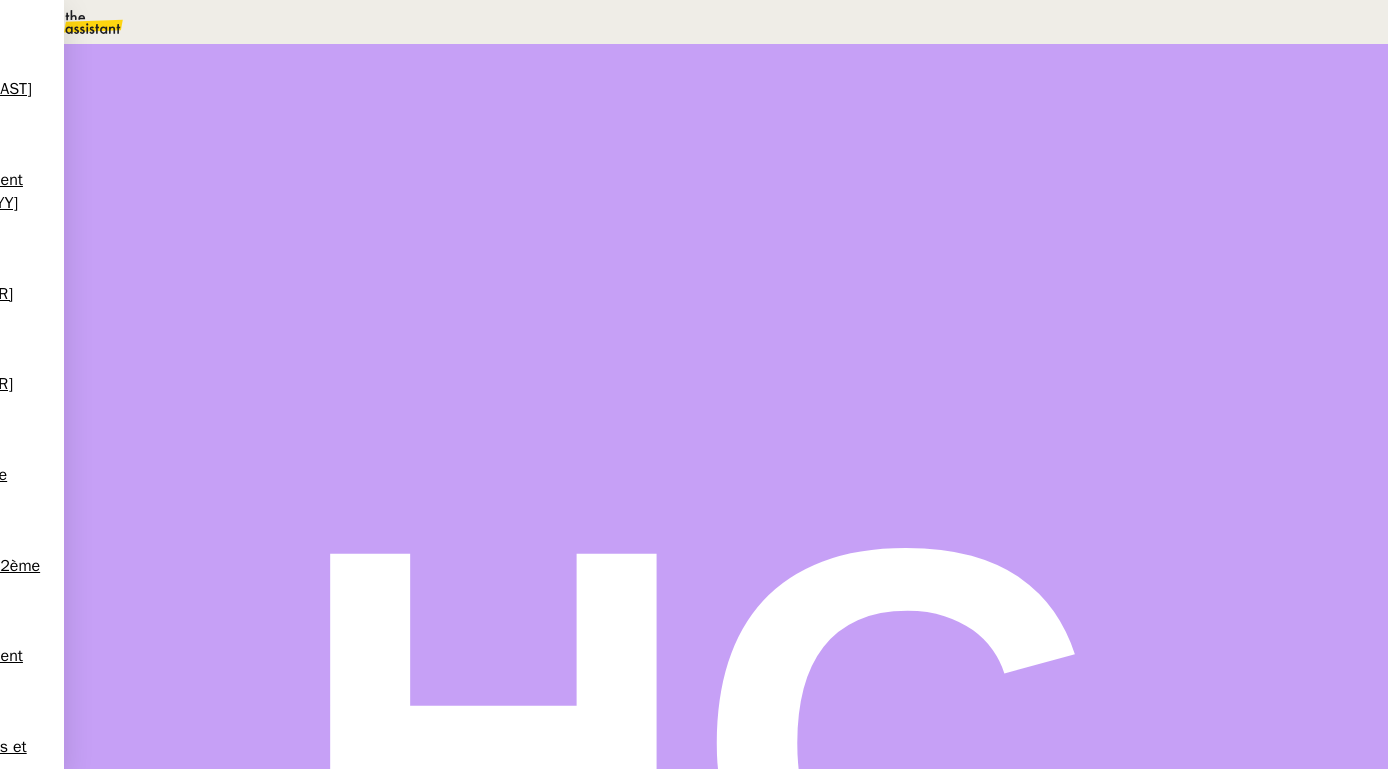 click on "Dans 2 jours ouvrés" at bounding box center (1025, 177) 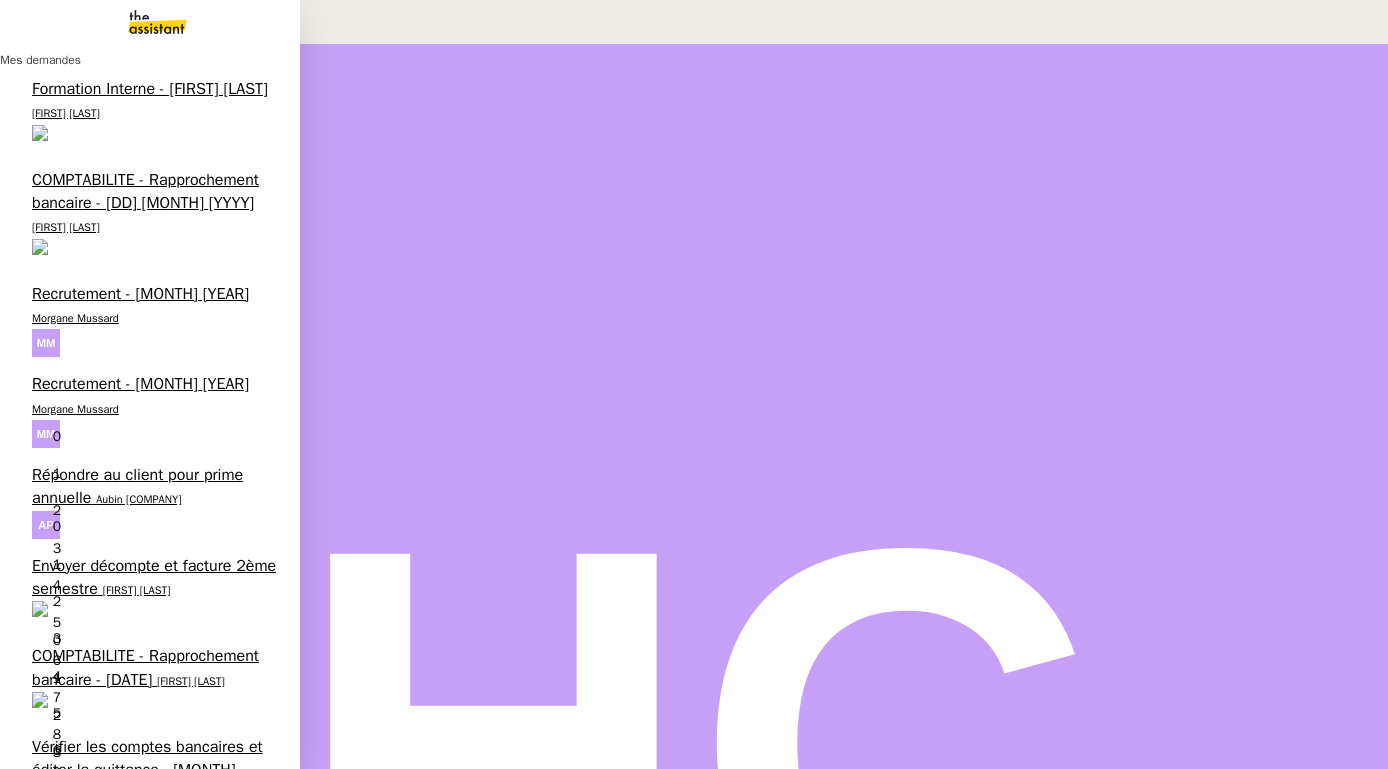 click on "Classer fichier et mail dans TAMALI" at bounding box center [156, 1814] 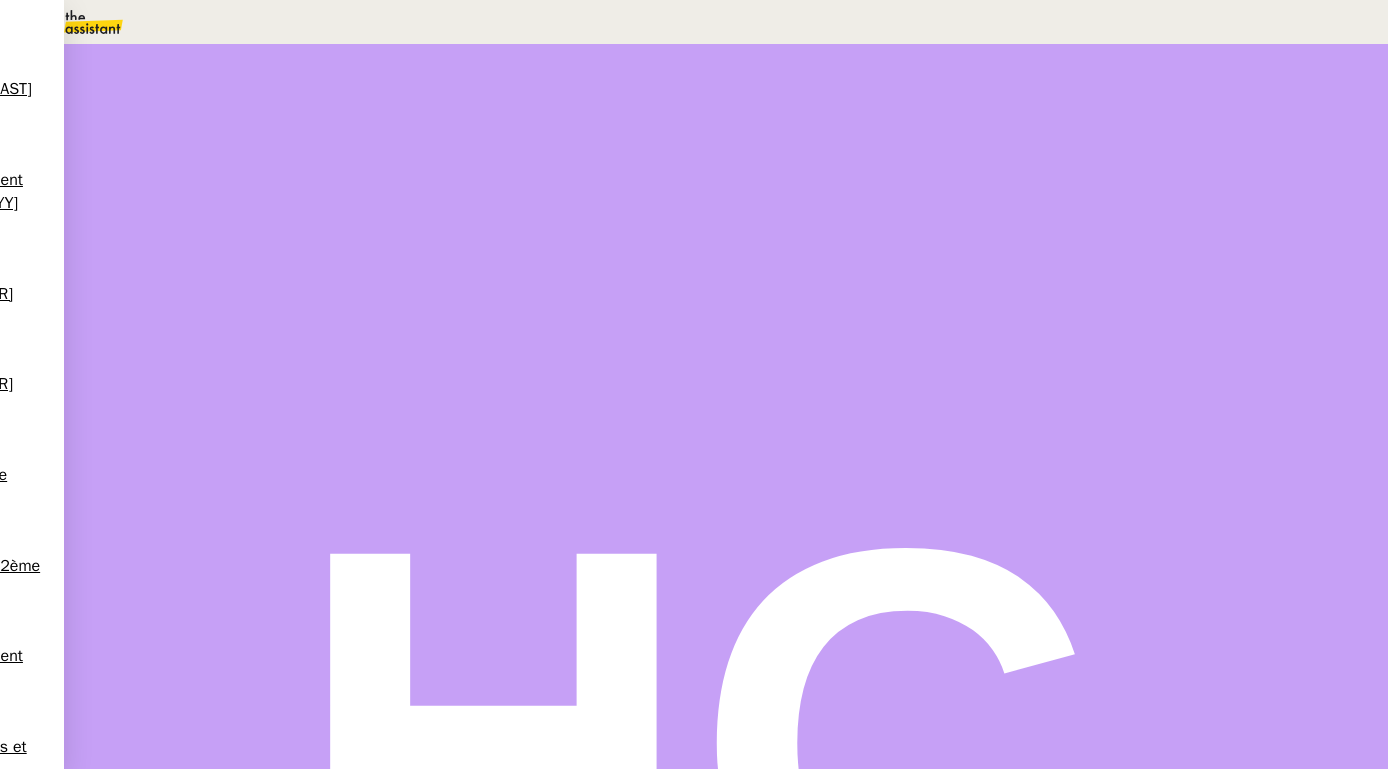 scroll, scrollTop: 1137, scrollLeft: 0, axis: vertical 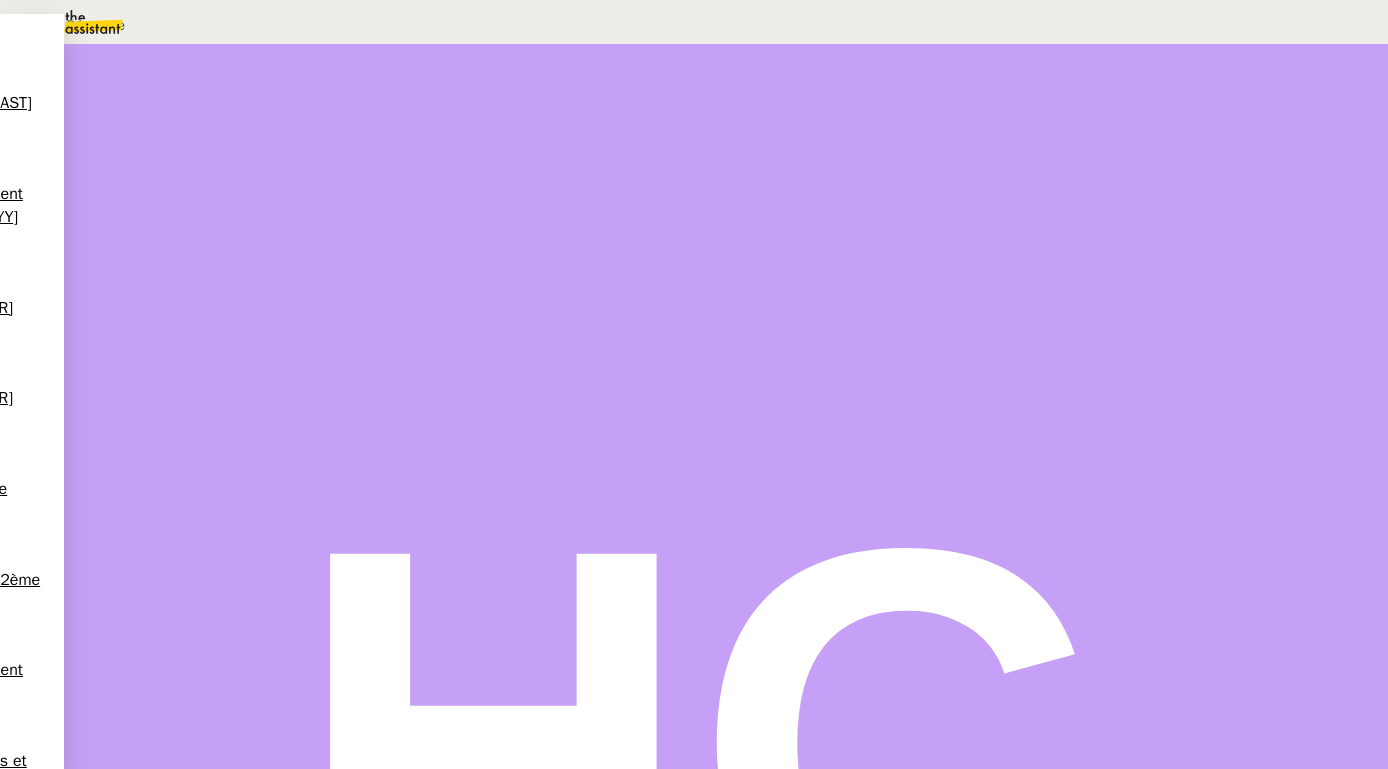 click on "Télécharger le message" at bounding box center (140, 142) 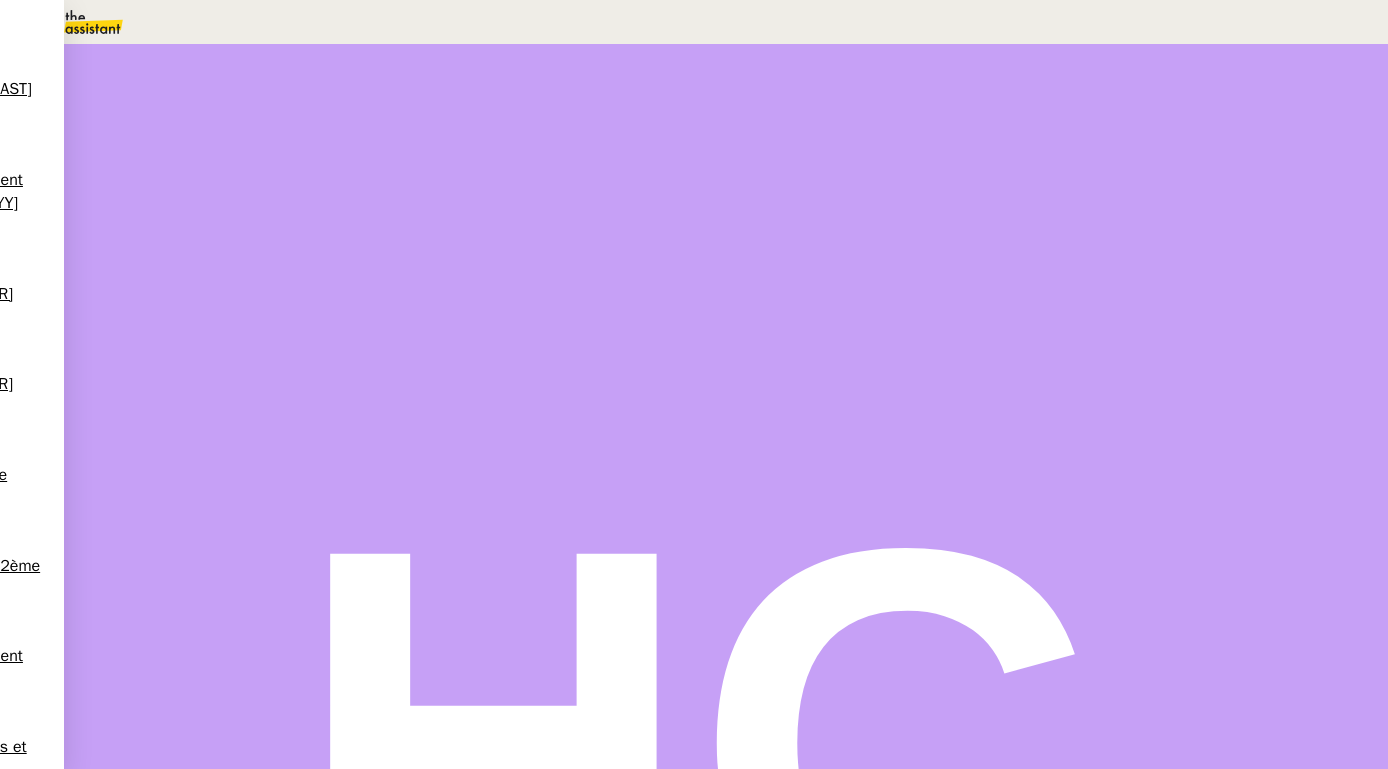 scroll, scrollTop: 1272, scrollLeft: 0, axis: vertical 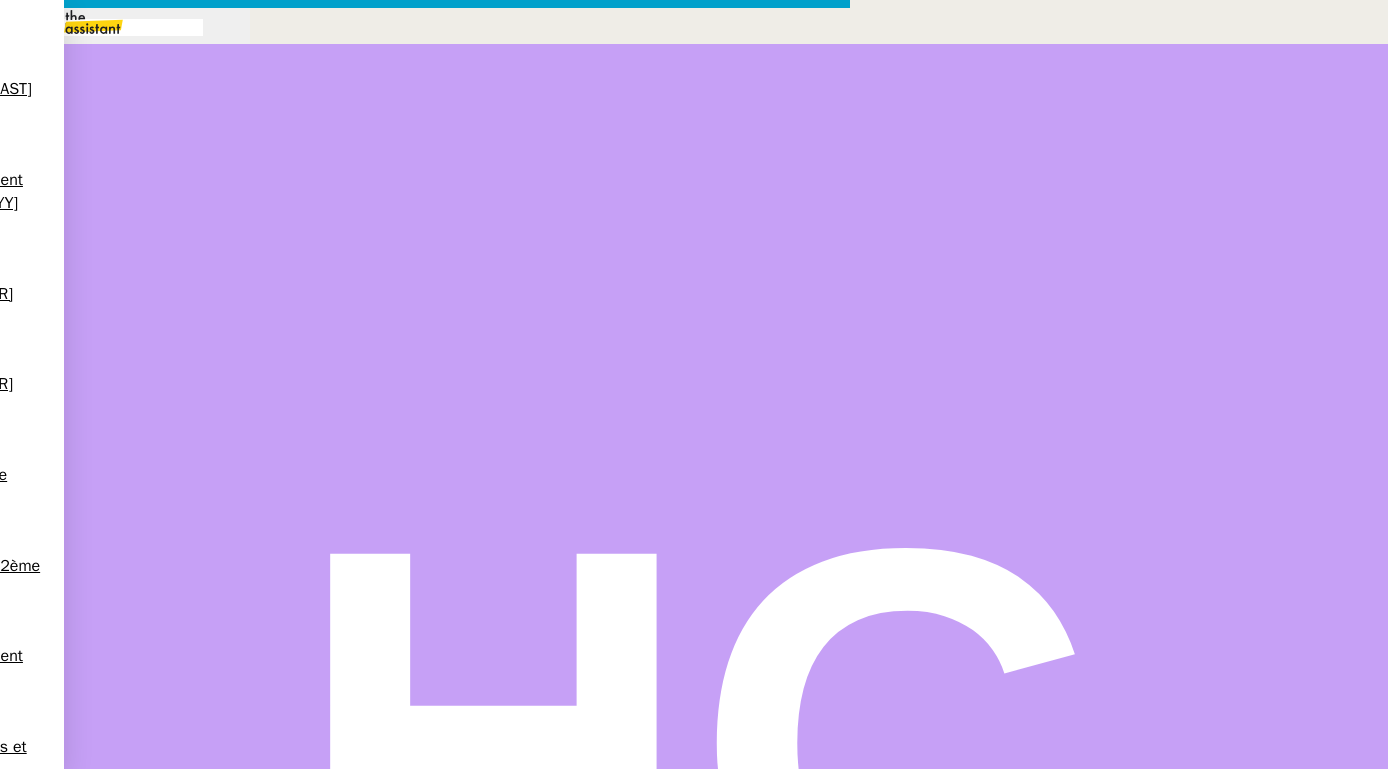 click at bounding box center [425, 837] 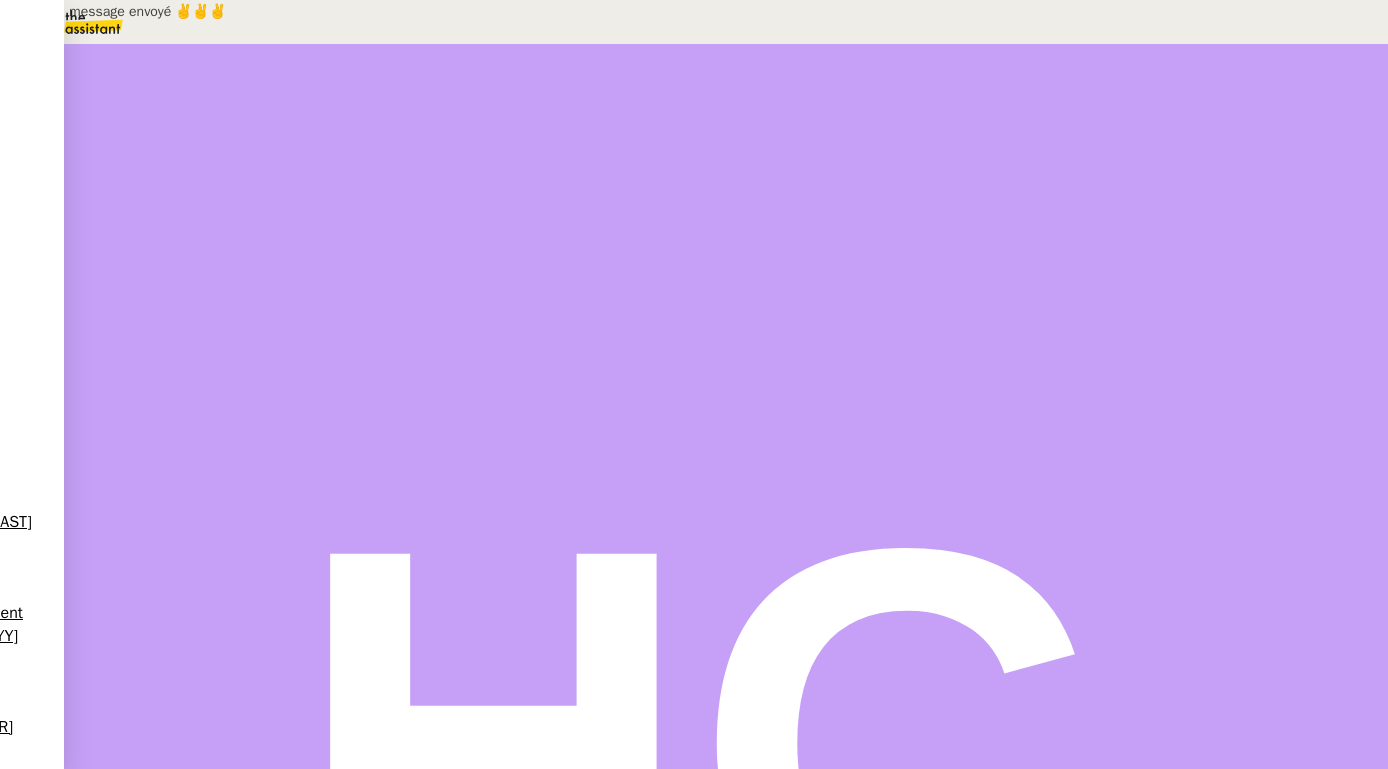 scroll, scrollTop: 348, scrollLeft: 0, axis: vertical 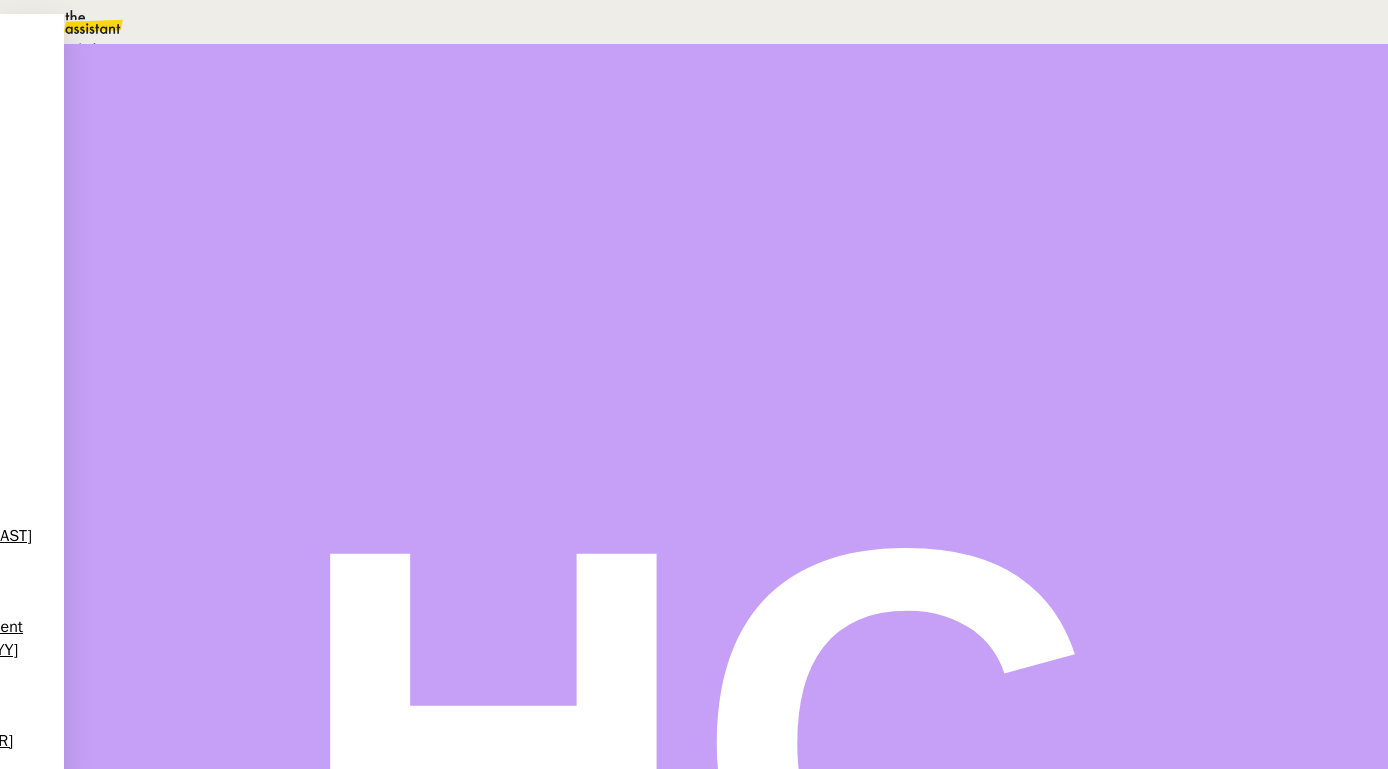 click on "Statut" at bounding box center (216, 112) 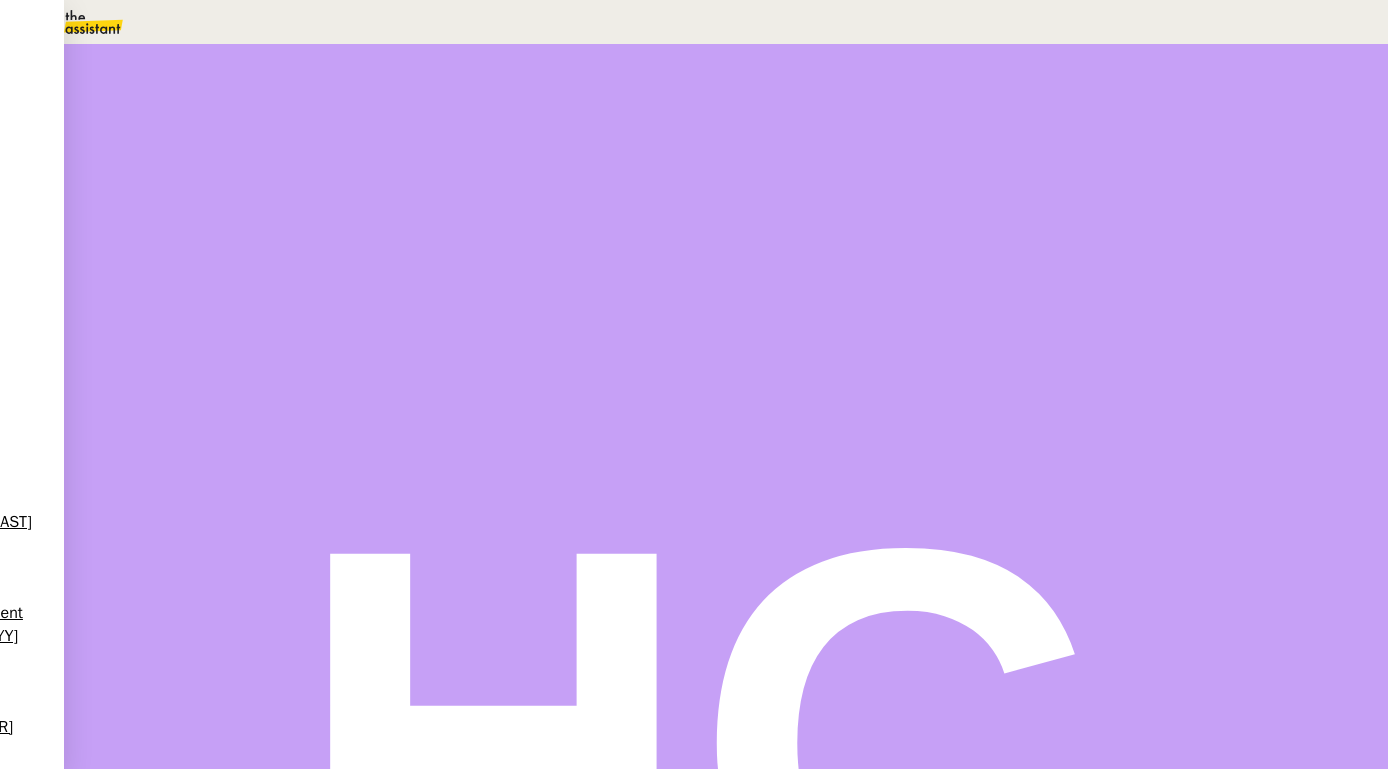 click on "Sauver" at bounding box center [991, 188] 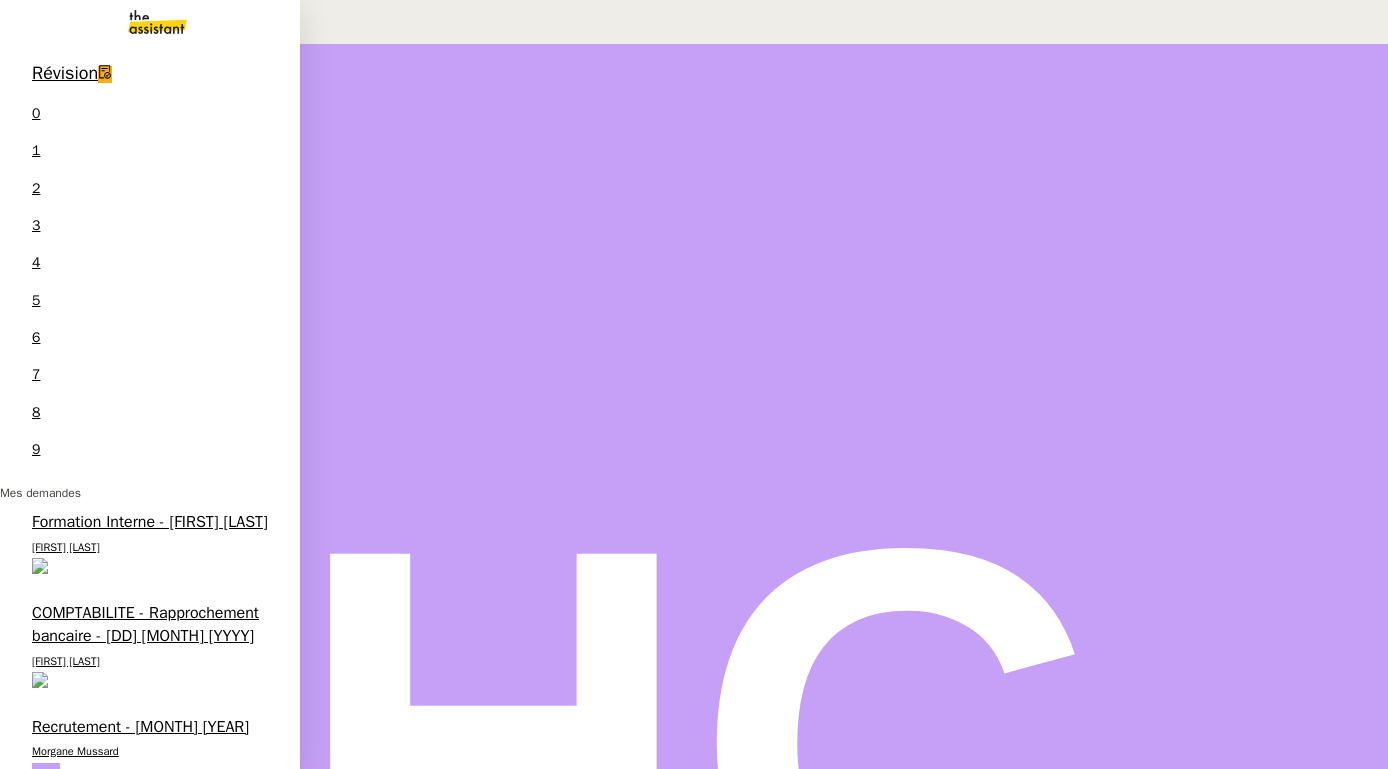 click on "Demander à Create pour le module du ventilateur" at bounding box center [154, 2258] 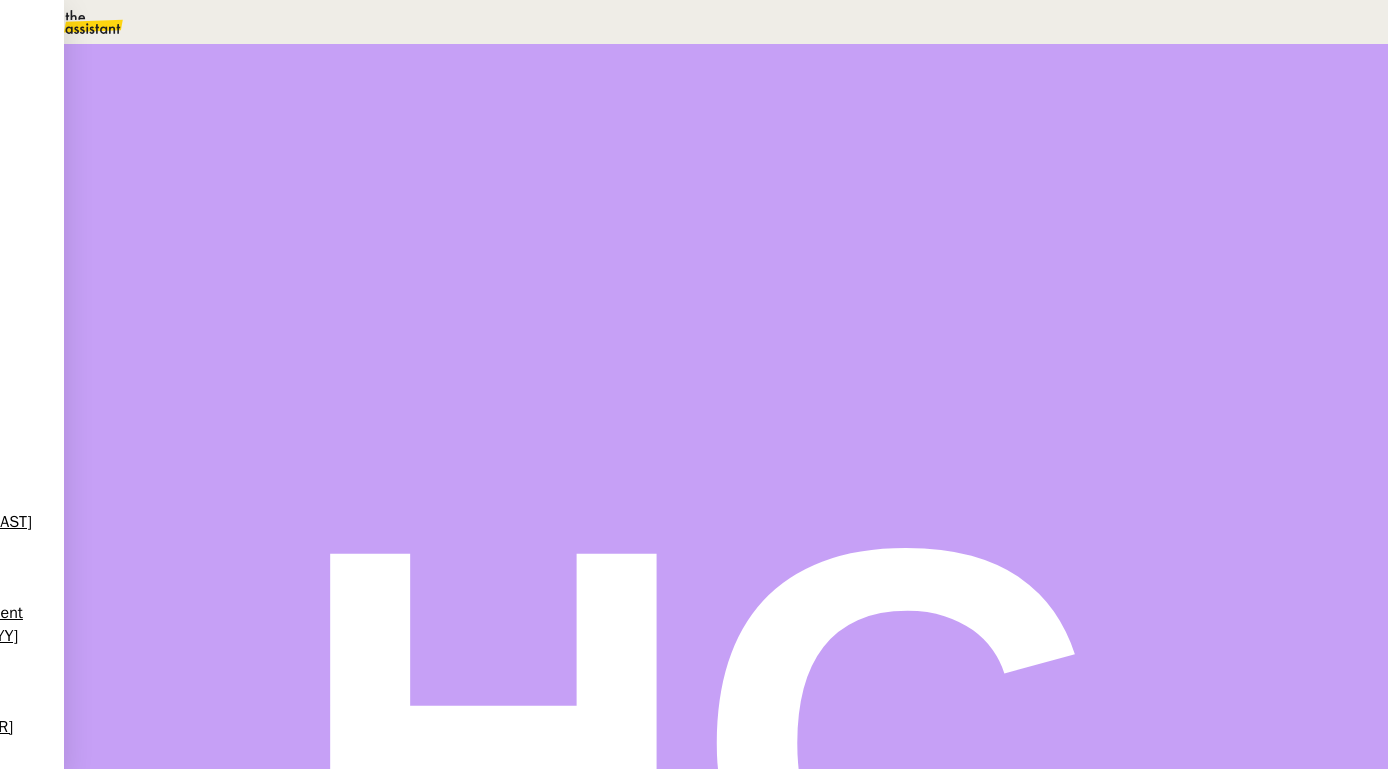 click on "Statut" at bounding box center [216, 112] 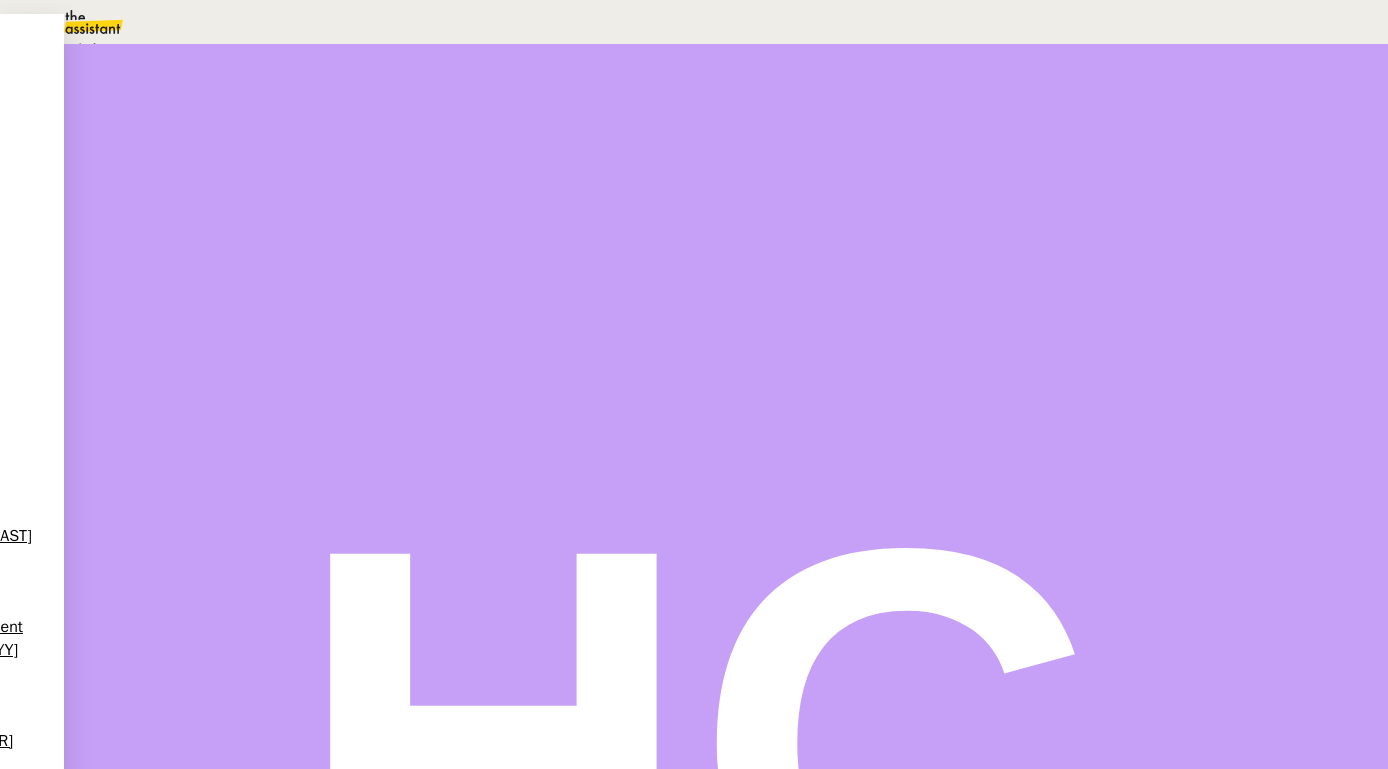 click on "En attente En attente d'une réponse d'un client, d'un contact ou d'un tiers." at bounding box center (334, 84) 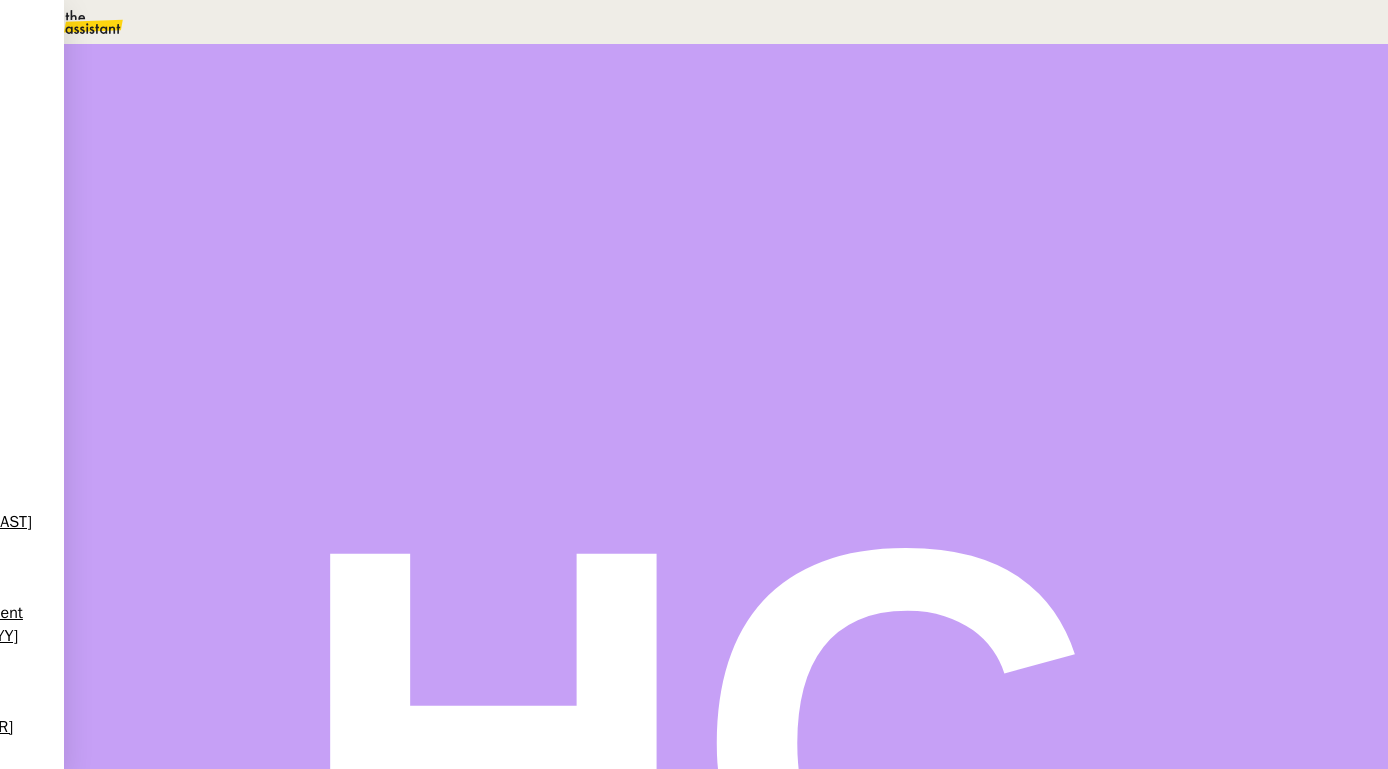 click on "Dans 2 jours ouvrés" at bounding box center (1025, 177) 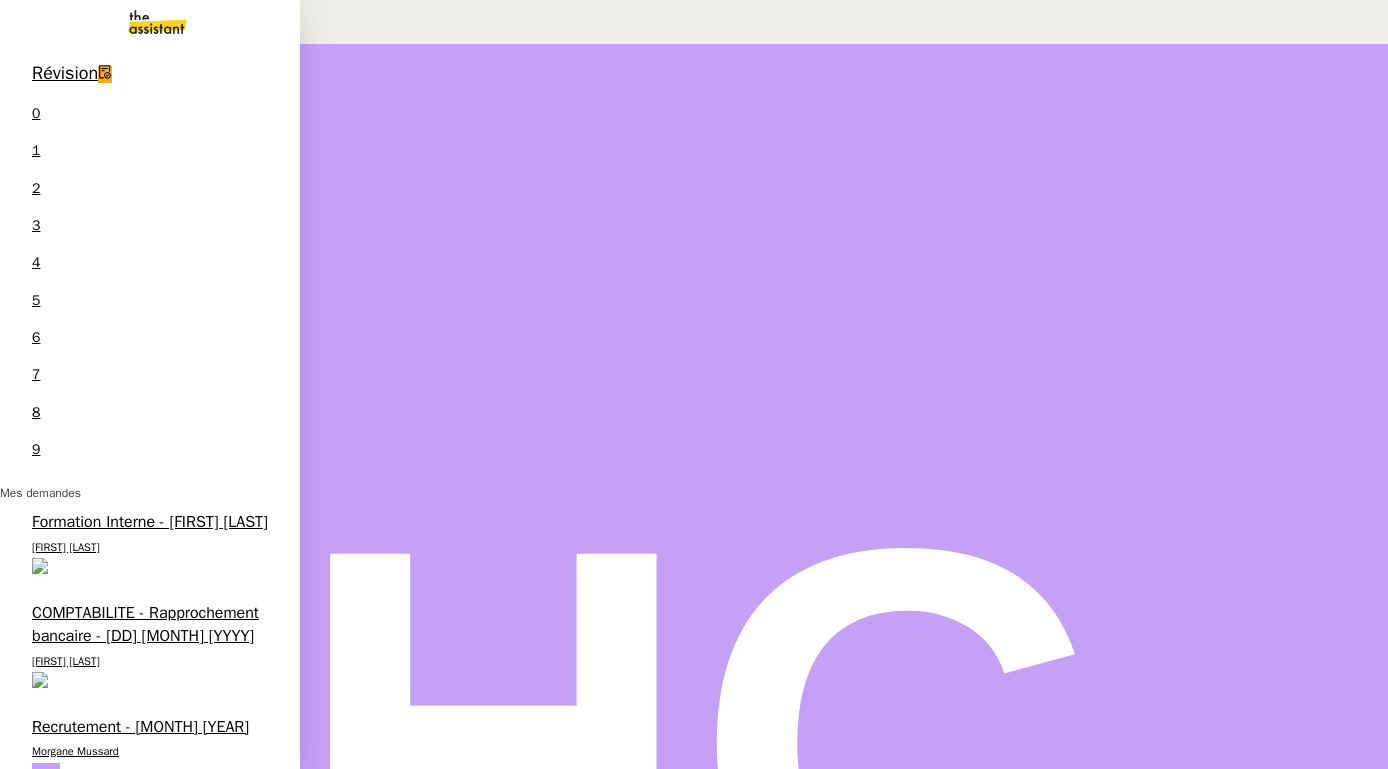 click on "Aubin [COMPANY]" at bounding box center (147, 2181) 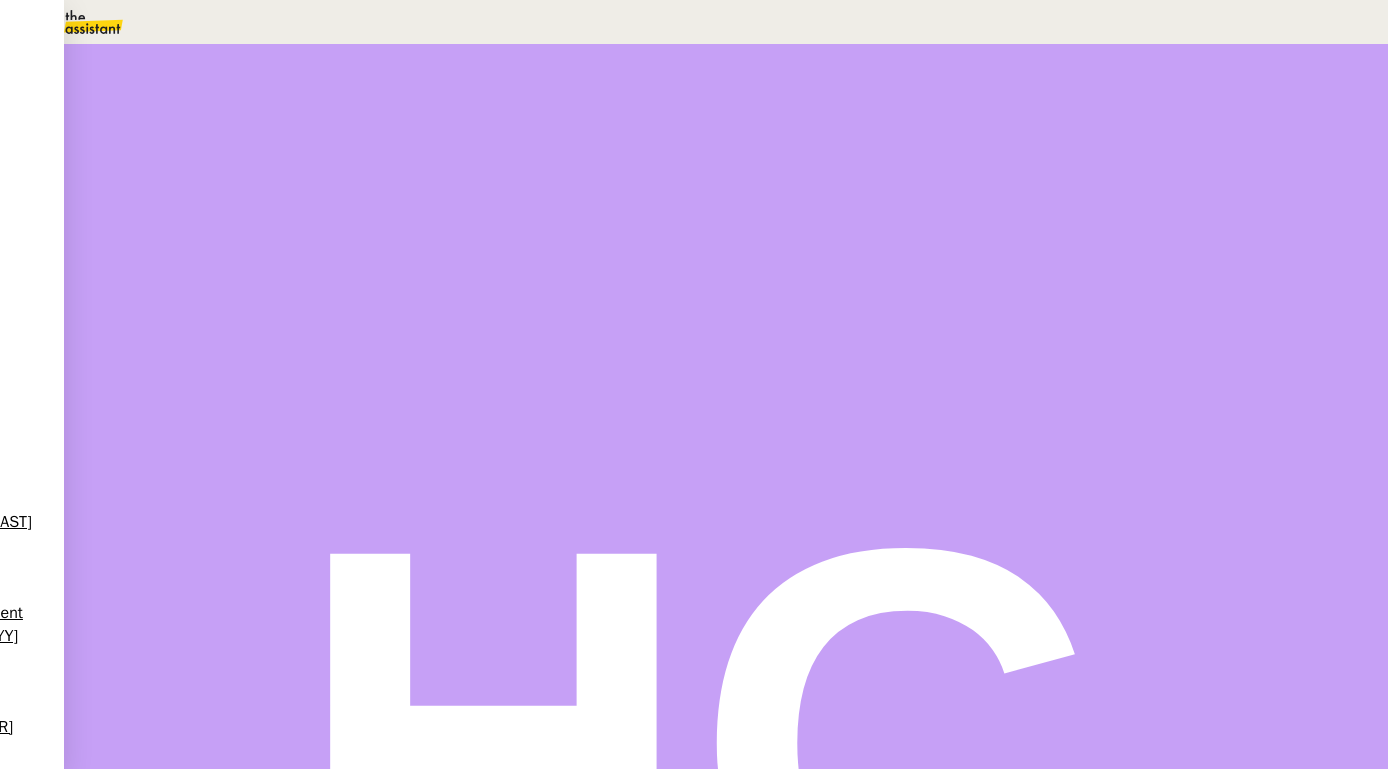 scroll, scrollTop: 632, scrollLeft: 0, axis: vertical 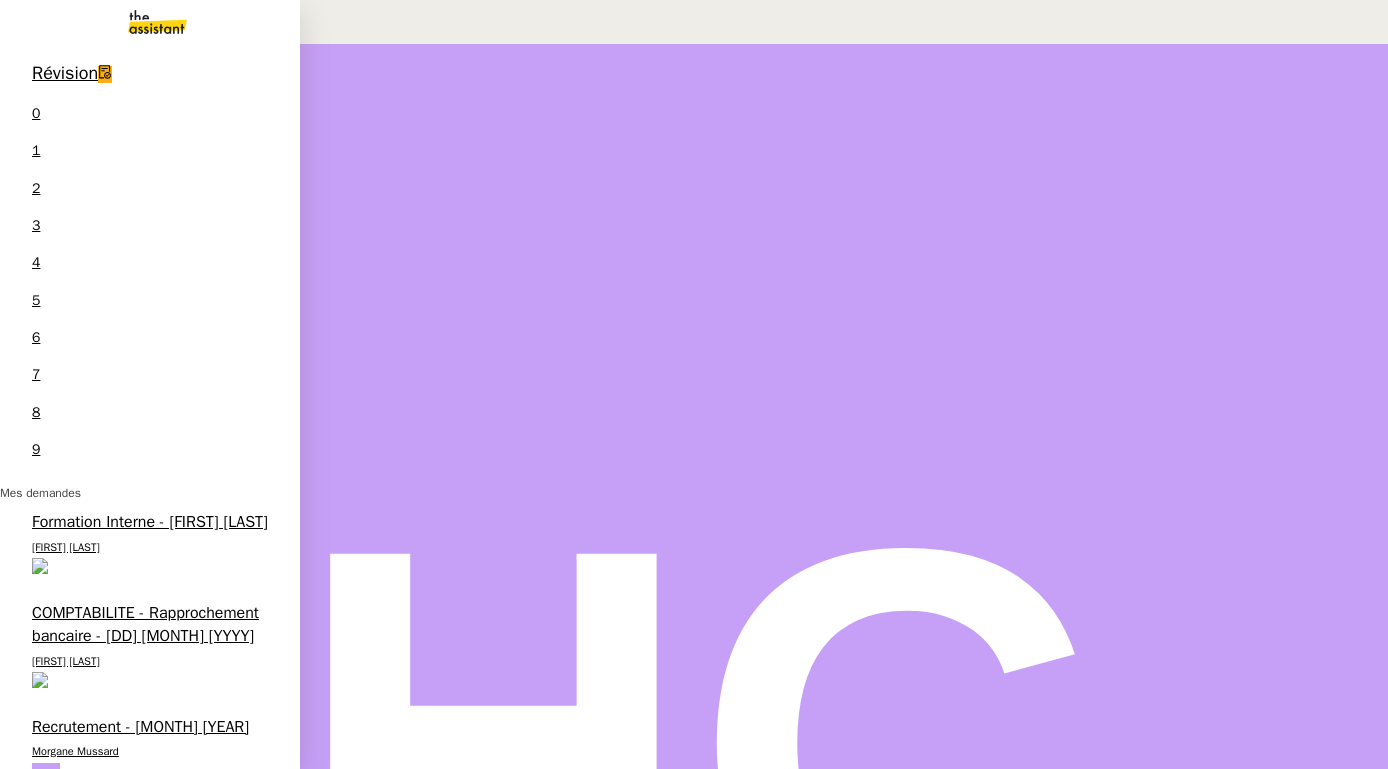 click on "Payer l'assureur après réception des fonds" at bounding box center (145, 2077) 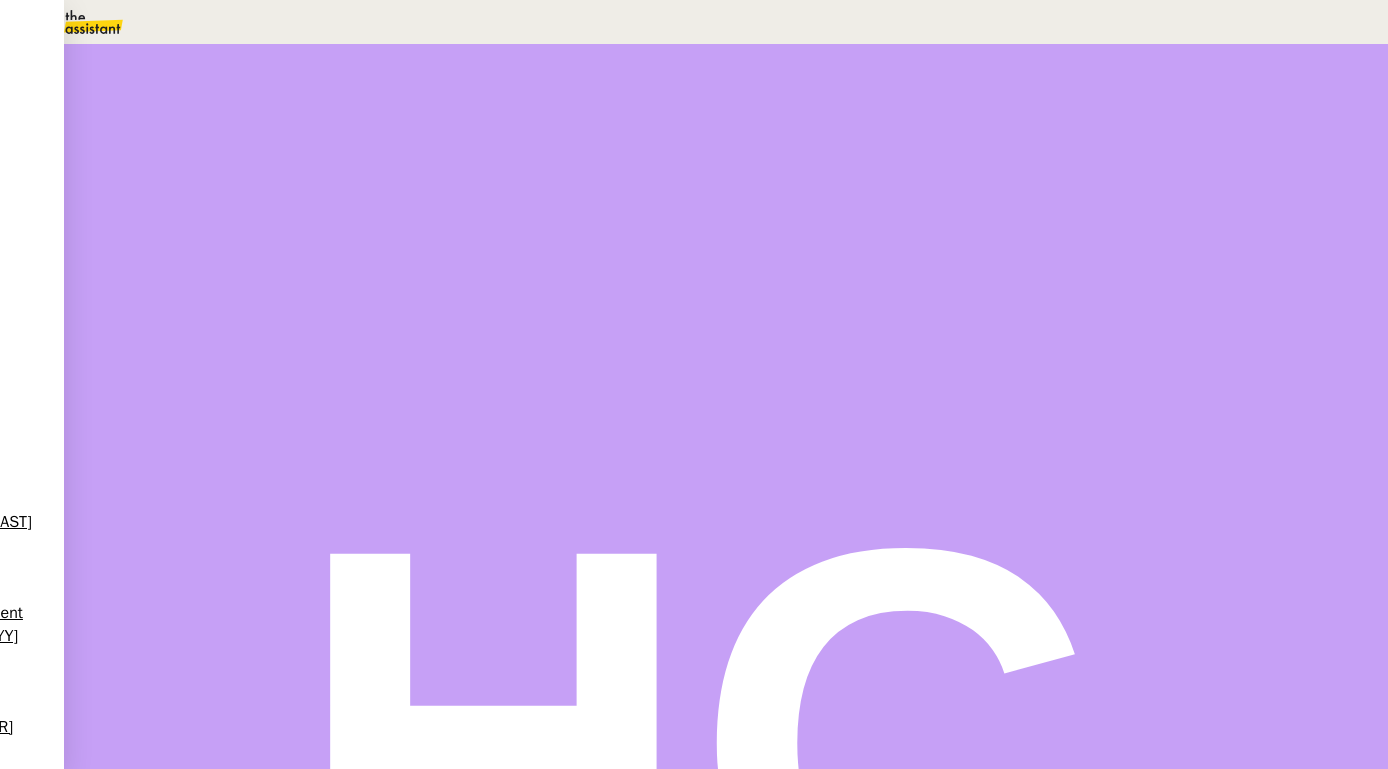 scroll, scrollTop: 1811, scrollLeft: 0, axis: vertical 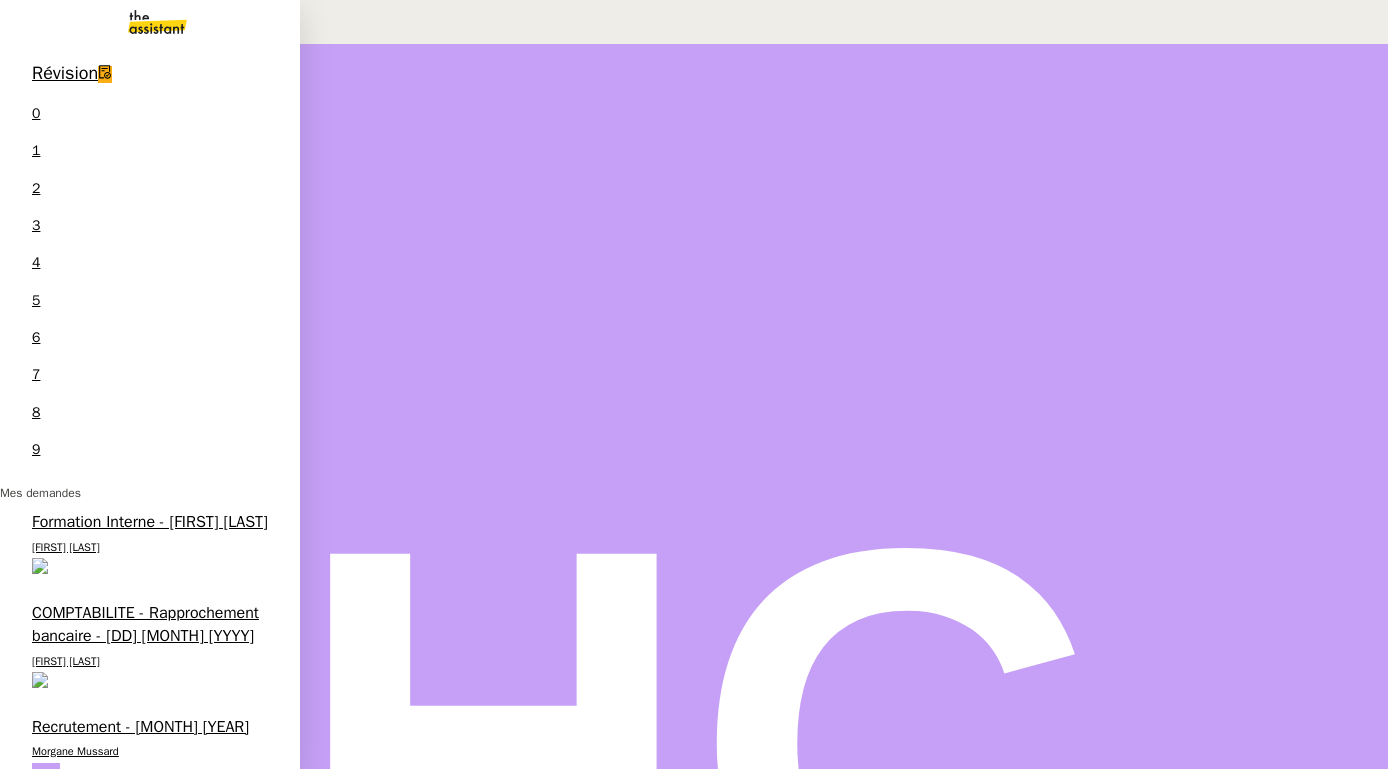 click on "[FIRST] [LAST]" at bounding box center (117, 1818) 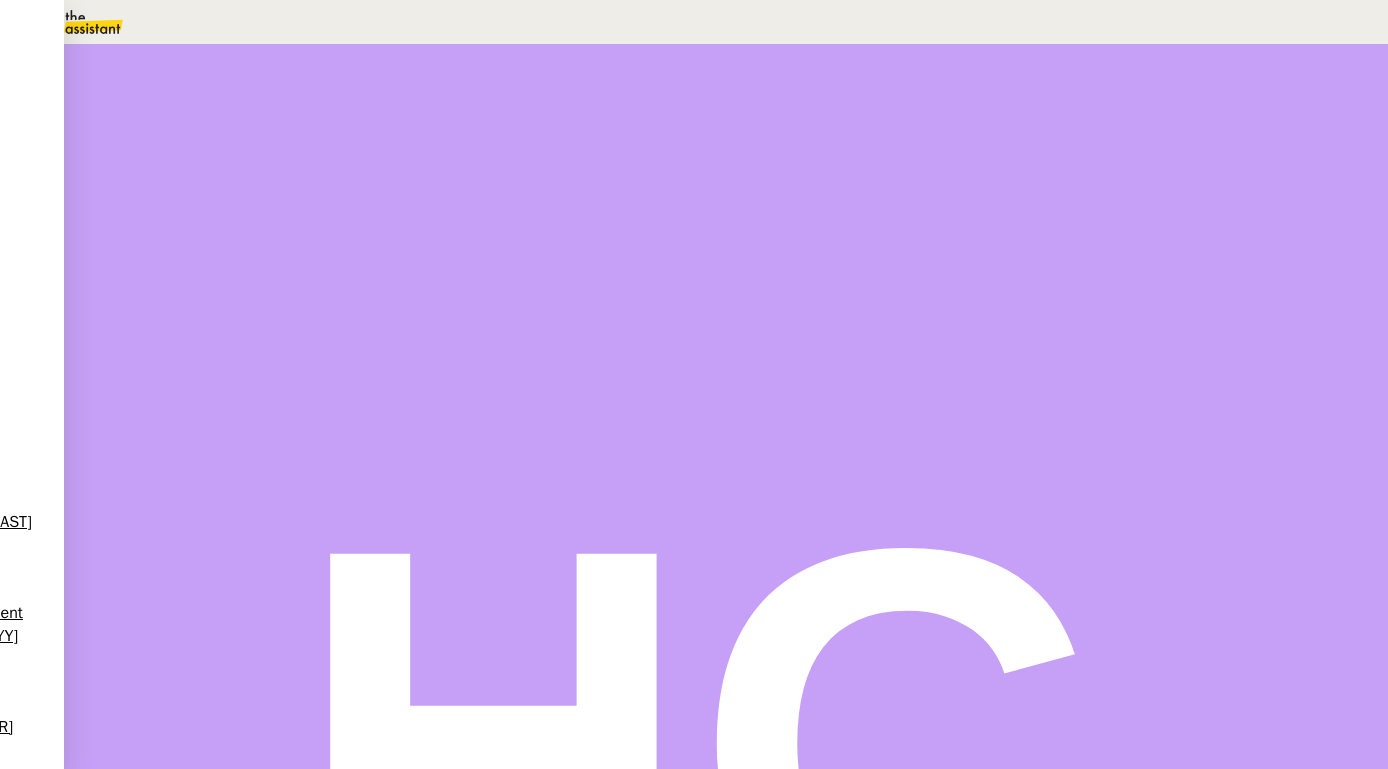 scroll, scrollTop: 1316, scrollLeft: 0, axis: vertical 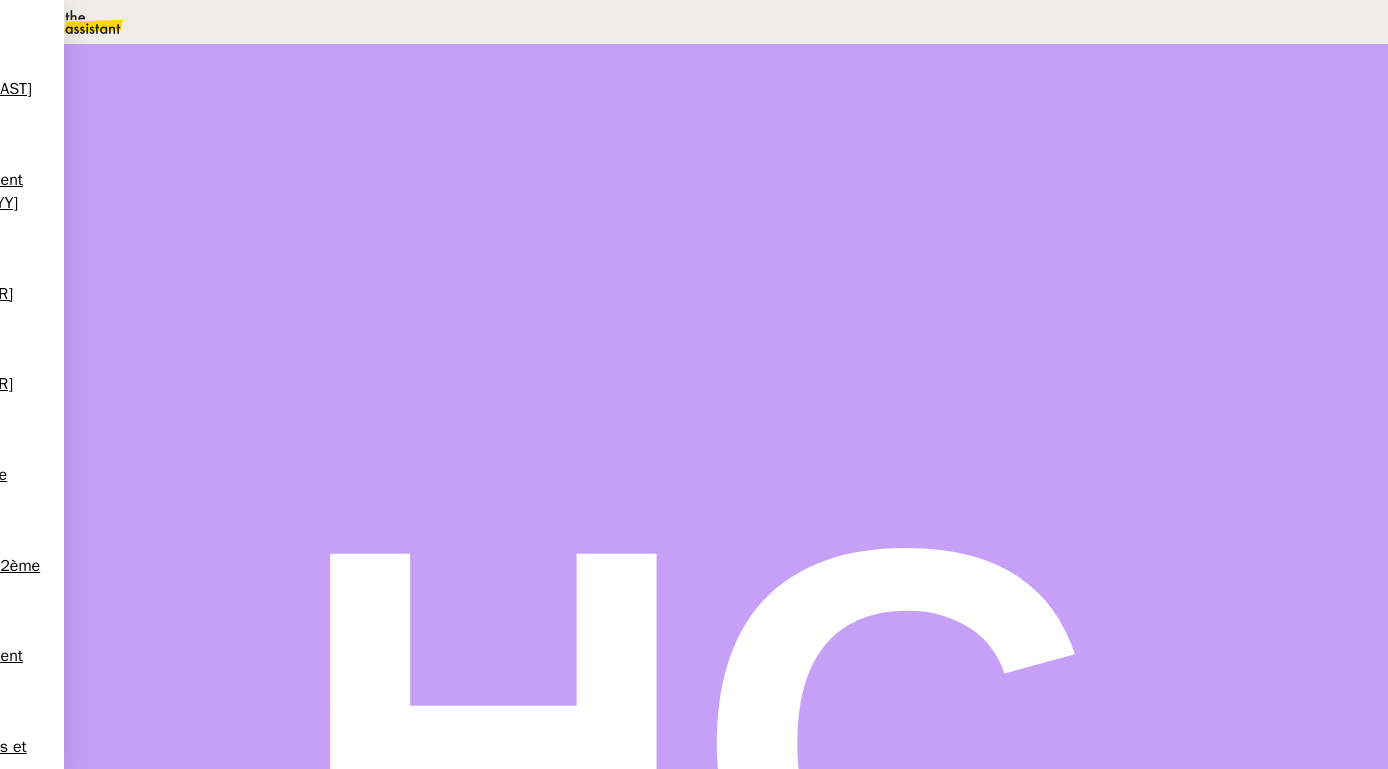 click on "[NUMBER] USD" at bounding box center [362, 450] 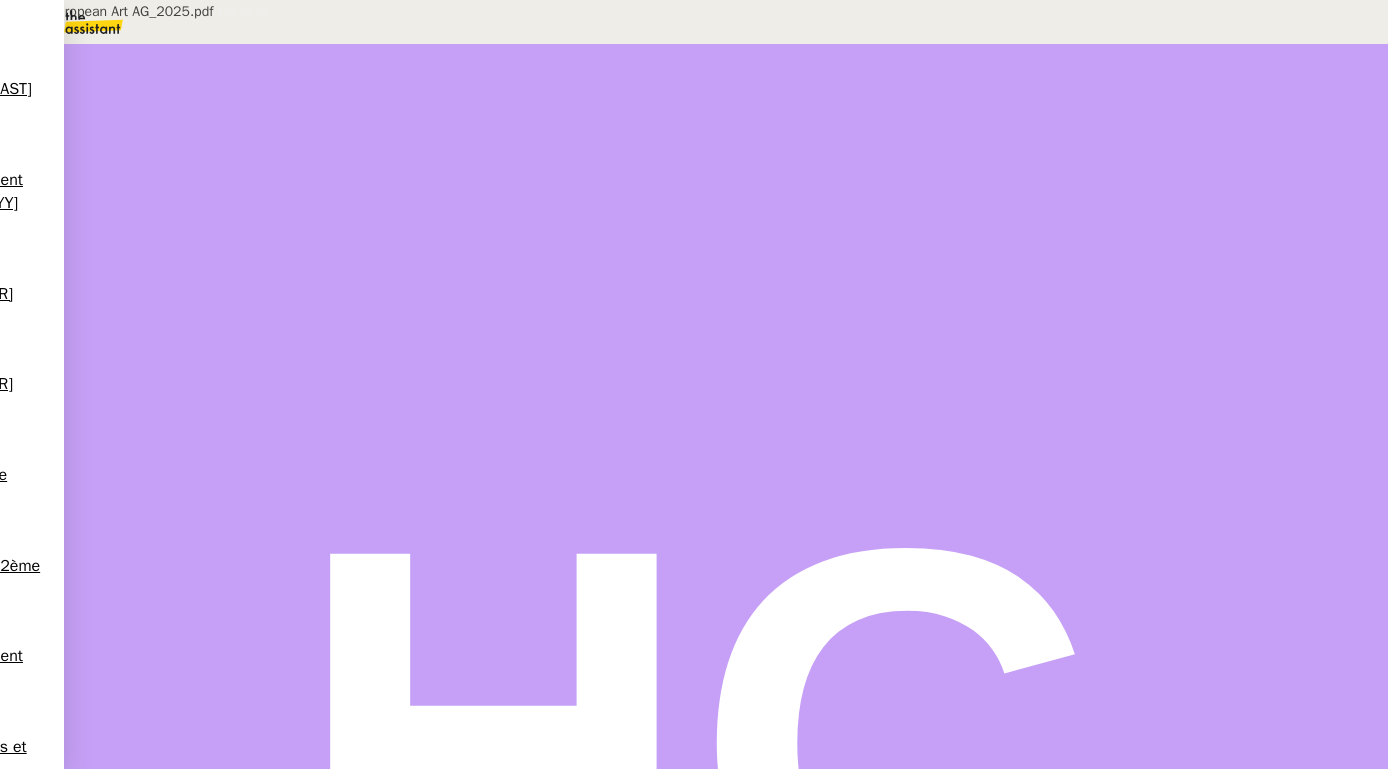click on "Invoice_European Art AG_2025.pdf" at bounding box center [615, 878] 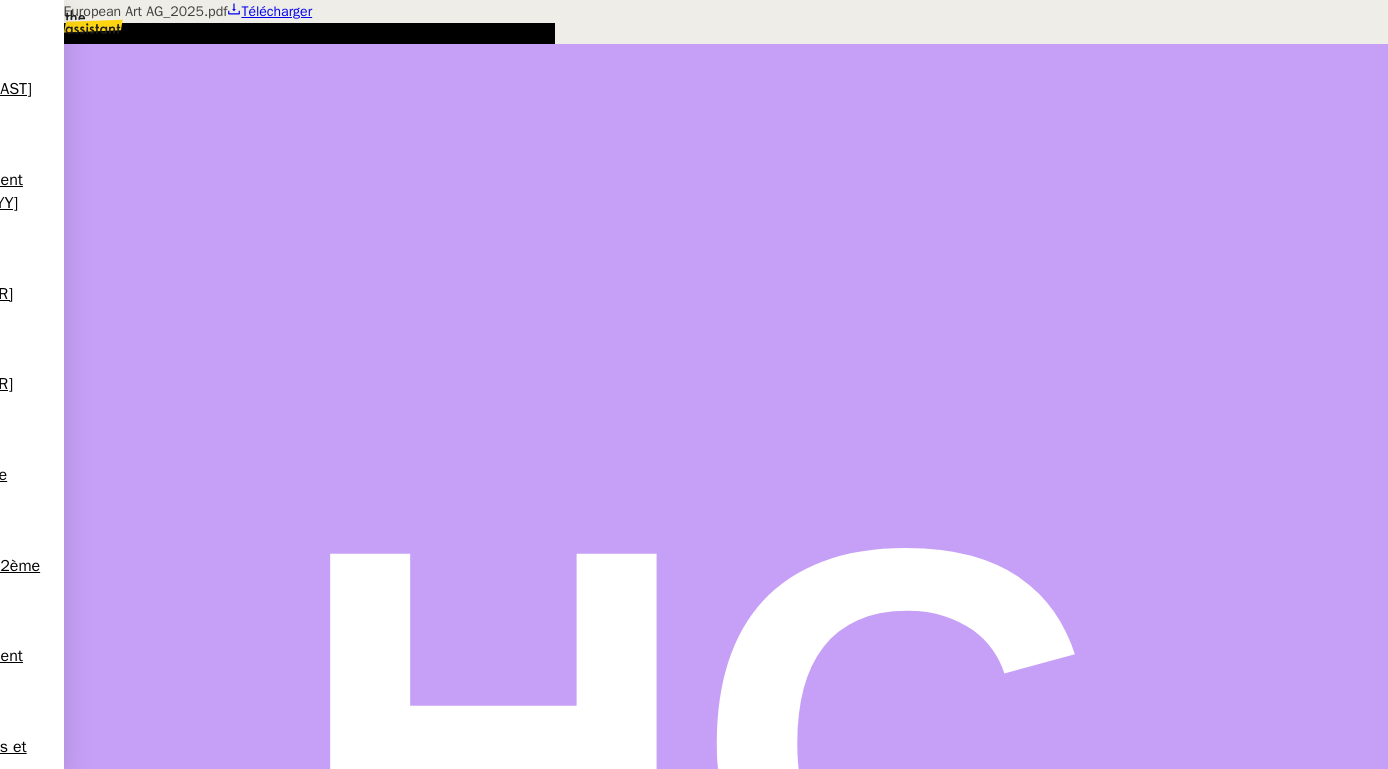 click at bounding box center (694, 0) 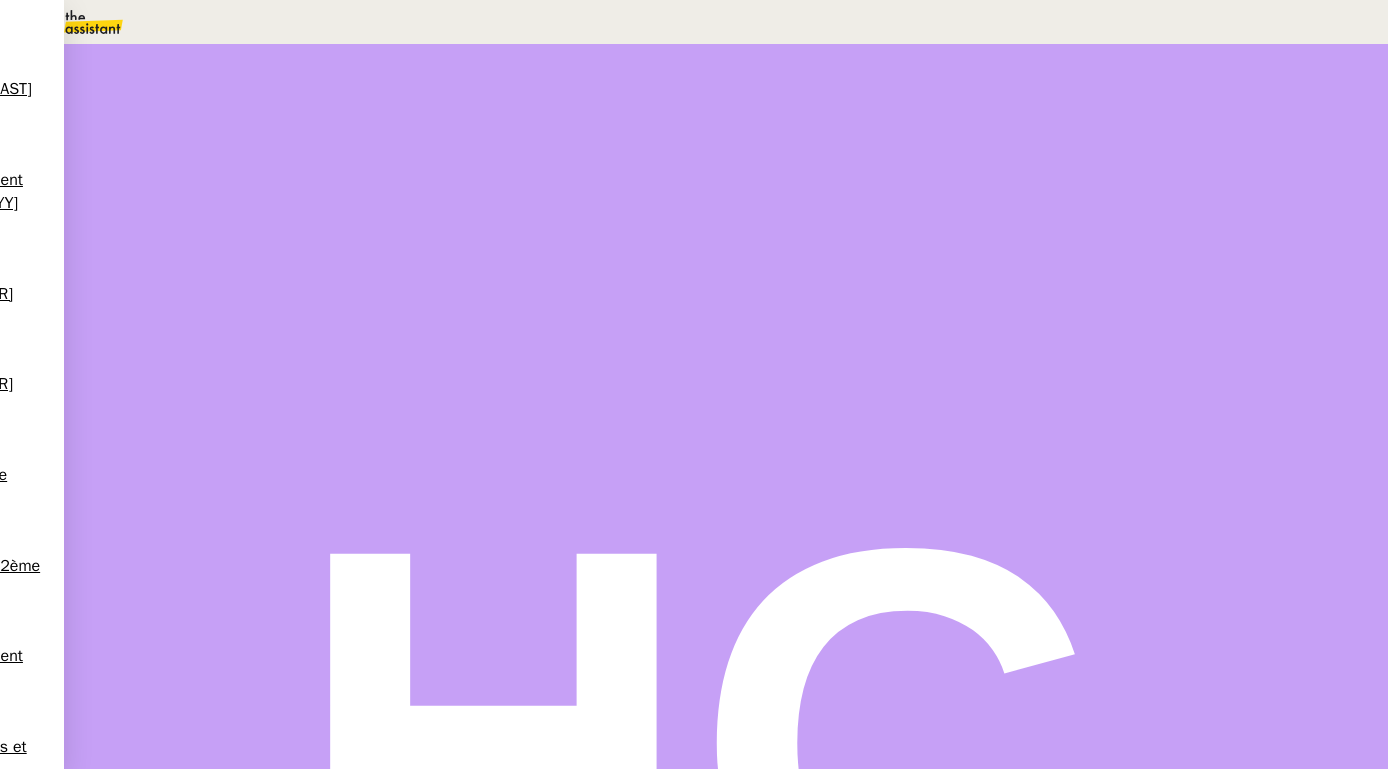 click at bounding box center [192, 900] 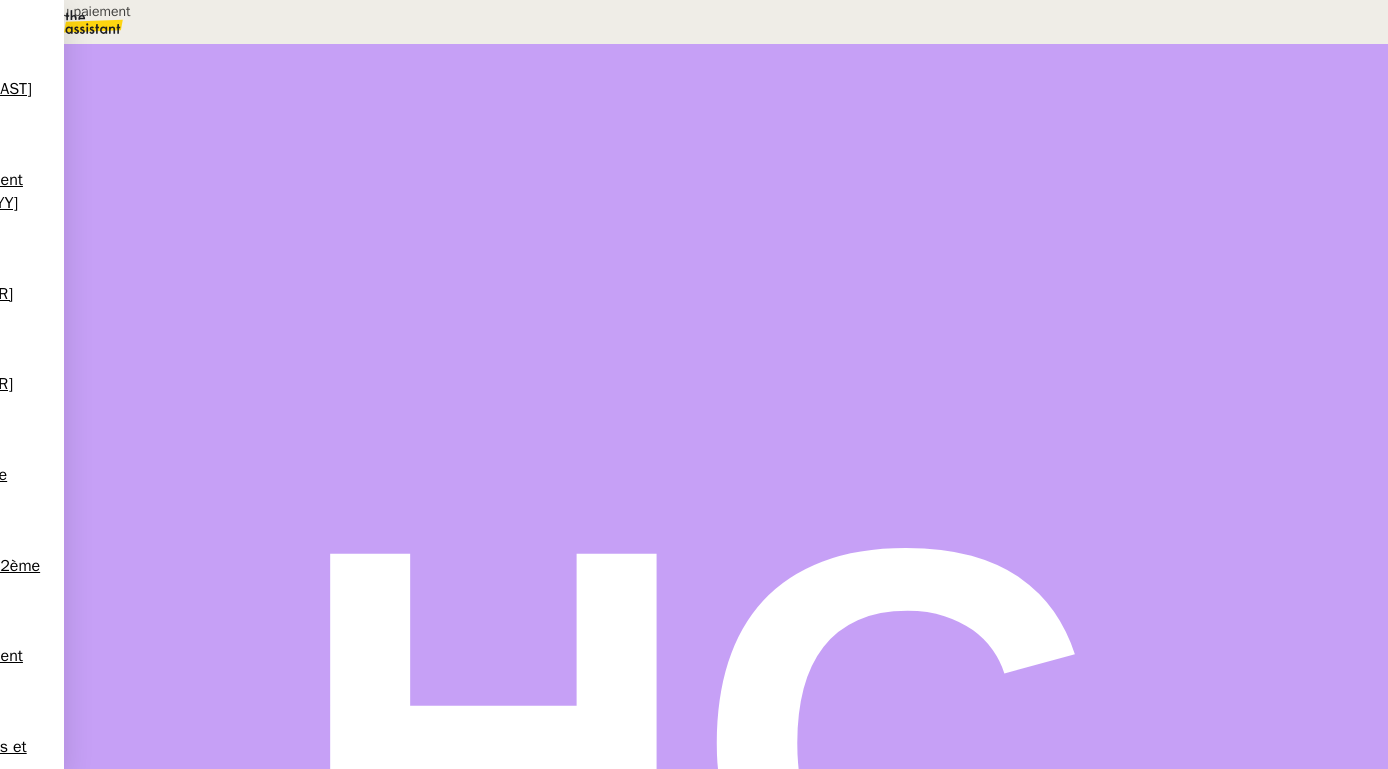 click on "paration du paiement" at bounding box center [1050, 130] 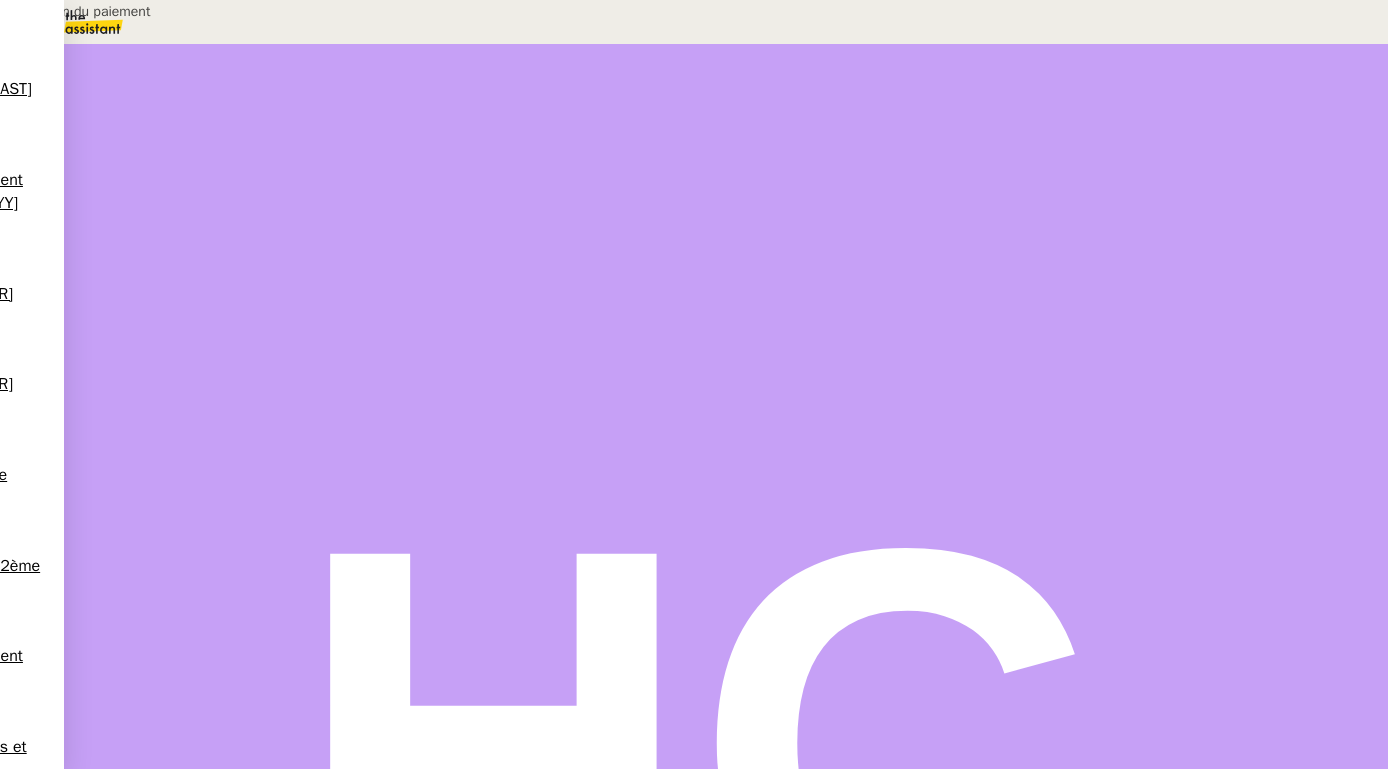 click on "Préparation du paiement" at bounding box center (1050, 130) 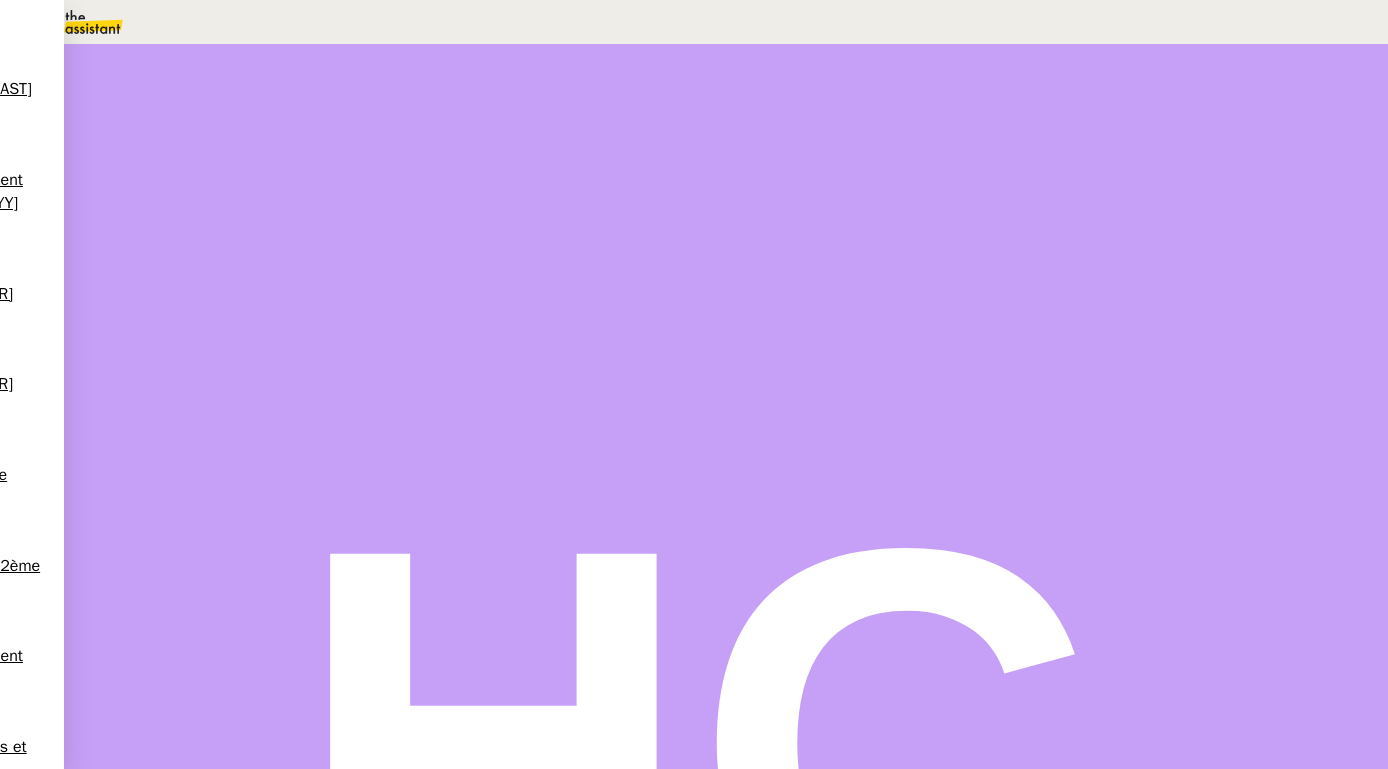 type on "Préparation du paiement" 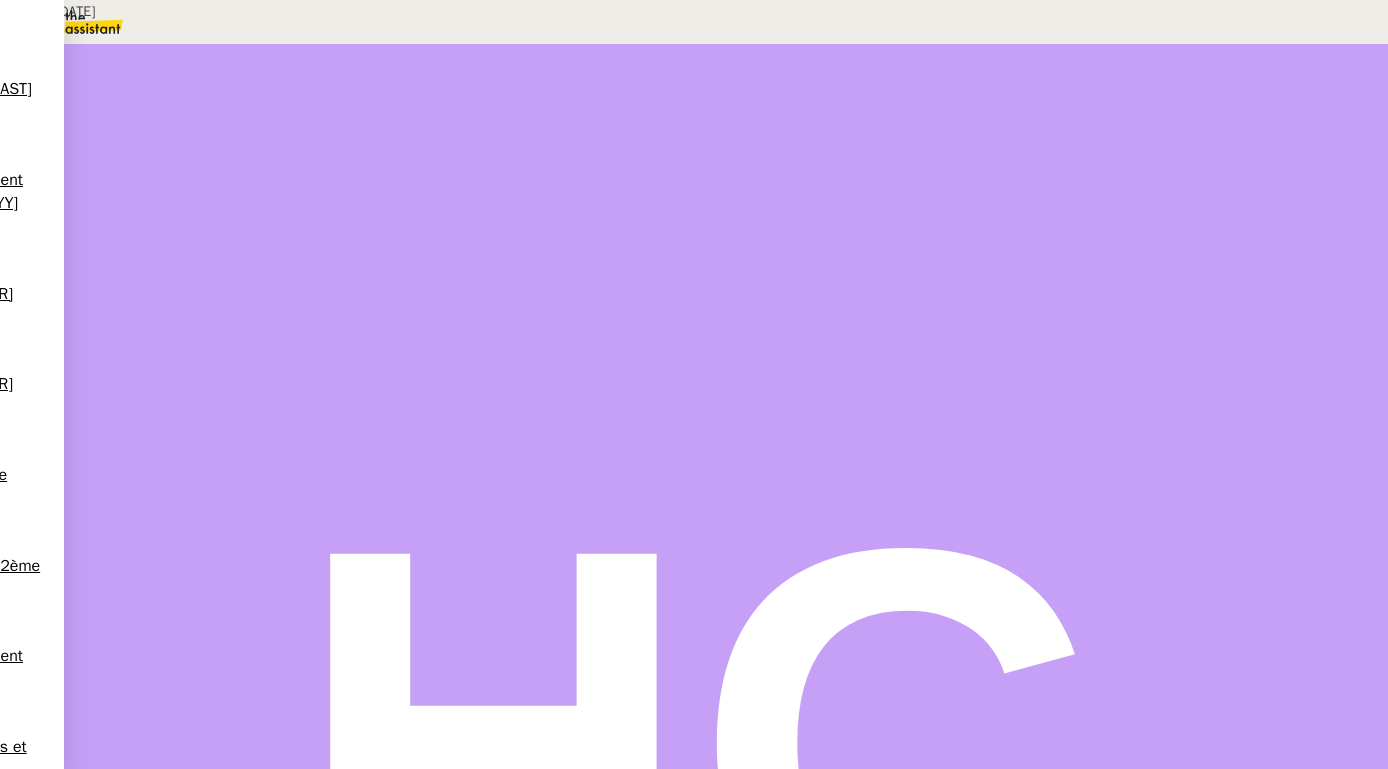 scroll, scrollTop: 848, scrollLeft: 0, axis: vertical 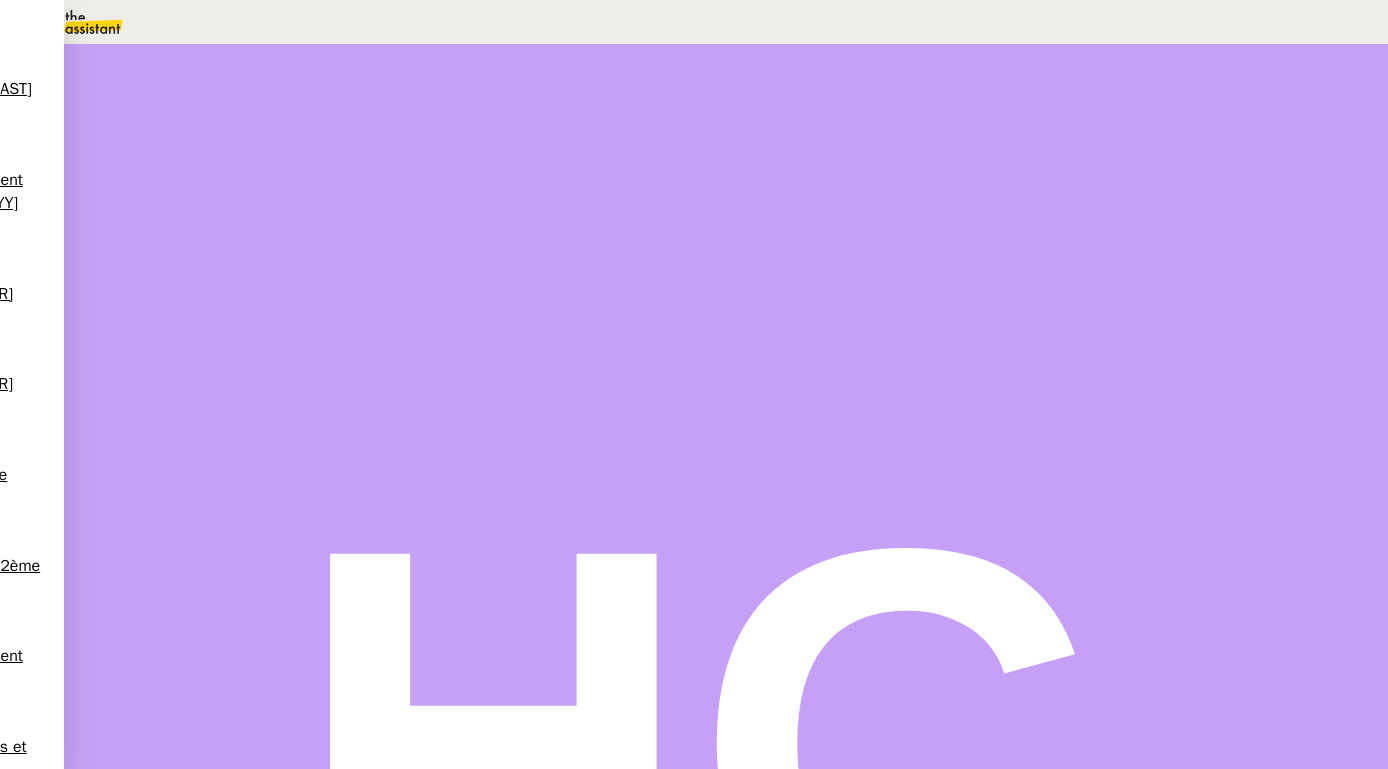 click on "Répondre" at bounding box center [217, 448] 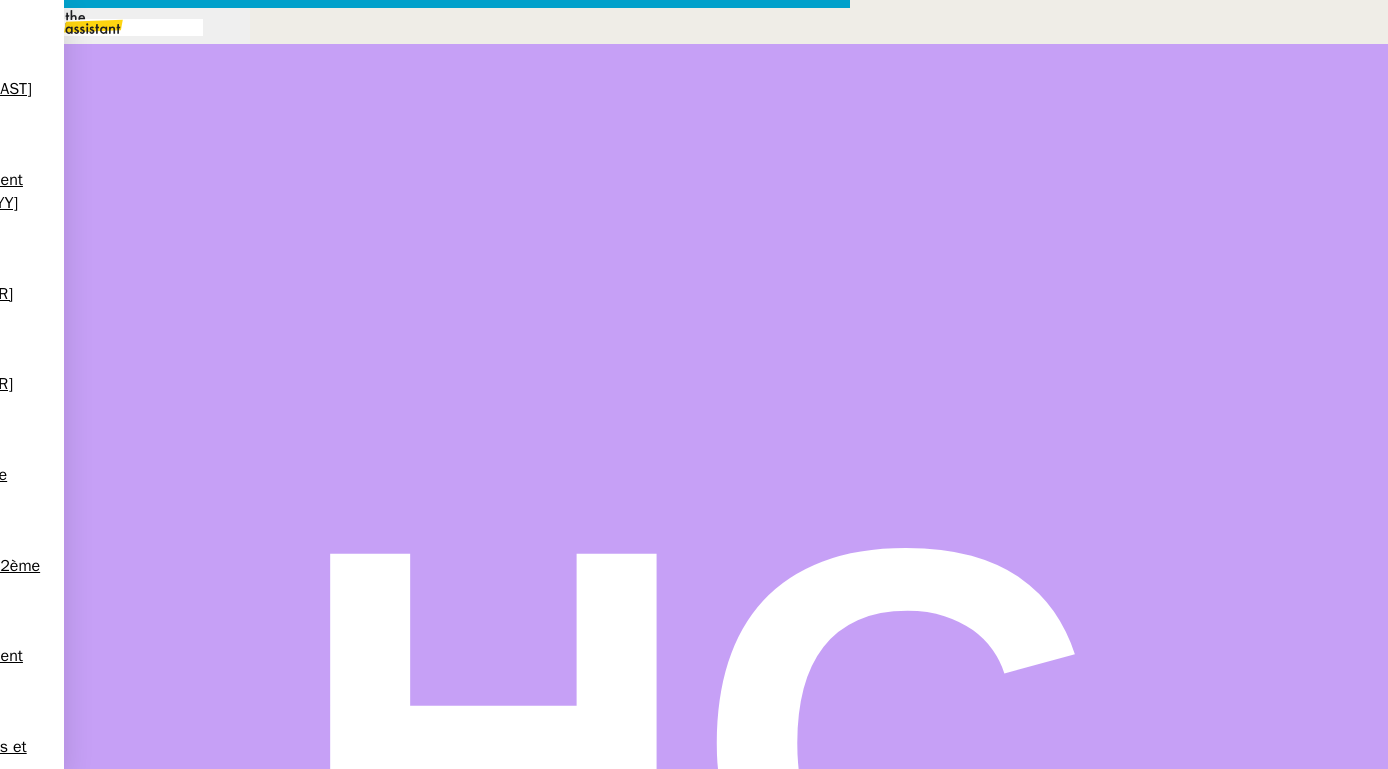 click at bounding box center [425, 837] 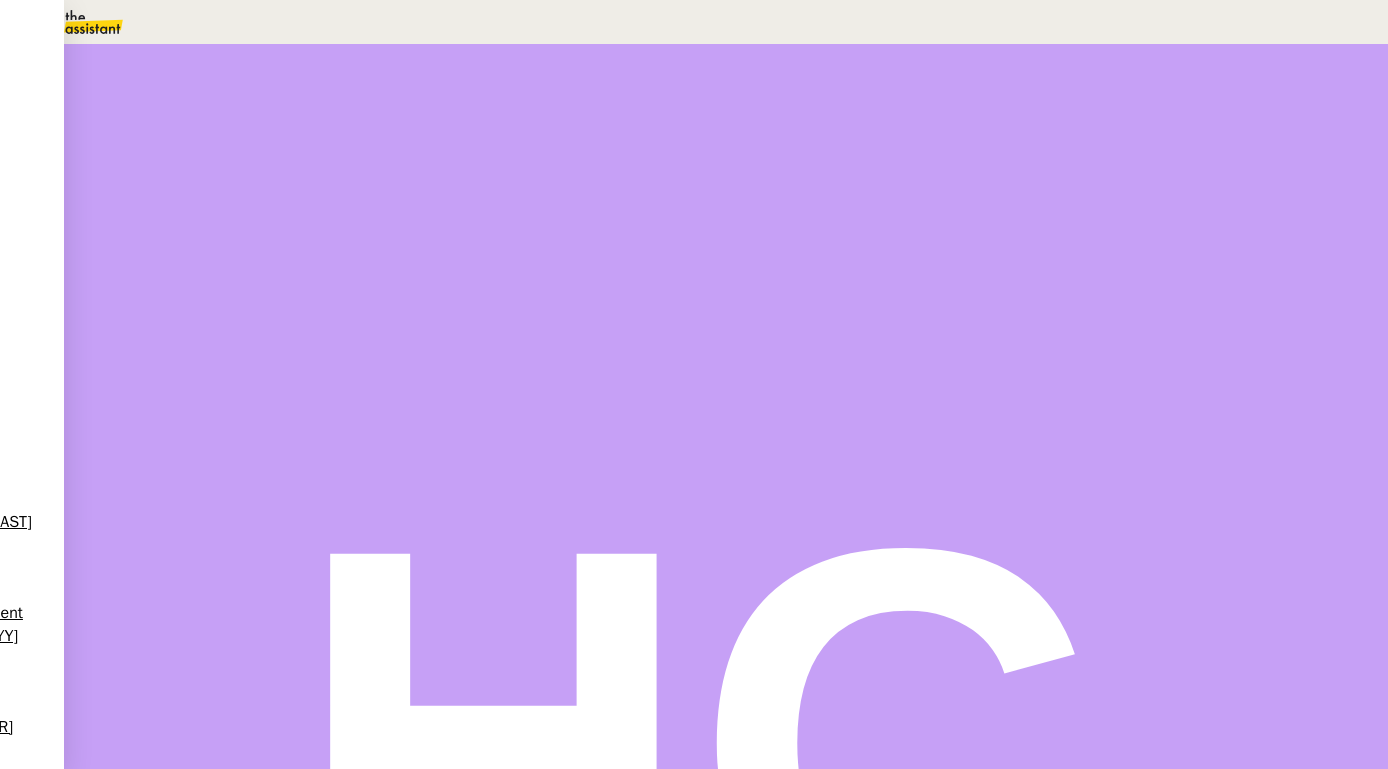 scroll, scrollTop: 0, scrollLeft: 0, axis: both 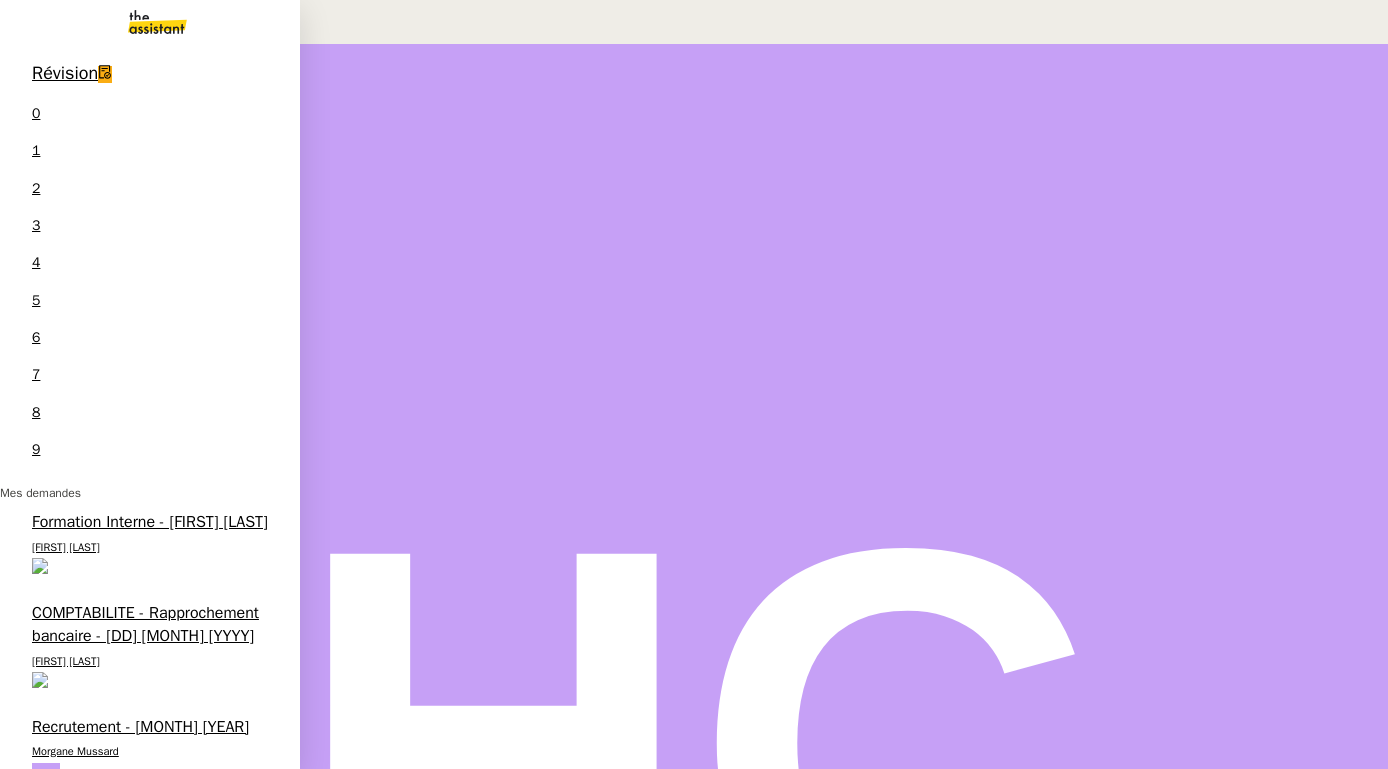 click on "Créer et facturer la police pour 4-Race SAS" at bounding box center [148, 2168] 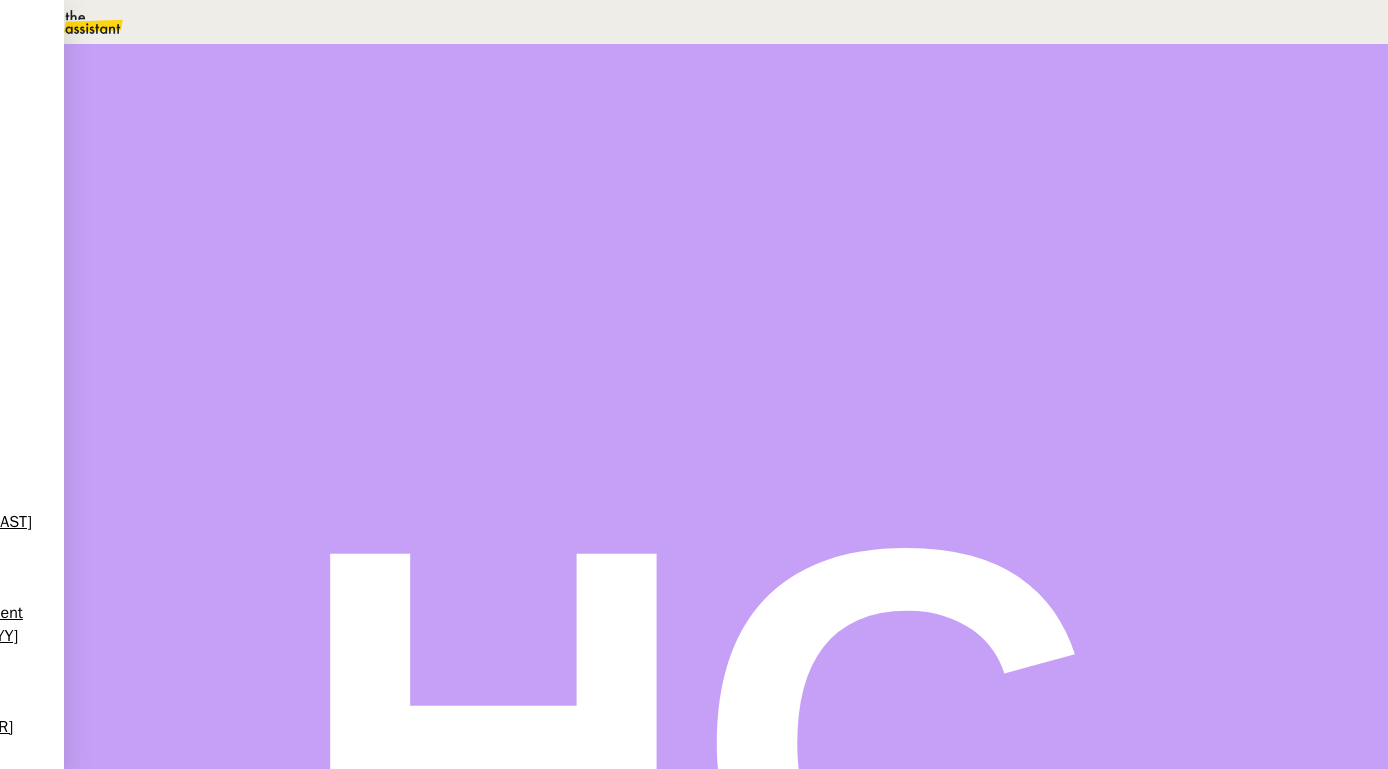 scroll, scrollTop: 0, scrollLeft: 0, axis: both 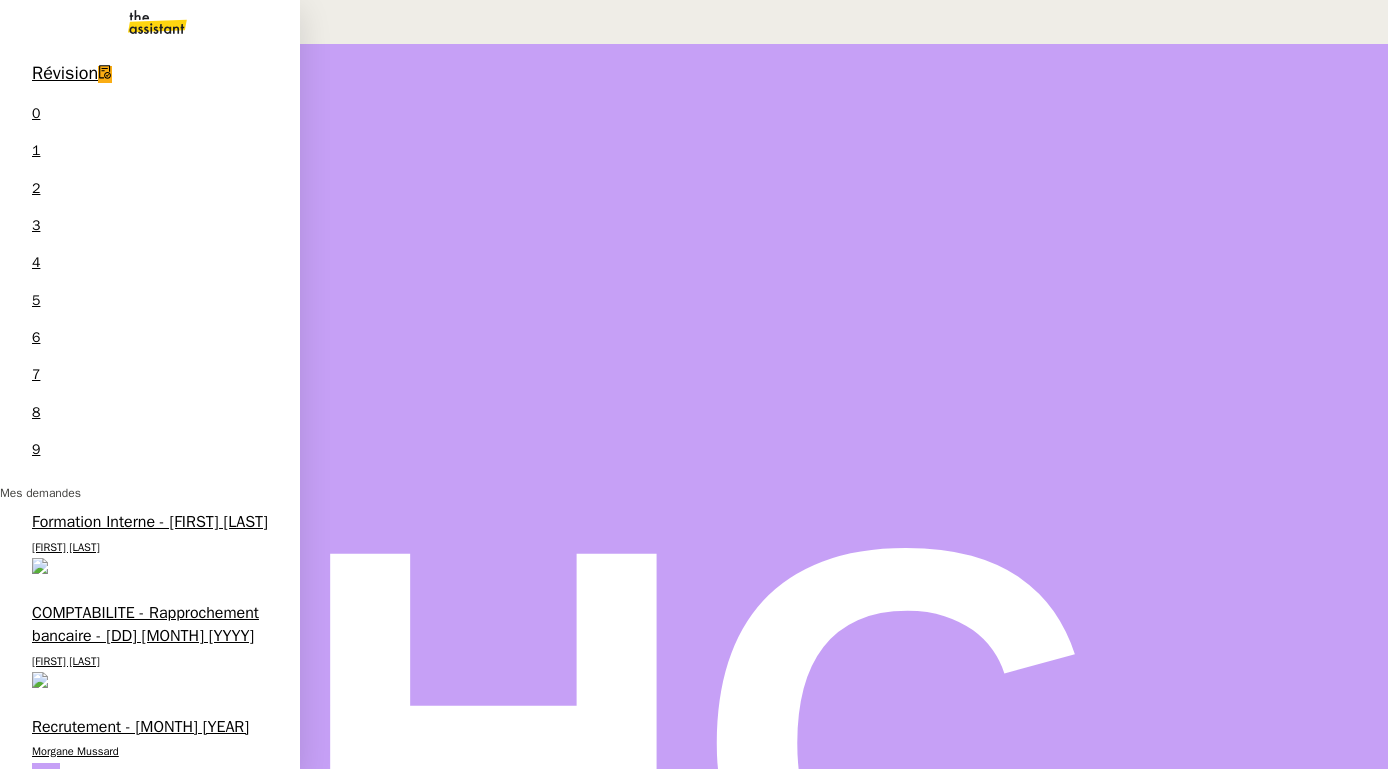 click on "Créer et facturer la police pour 4-Race SAS" at bounding box center [148, 2168] 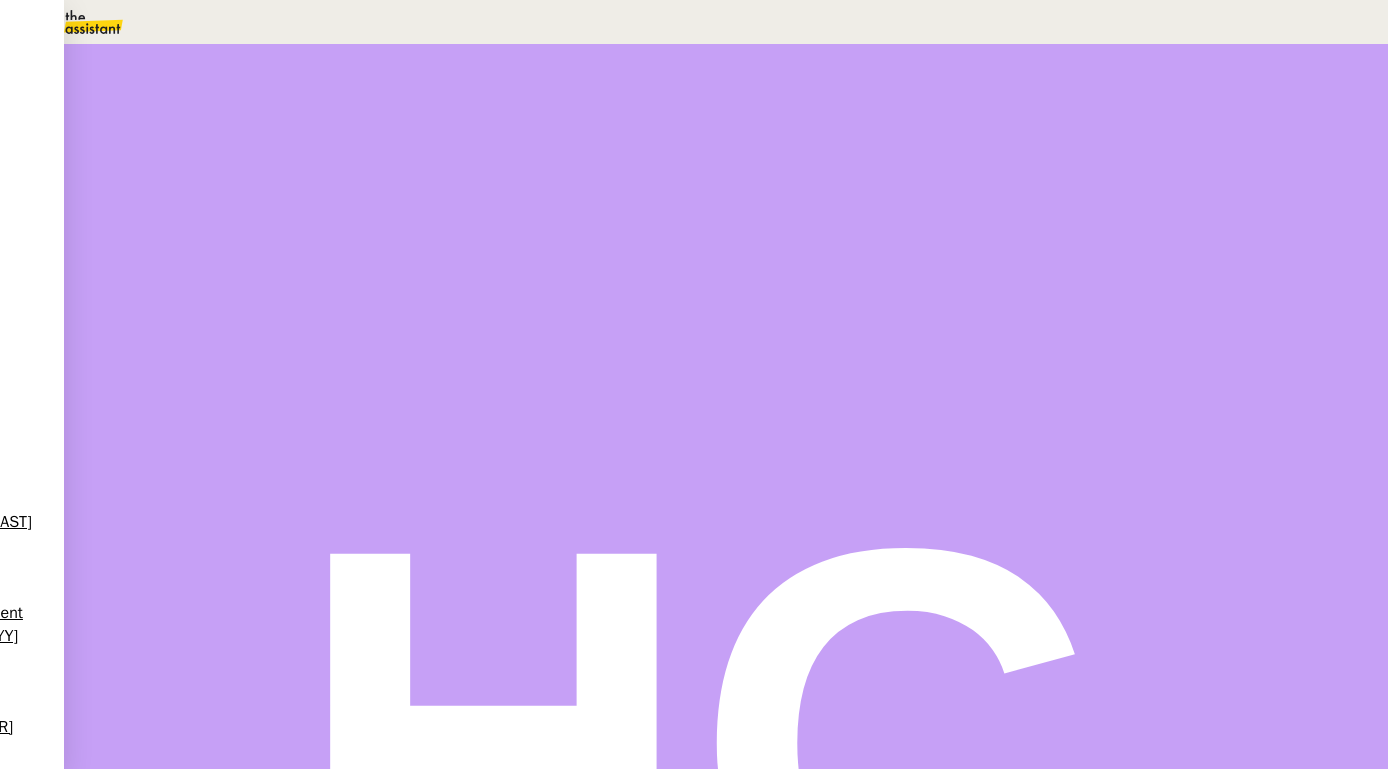 scroll, scrollTop: 0, scrollLeft: 0, axis: both 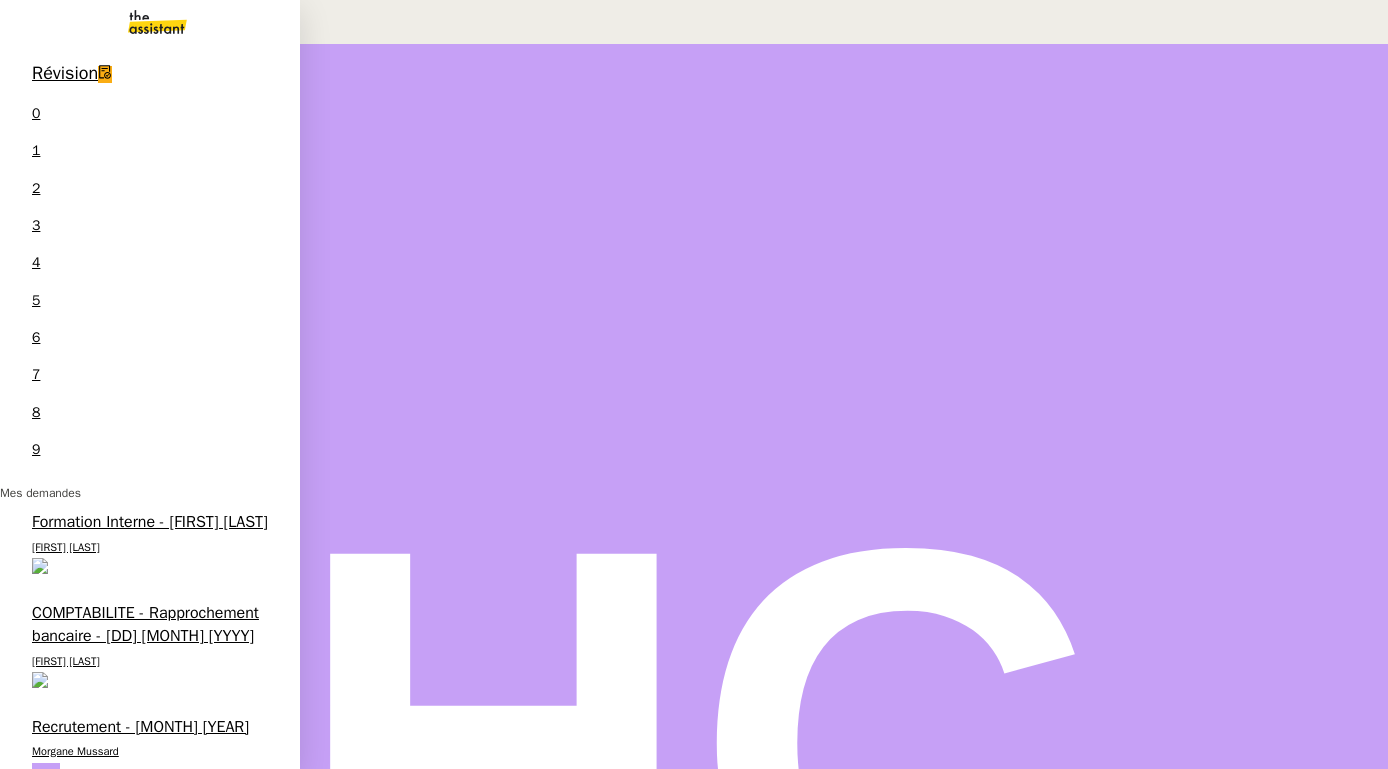 click on "Payer l'assureur après réception des fonds" at bounding box center [145, 2077] 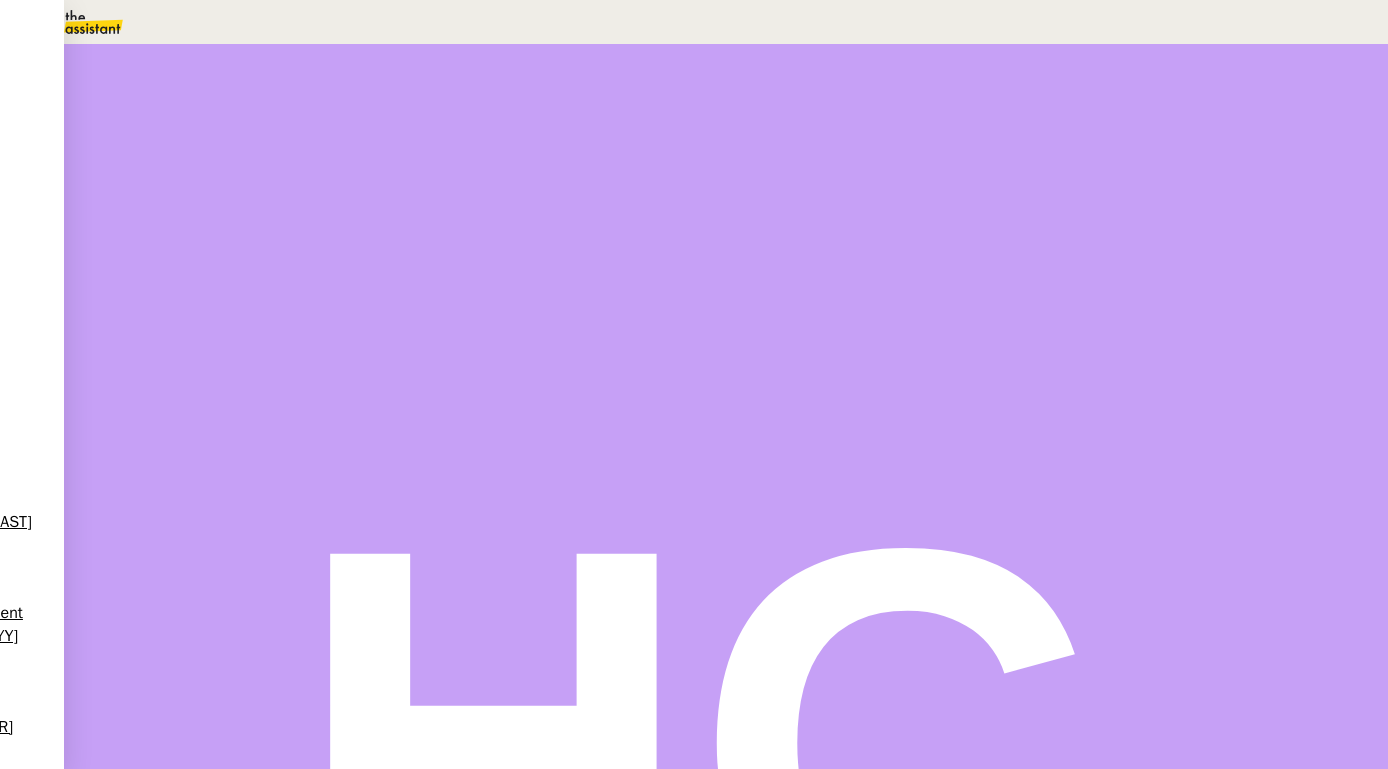 scroll, scrollTop: 1811, scrollLeft: 0, axis: vertical 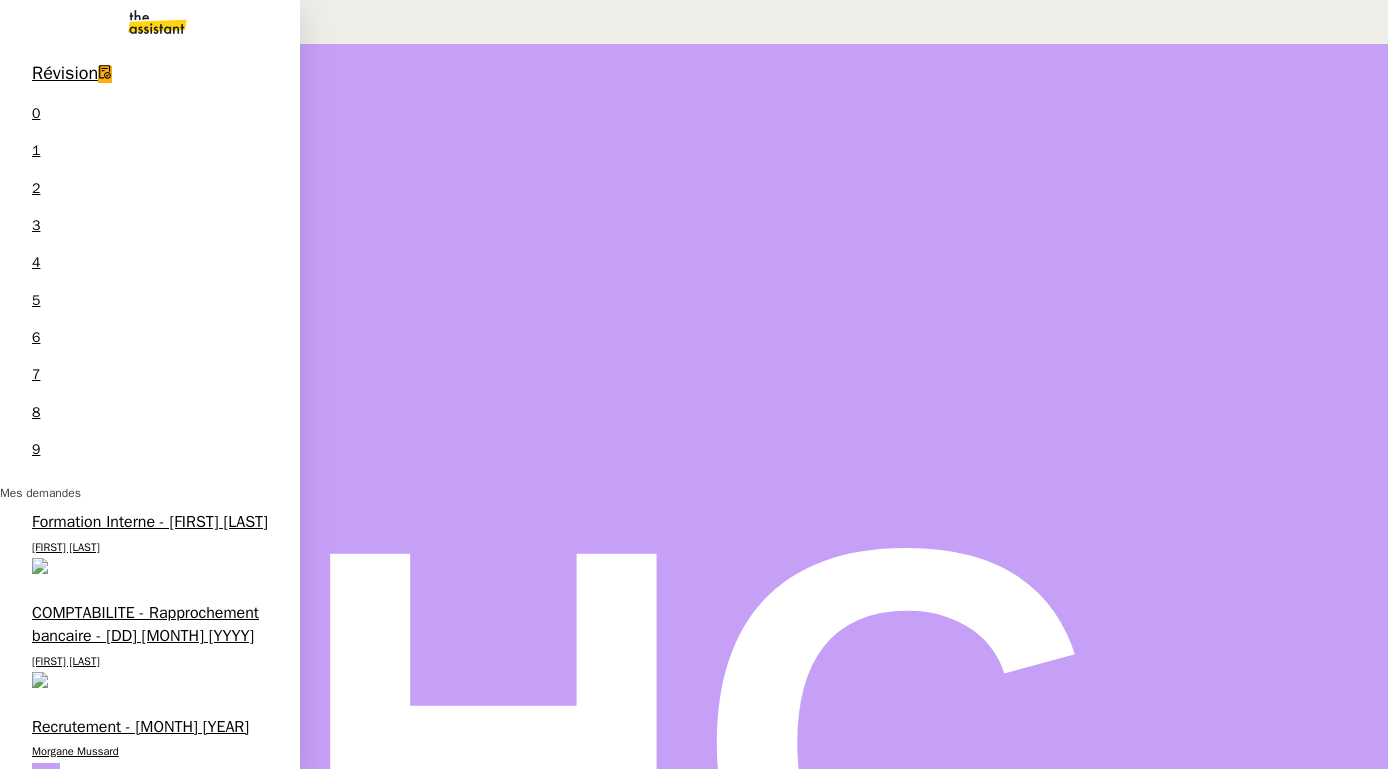 click on "Vérifier les commissions vies de Laura" at bounding box center [145, 1986] 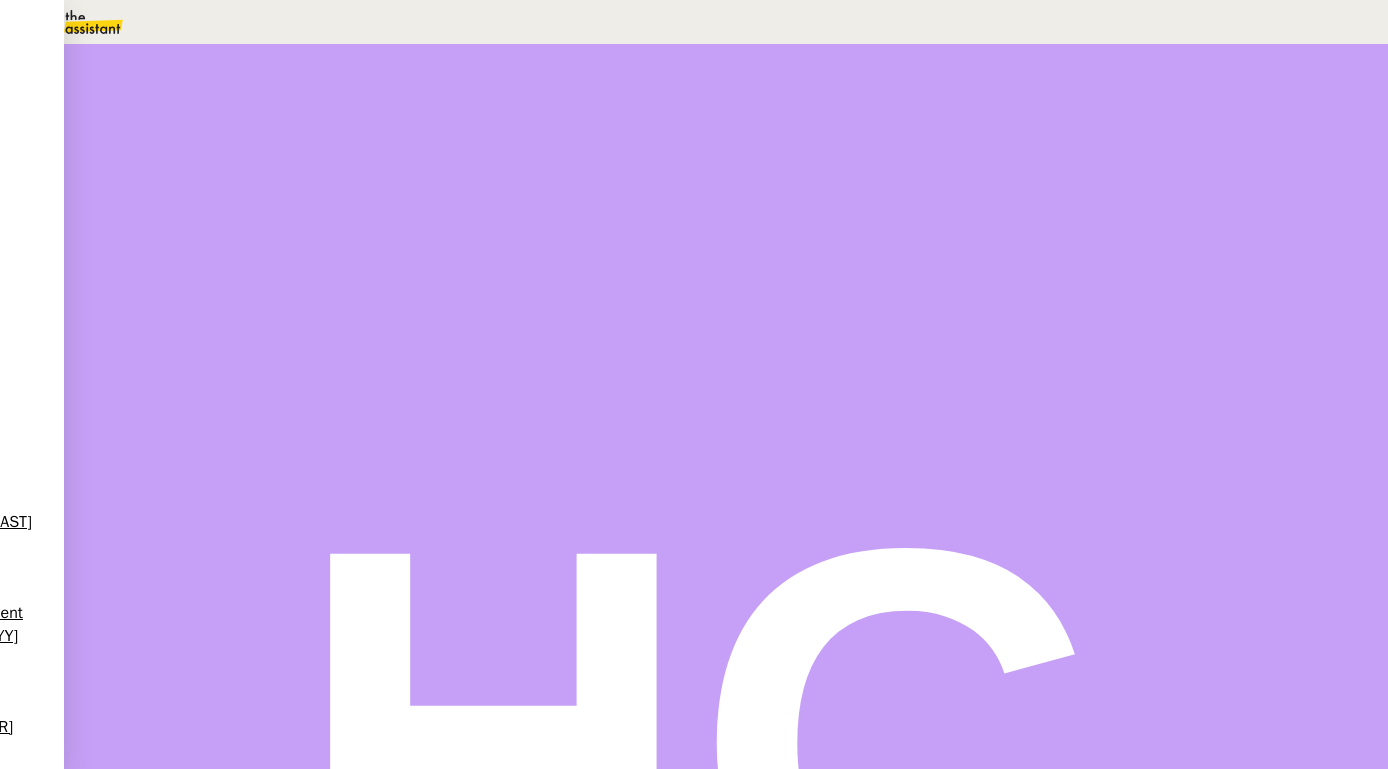 scroll, scrollTop: 358, scrollLeft: 0, axis: vertical 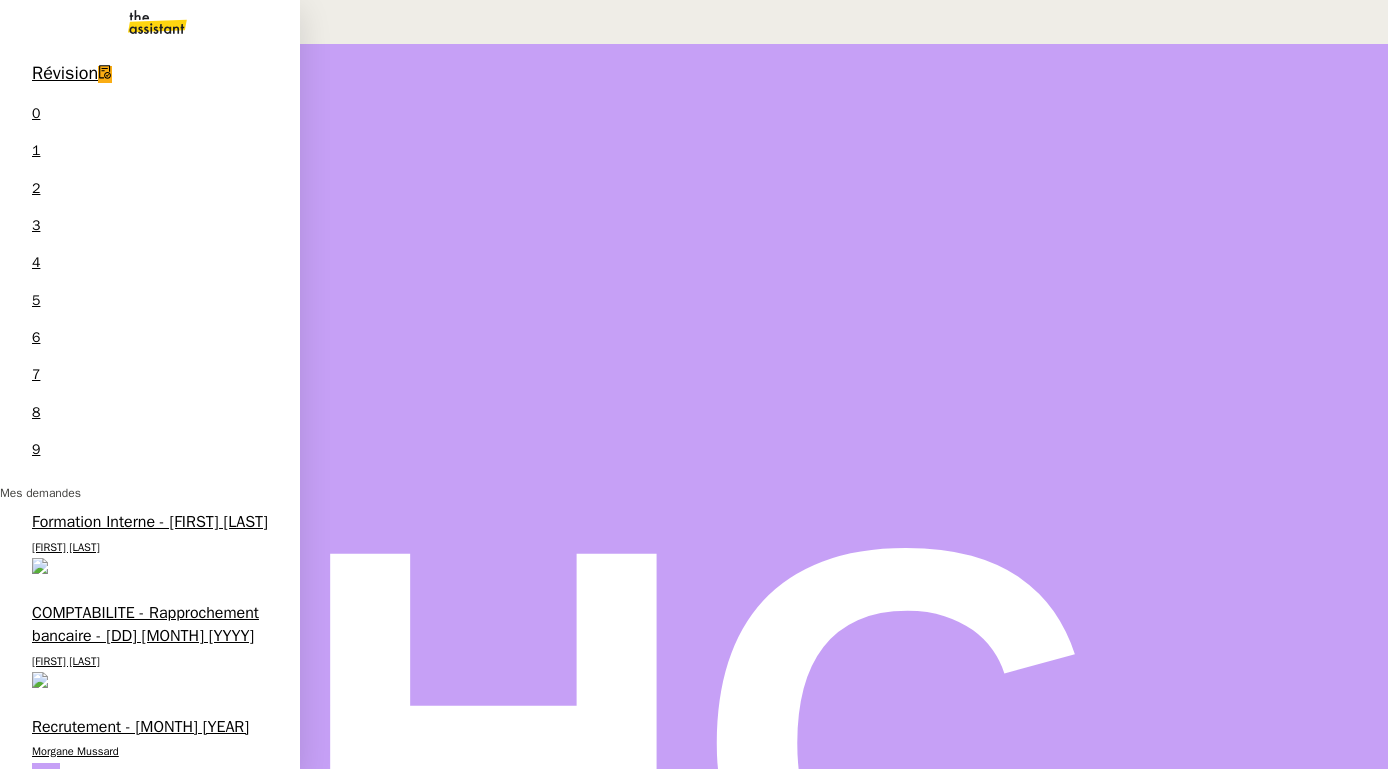 click on "Classer et envoyer la facture de Mme [NAME]" at bounding box center [143, 1896] 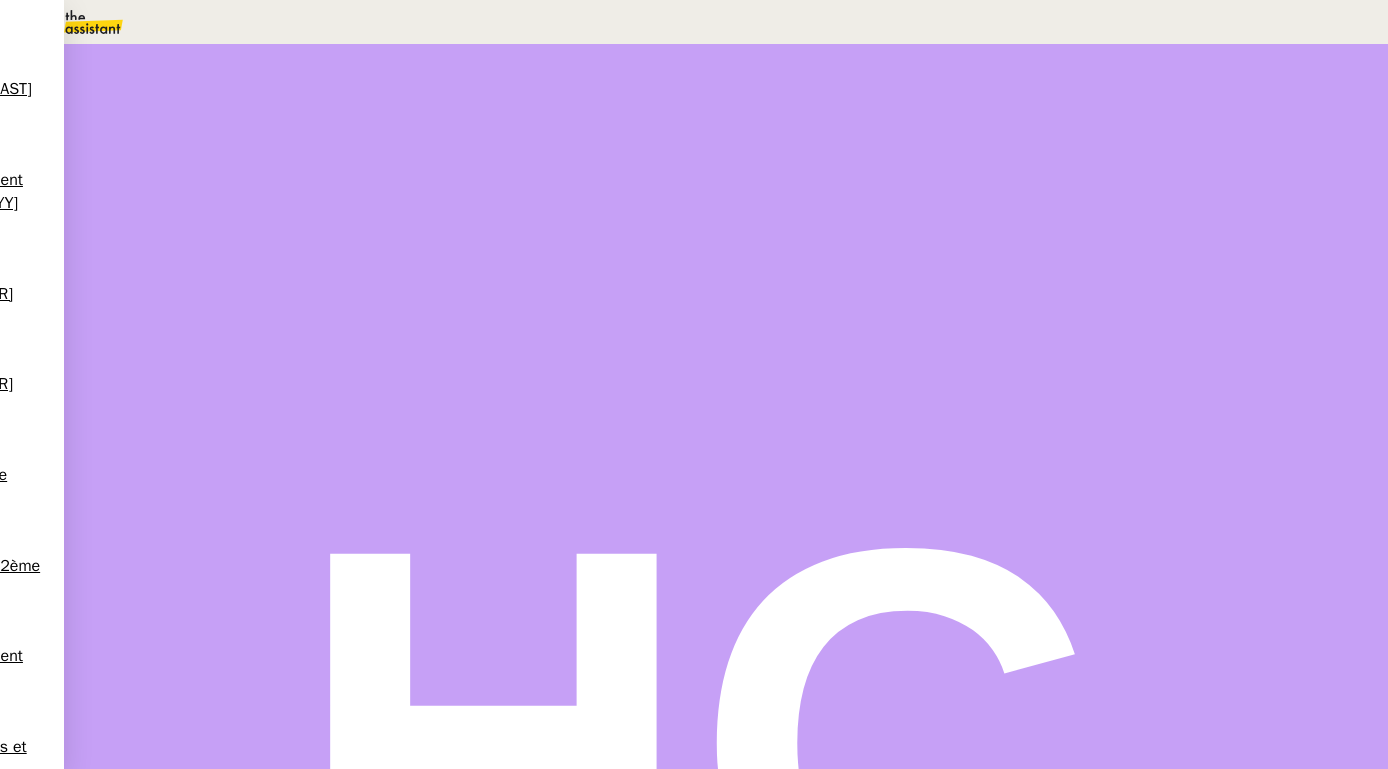 scroll, scrollTop: 256, scrollLeft: 0, axis: vertical 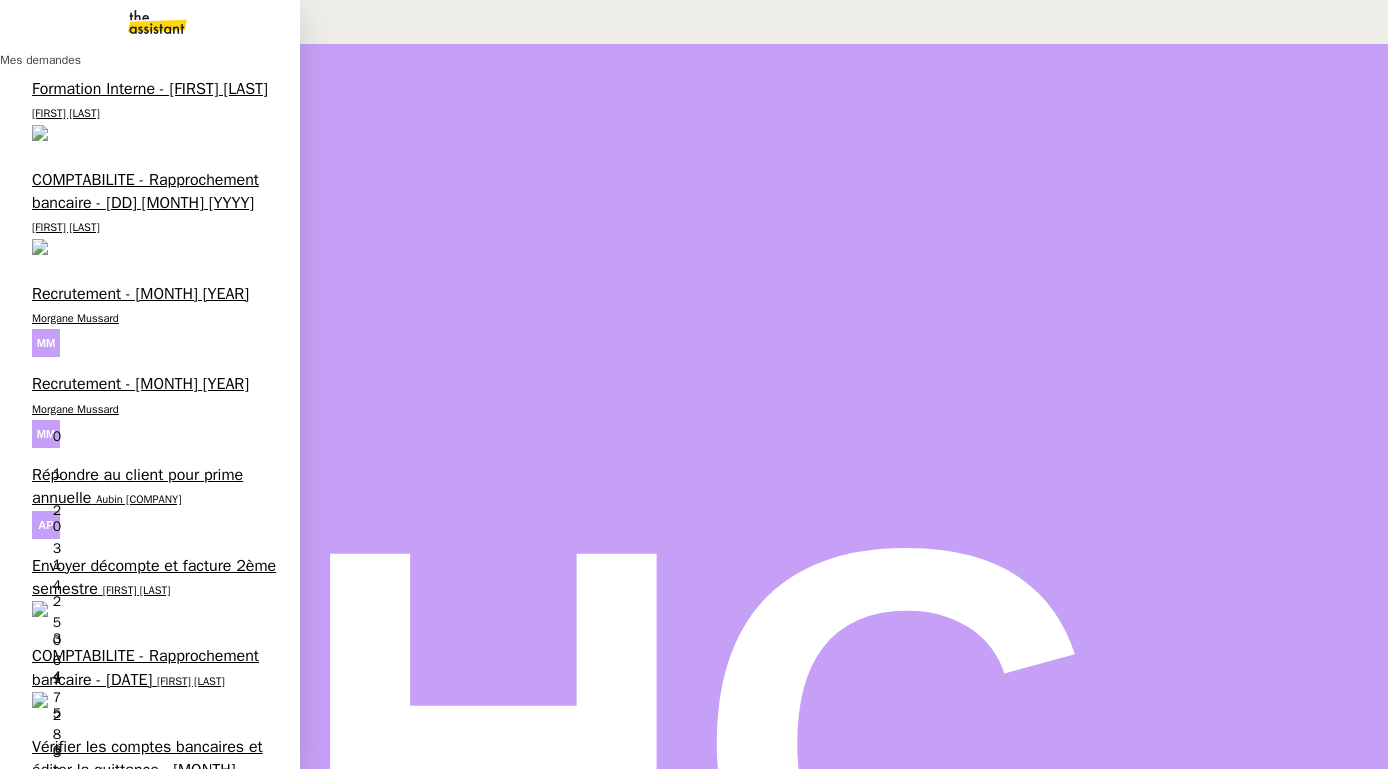 click on "Préparer le paiement de la prime à Liberty" at bounding box center [153, 1372] 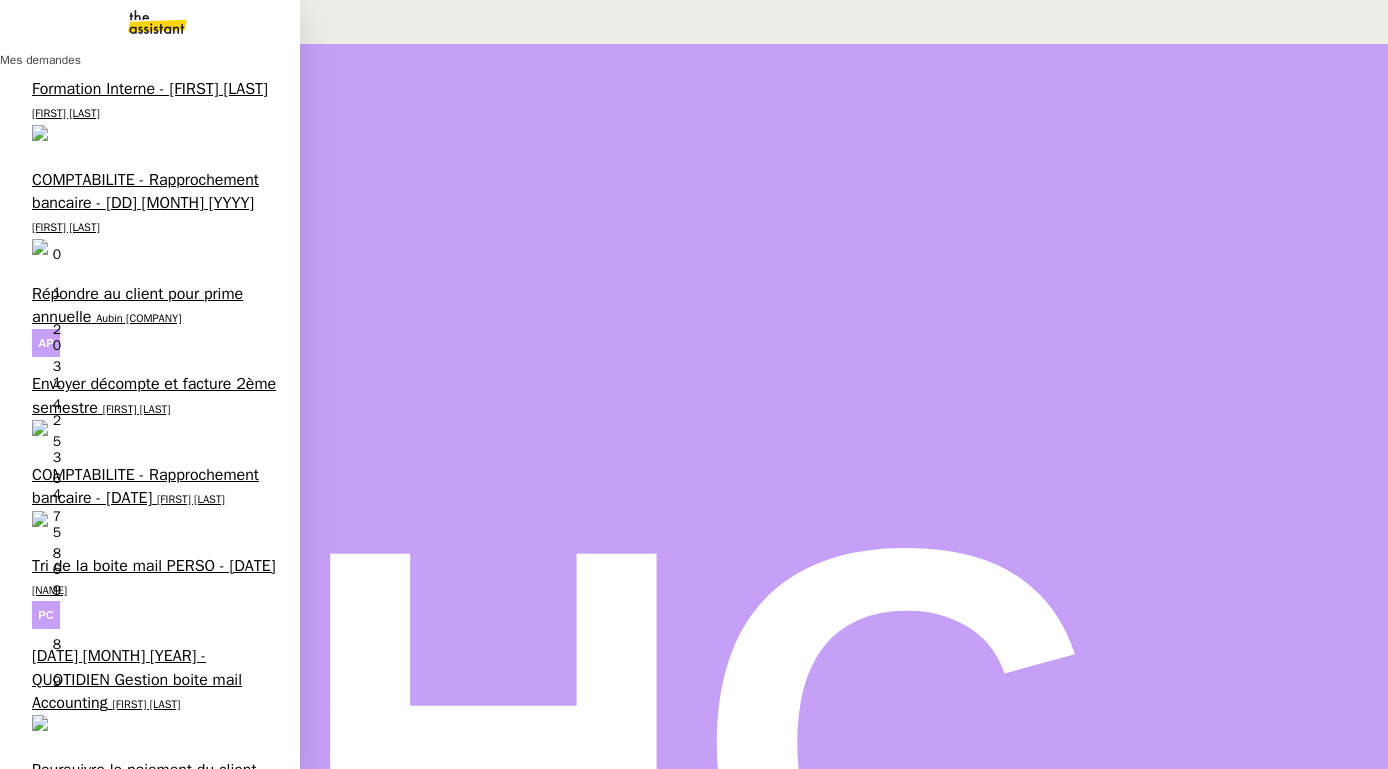 scroll, scrollTop: 165, scrollLeft: 0, axis: vertical 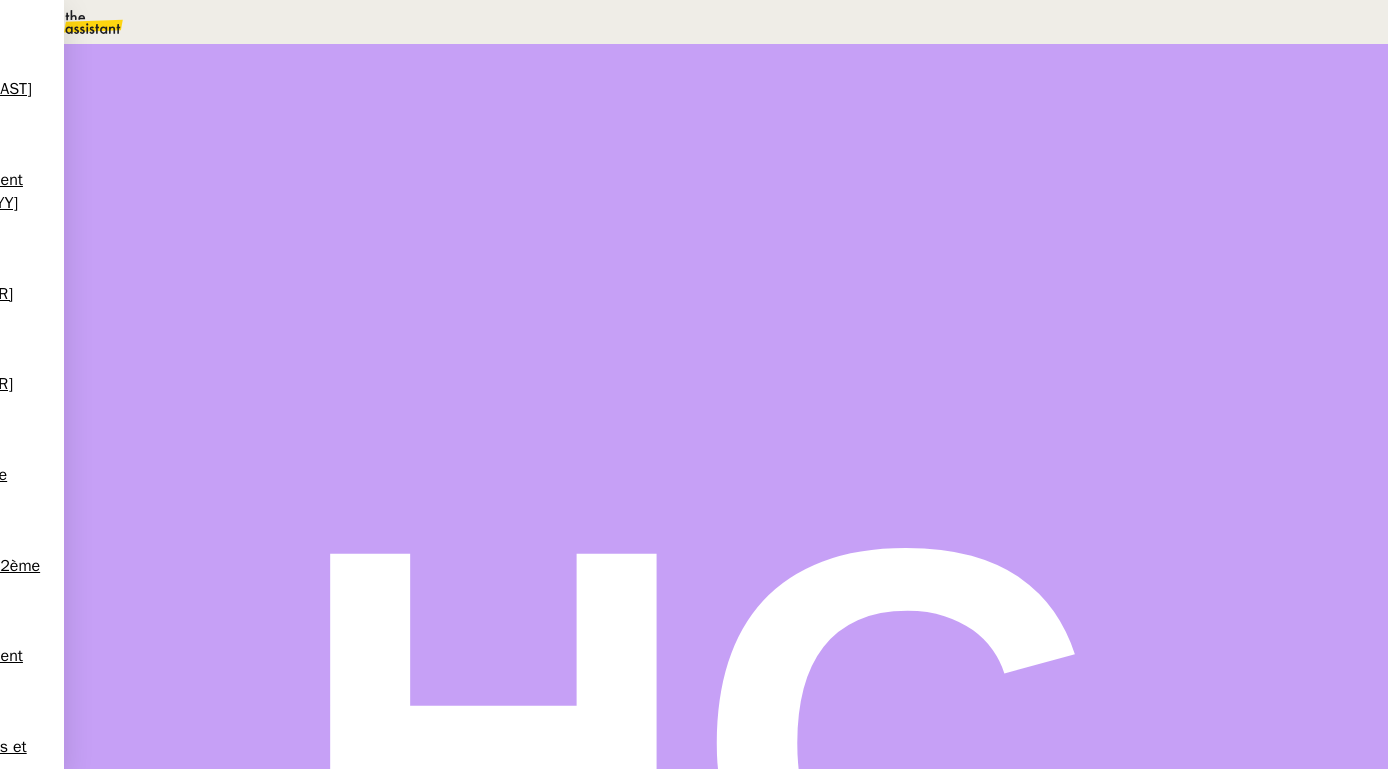 click at bounding box center (213, 336) 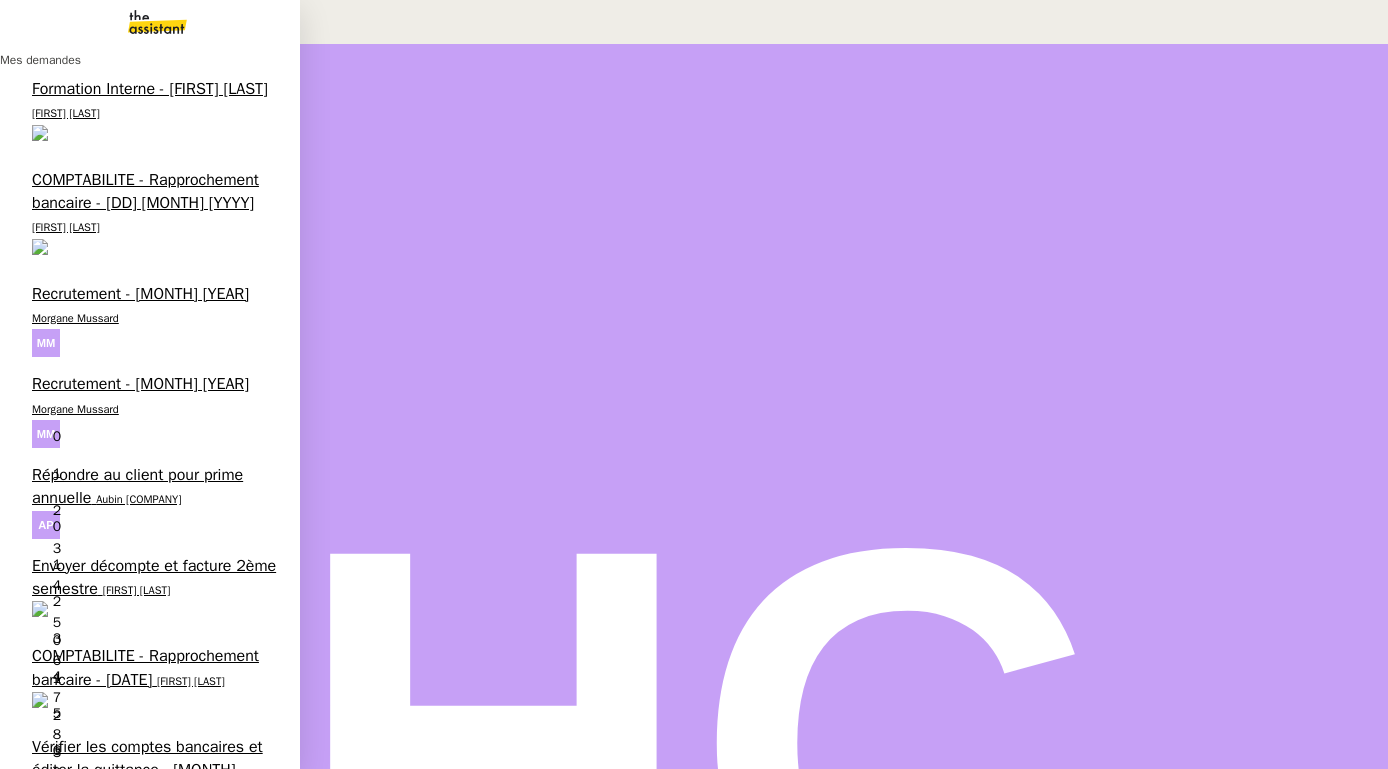 click on "- [DD] [MONTH] [YEAR]QUOTIDIEN - OPAL - Gestion de la boîte mail OPAL" at bounding box center [155, 1270] 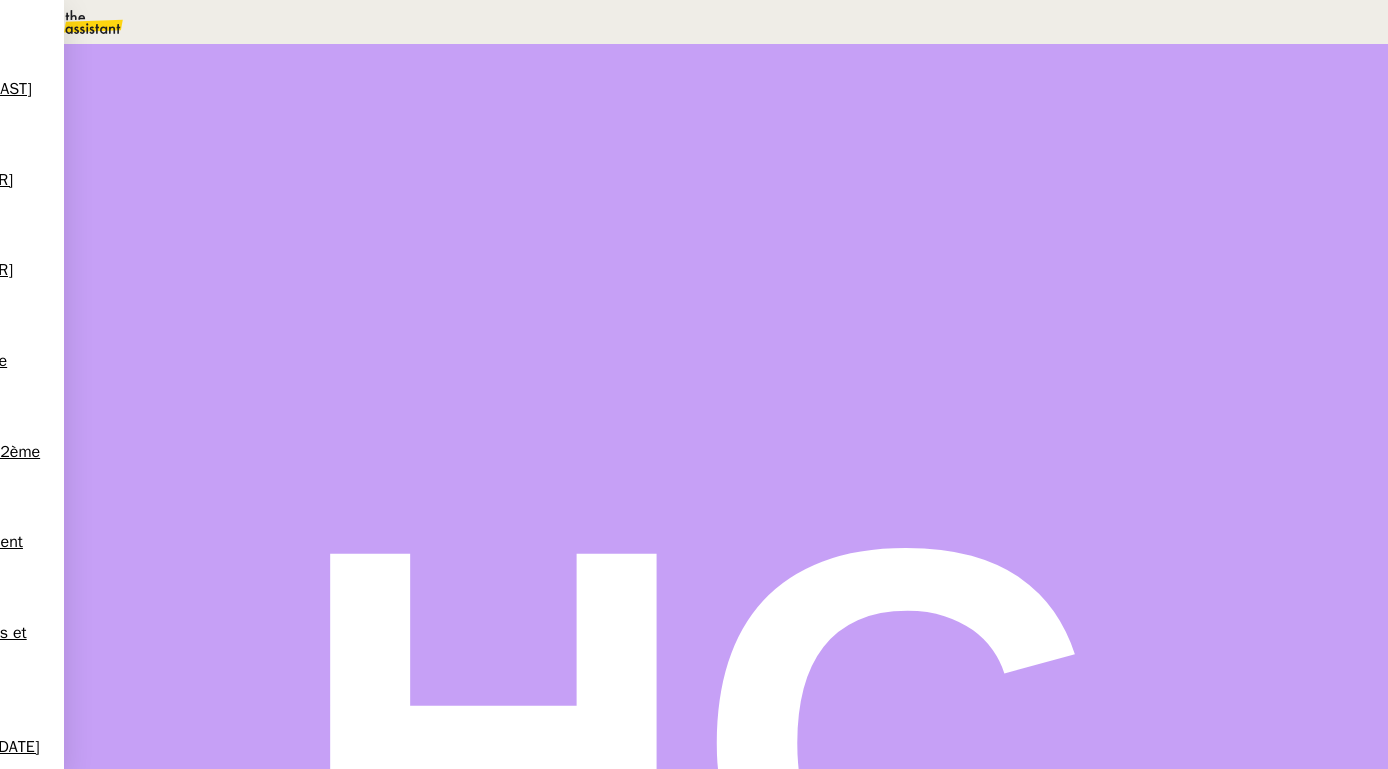 scroll, scrollTop: 211, scrollLeft: 0, axis: vertical 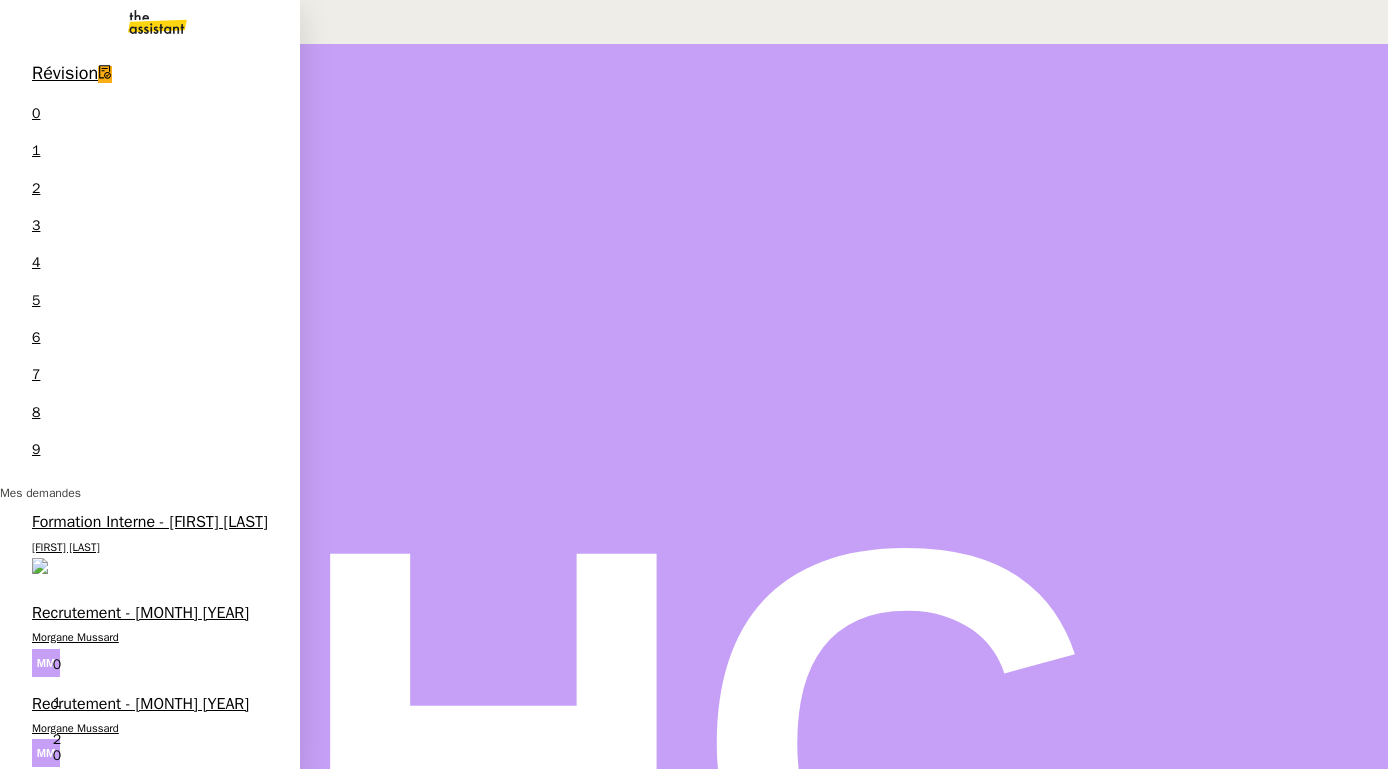 click on "[TIME]/[TIME]/[TIME] - Tri de la boite mail PRO - [DATE]" at bounding box center (141, 1940) 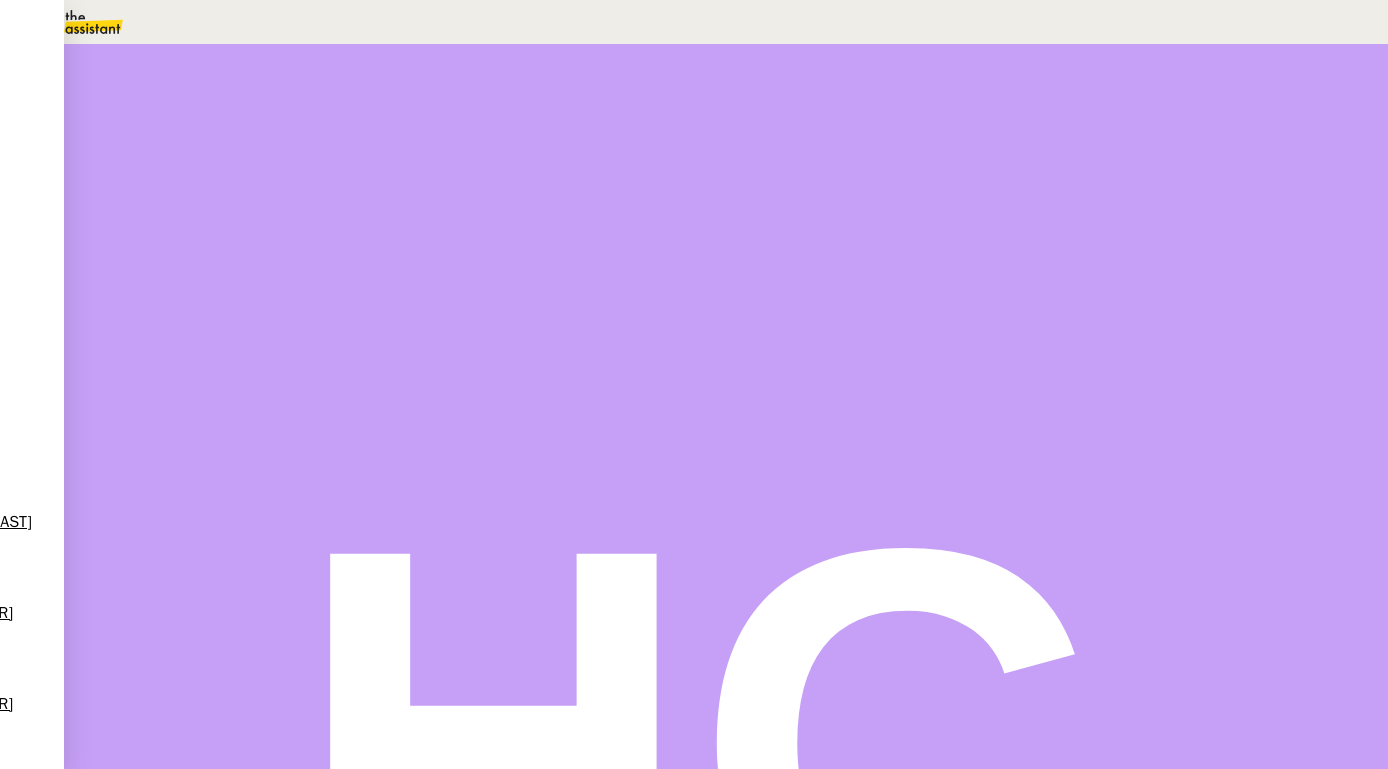scroll, scrollTop: 0, scrollLeft: 0, axis: both 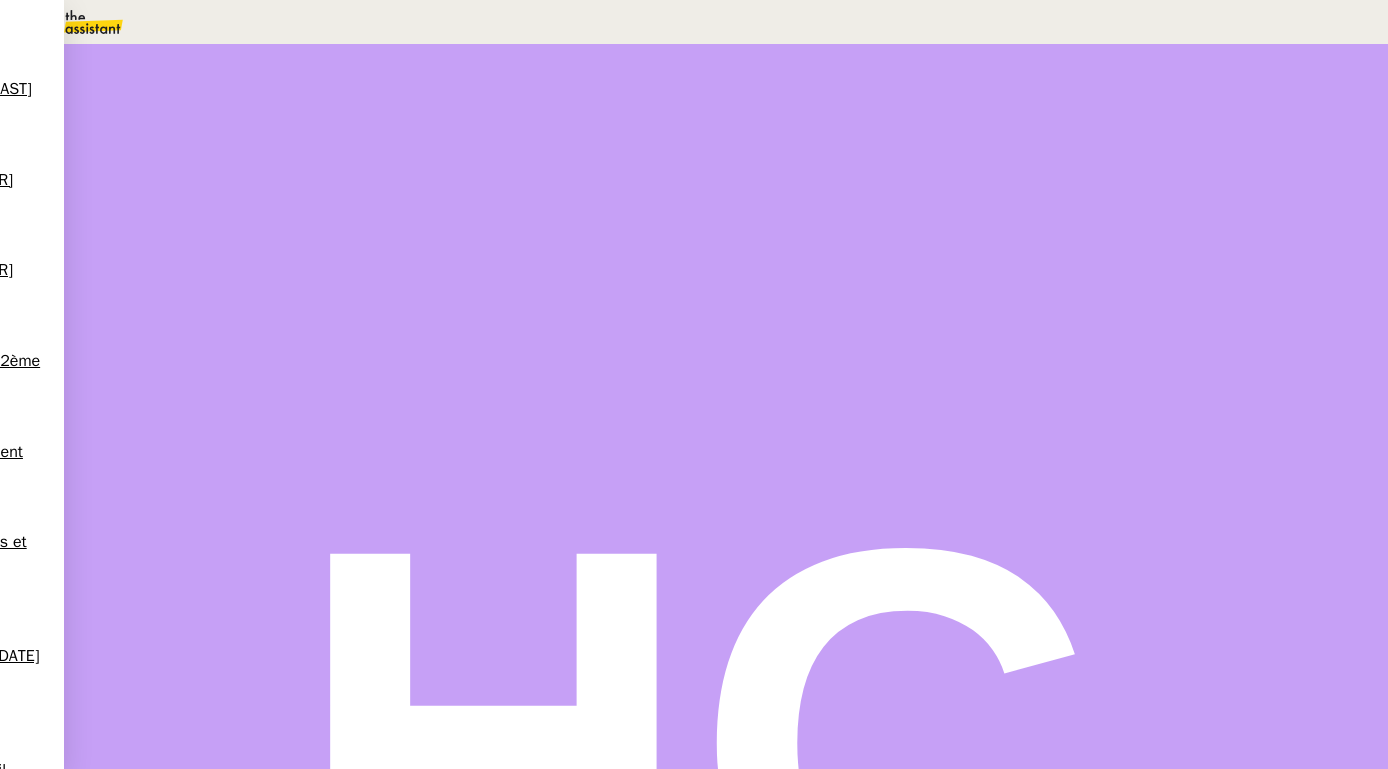 drag, startPoint x: 309, startPoint y: 629, endPoint x: 271, endPoint y: 541, distance: 95.85406 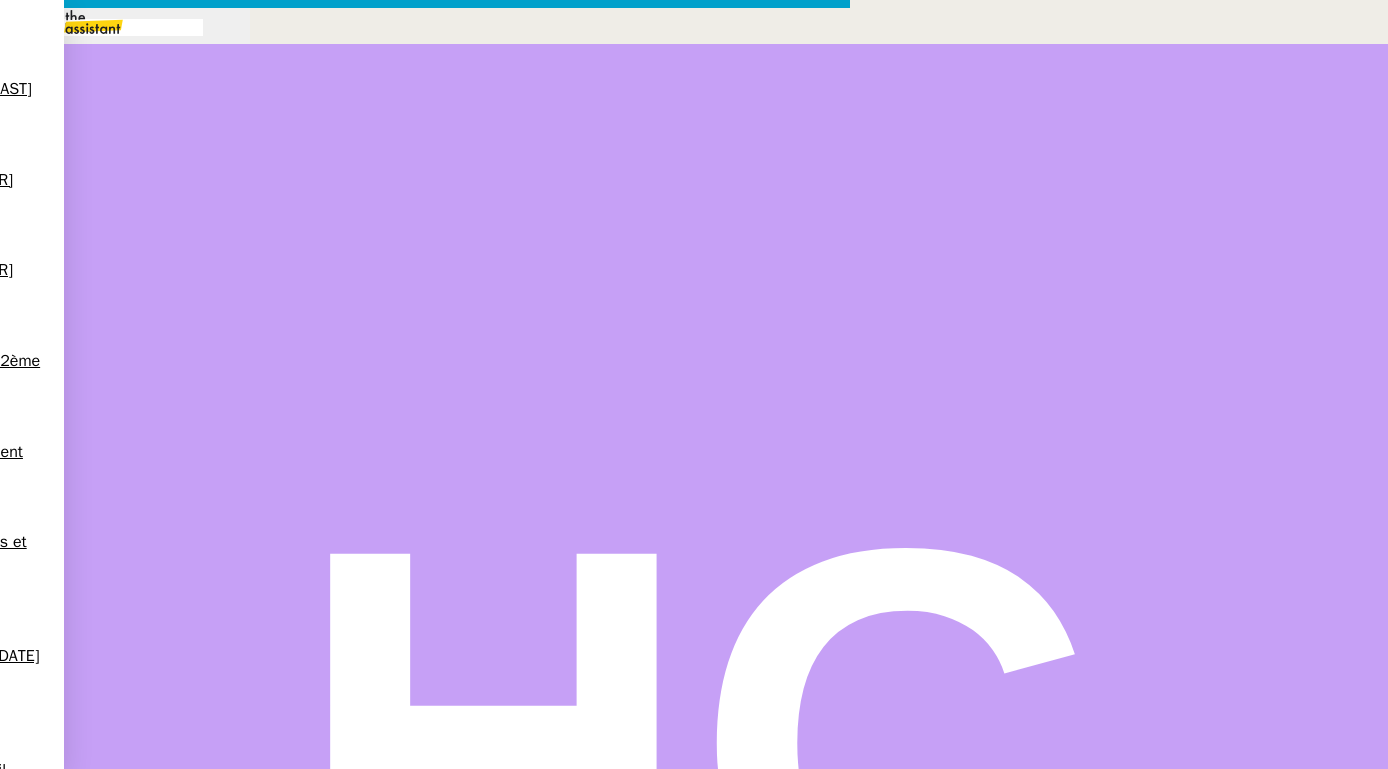click at bounding box center (425, 837) 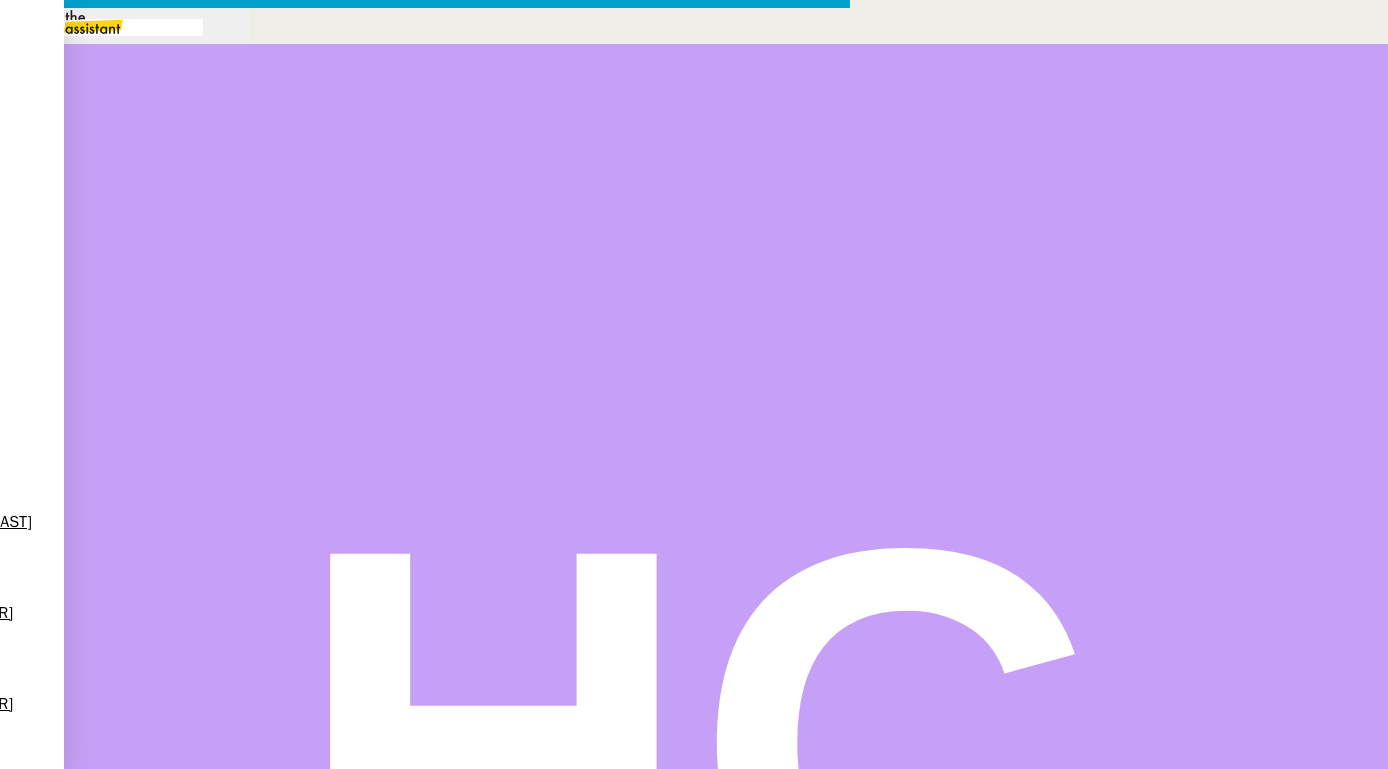 scroll, scrollTop: 302, scrollLeft: 0, axis: vertical 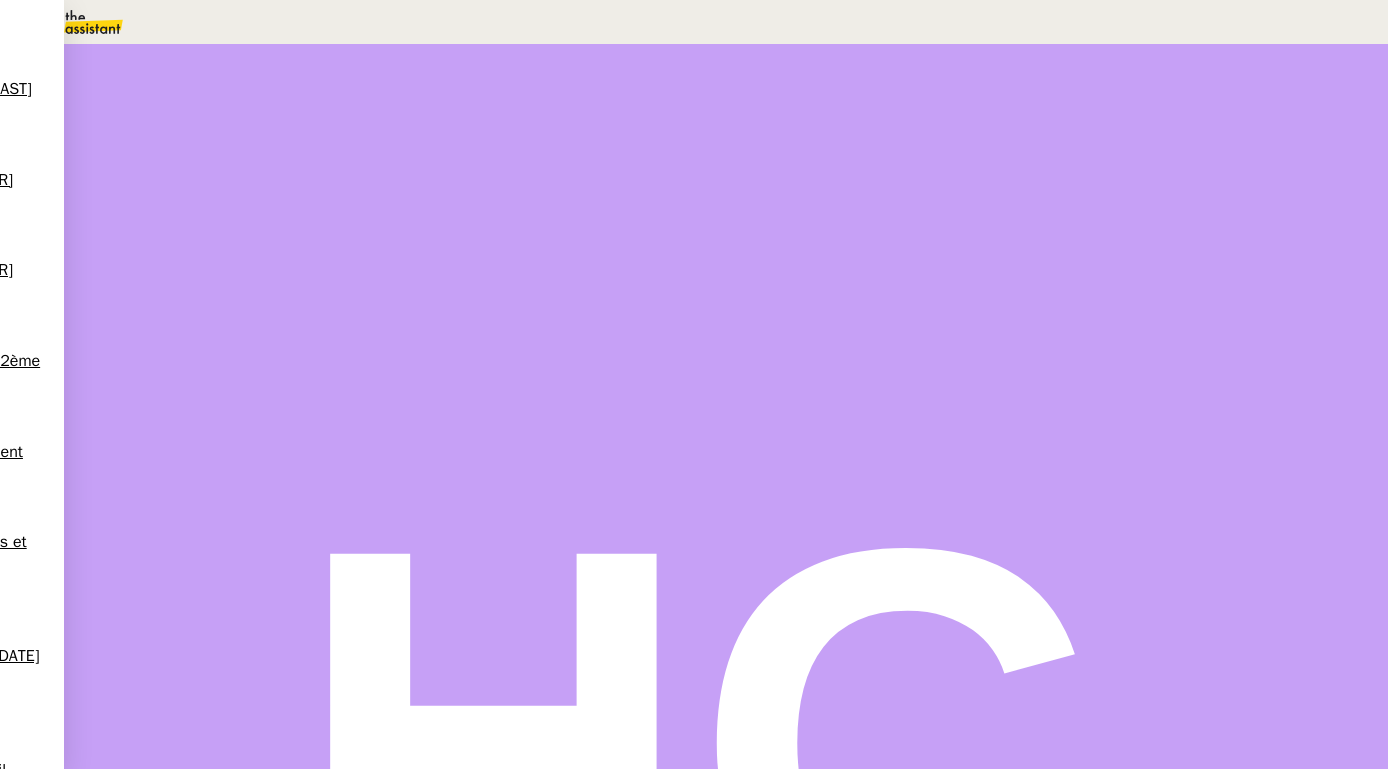 click at bounding box center (213, 254) 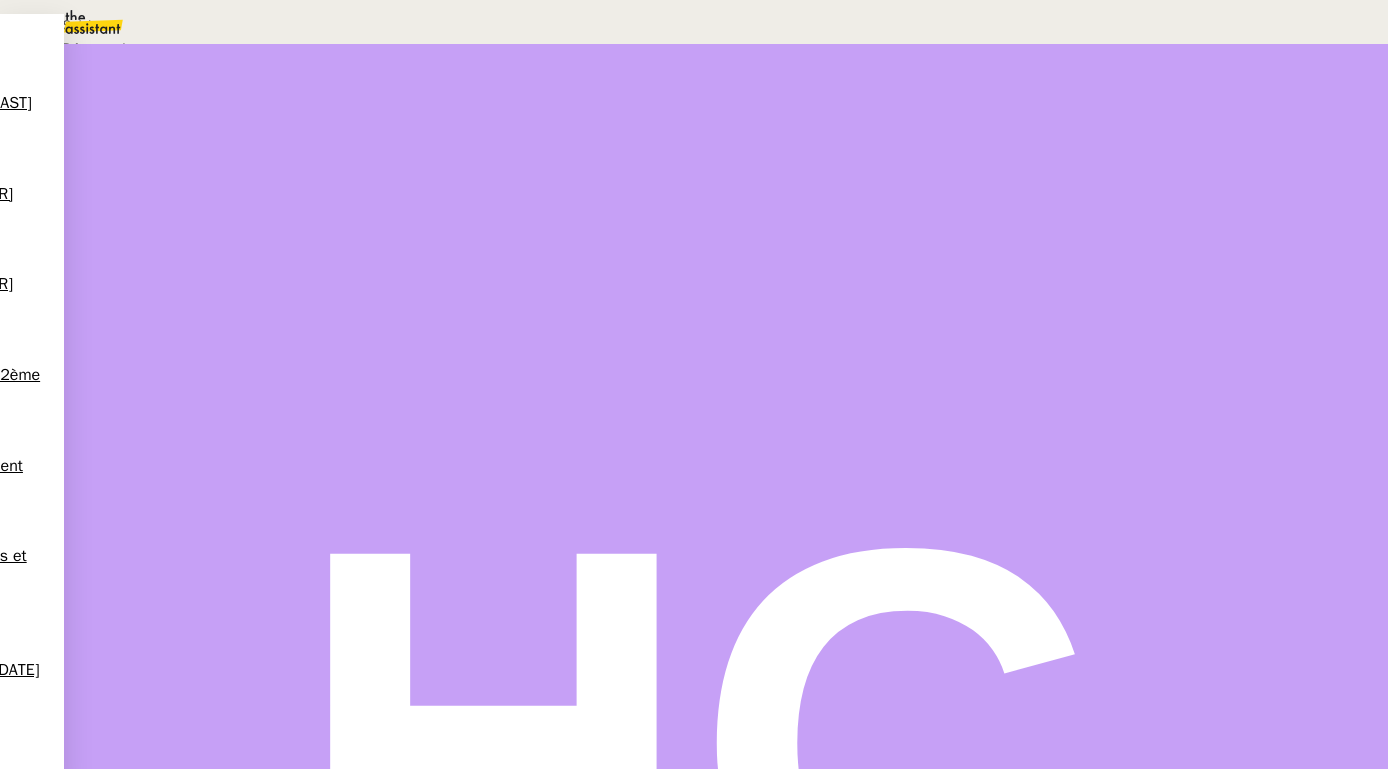 click on "Suivi" at bounding box center [76, 25] 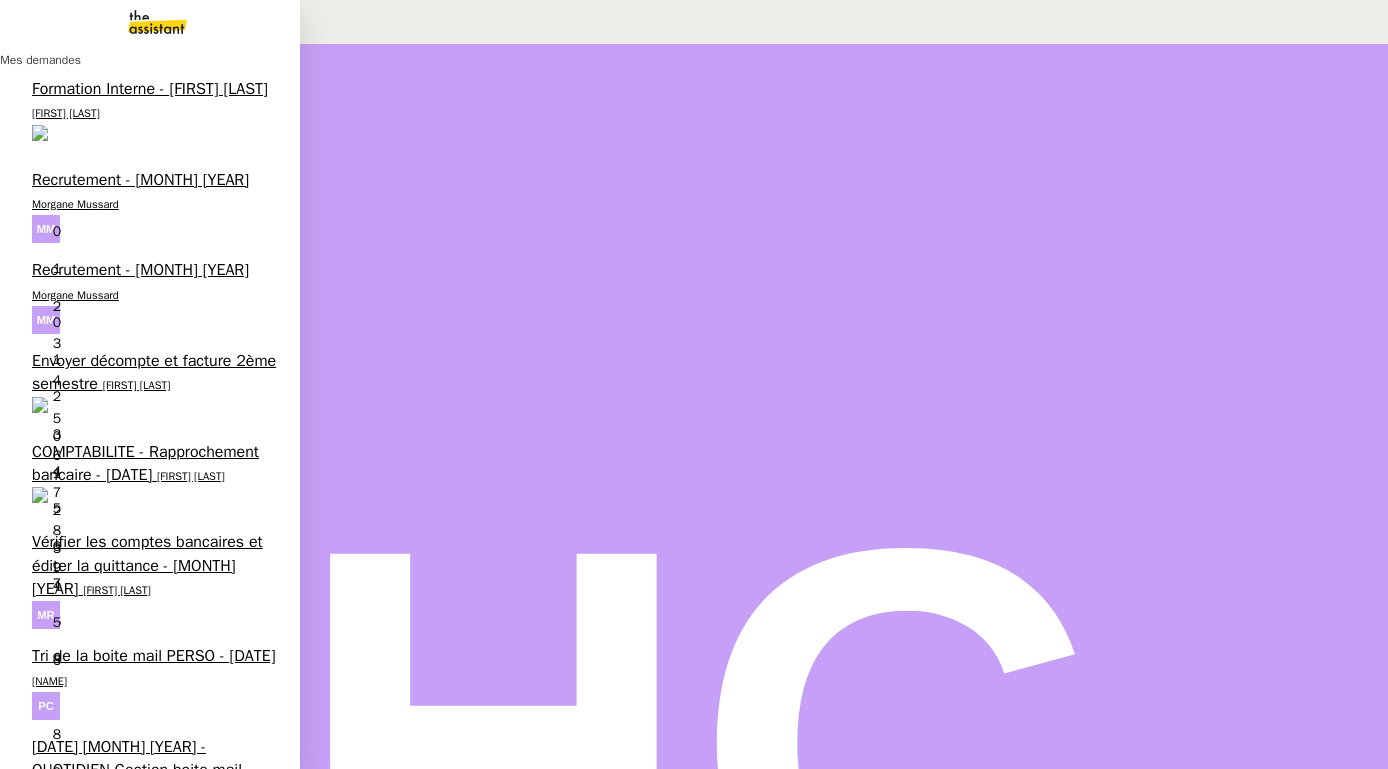 click on "Confirmer le pourcentage de commission" at bounding box center (131, 1664) 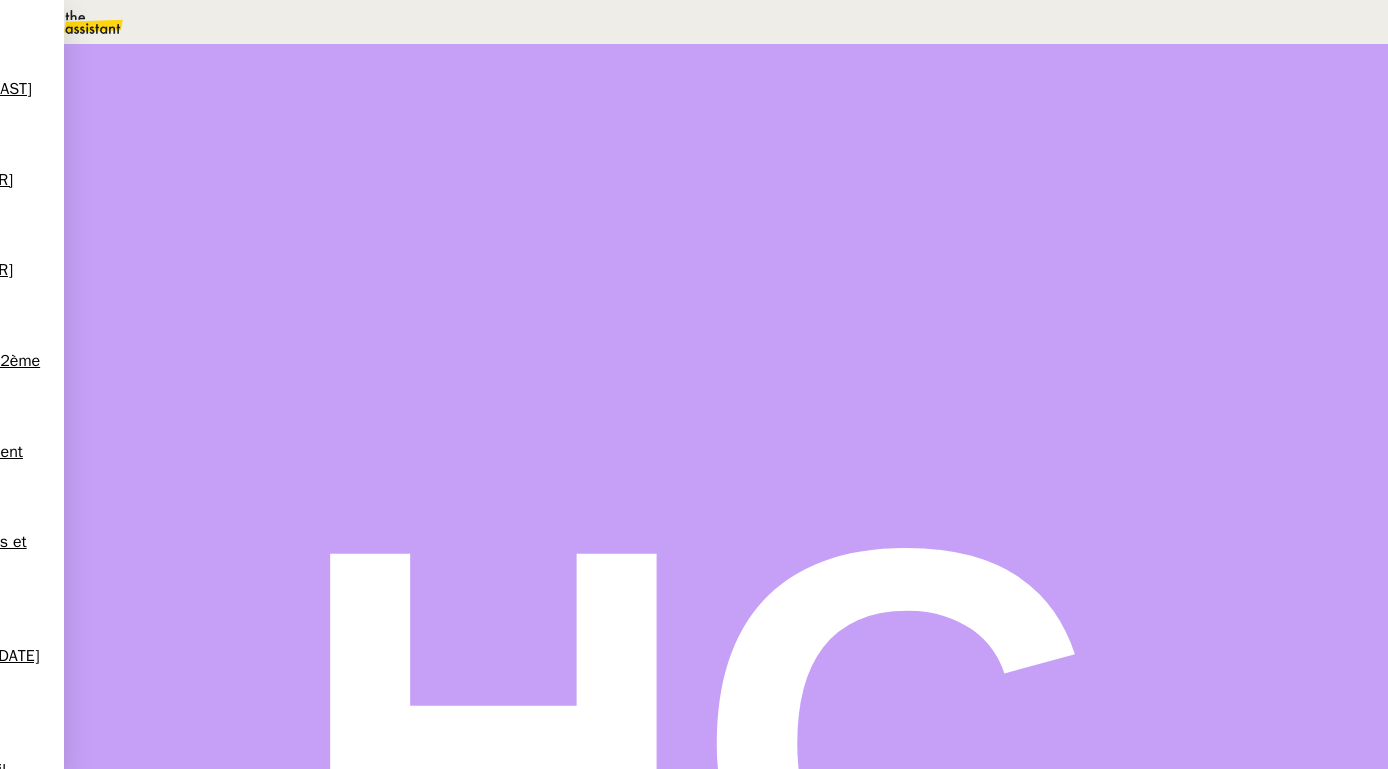 scroll, scrollTop: 134, scrollLeft: 0, axis: vertical 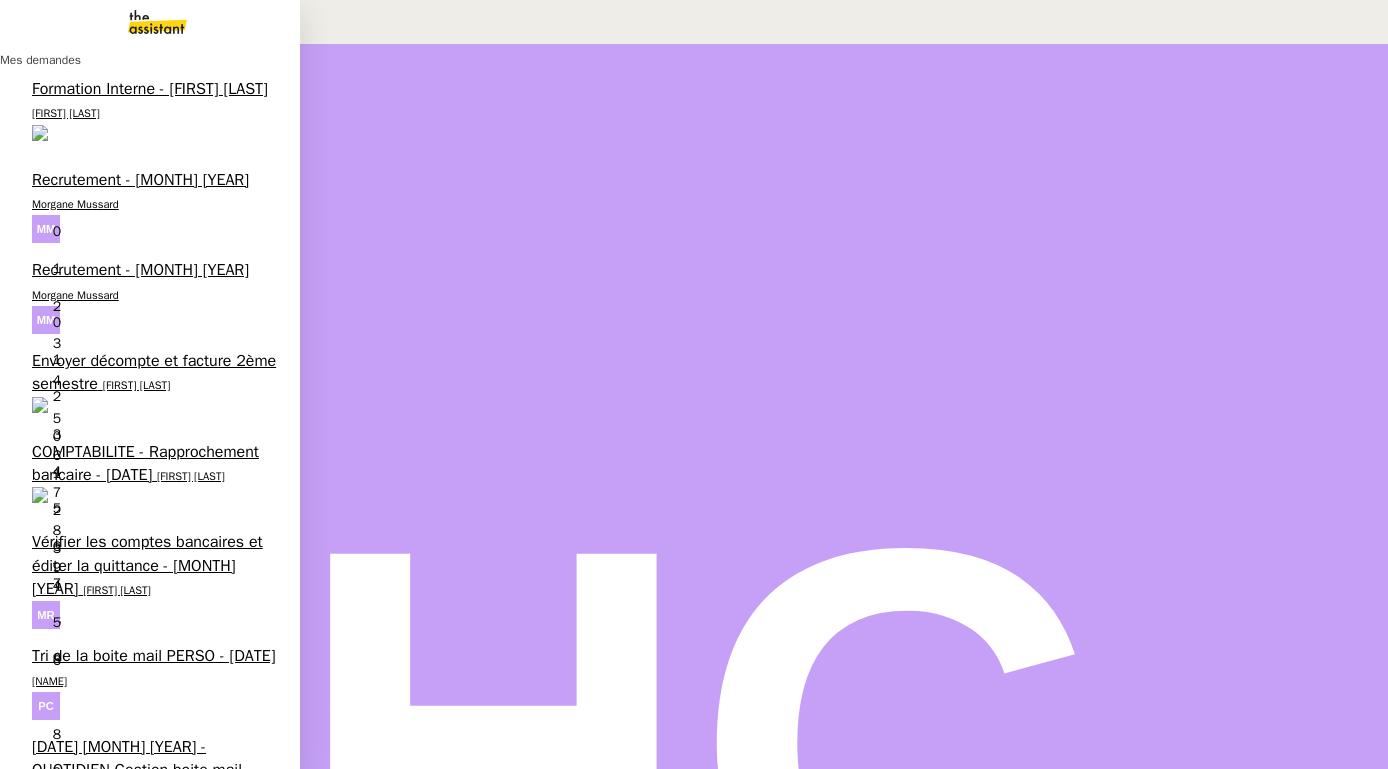 click on "Votre Police est en place." at bounding box center (121, 1586) 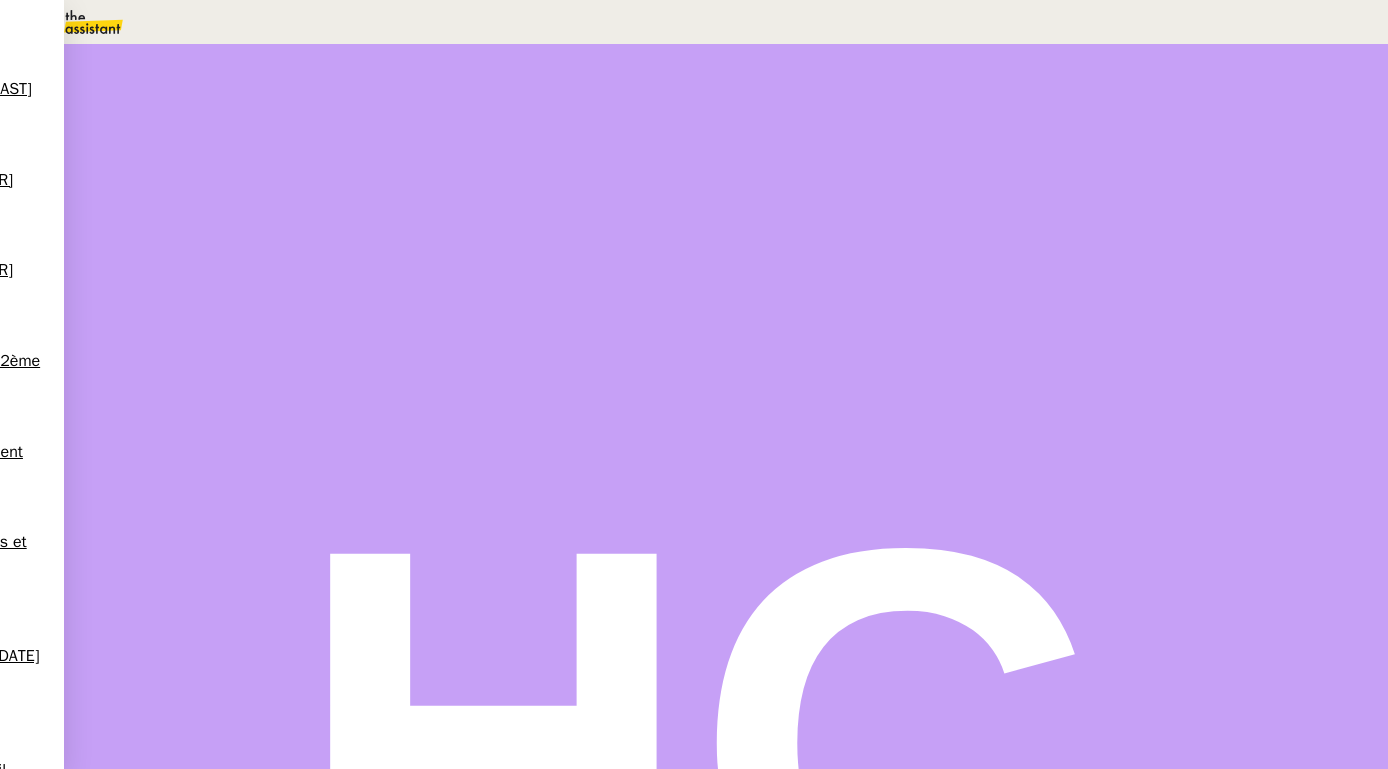 scroll, scrollTop: 323, scrollLeft: 0, axis: vertical 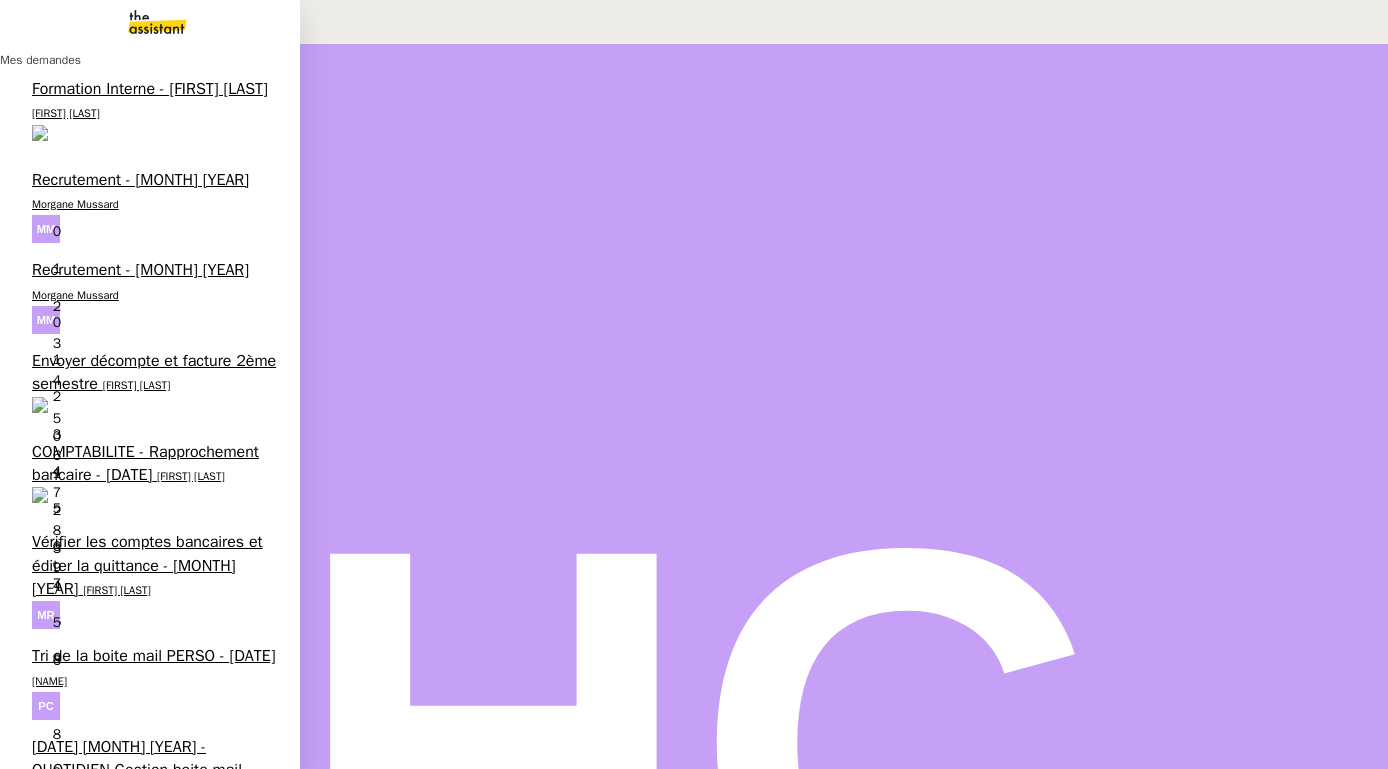 click on "[TIME]/[TIME]/[TIME] - Tri de la boite mail PRO - [DATE]" at bounding box center (141, 1507) 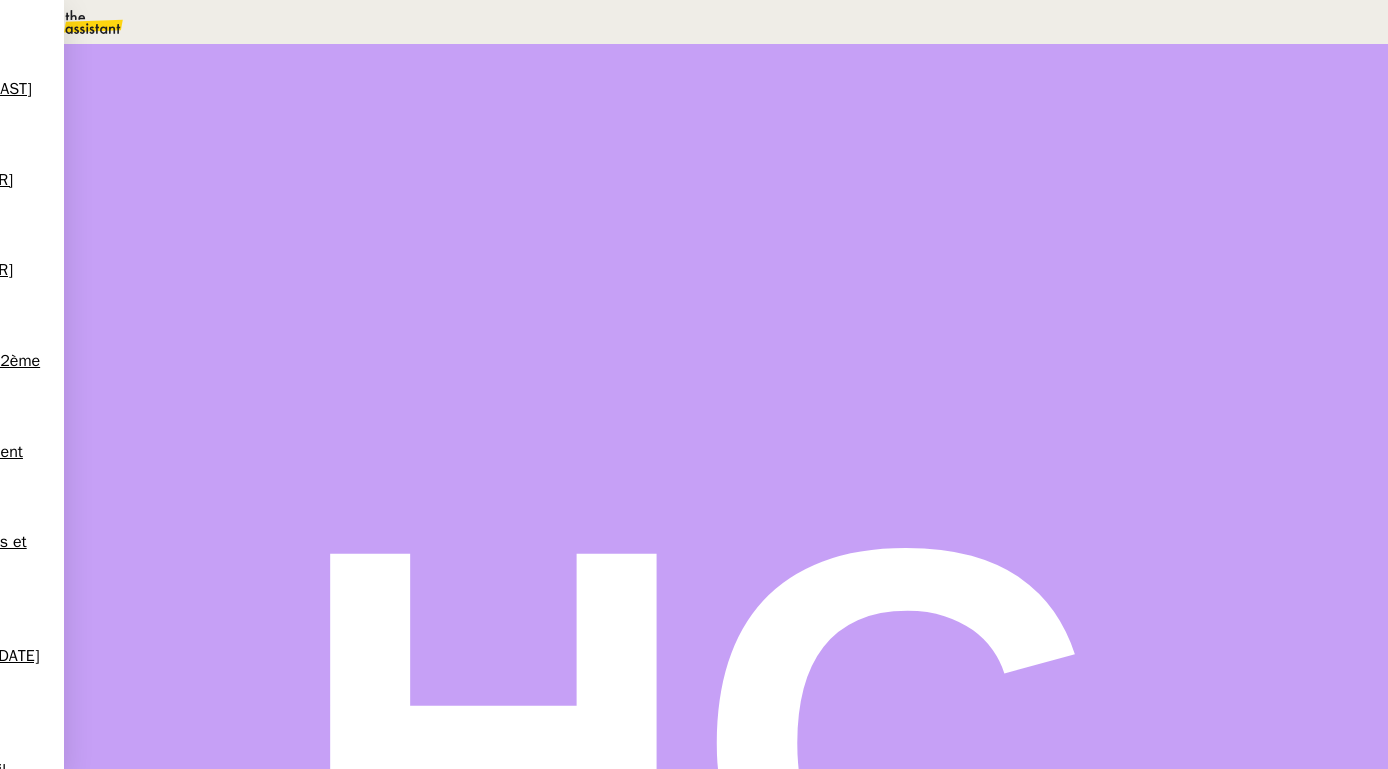 scroll, scrollTop: 0, scrollLeft: 0, axis: both 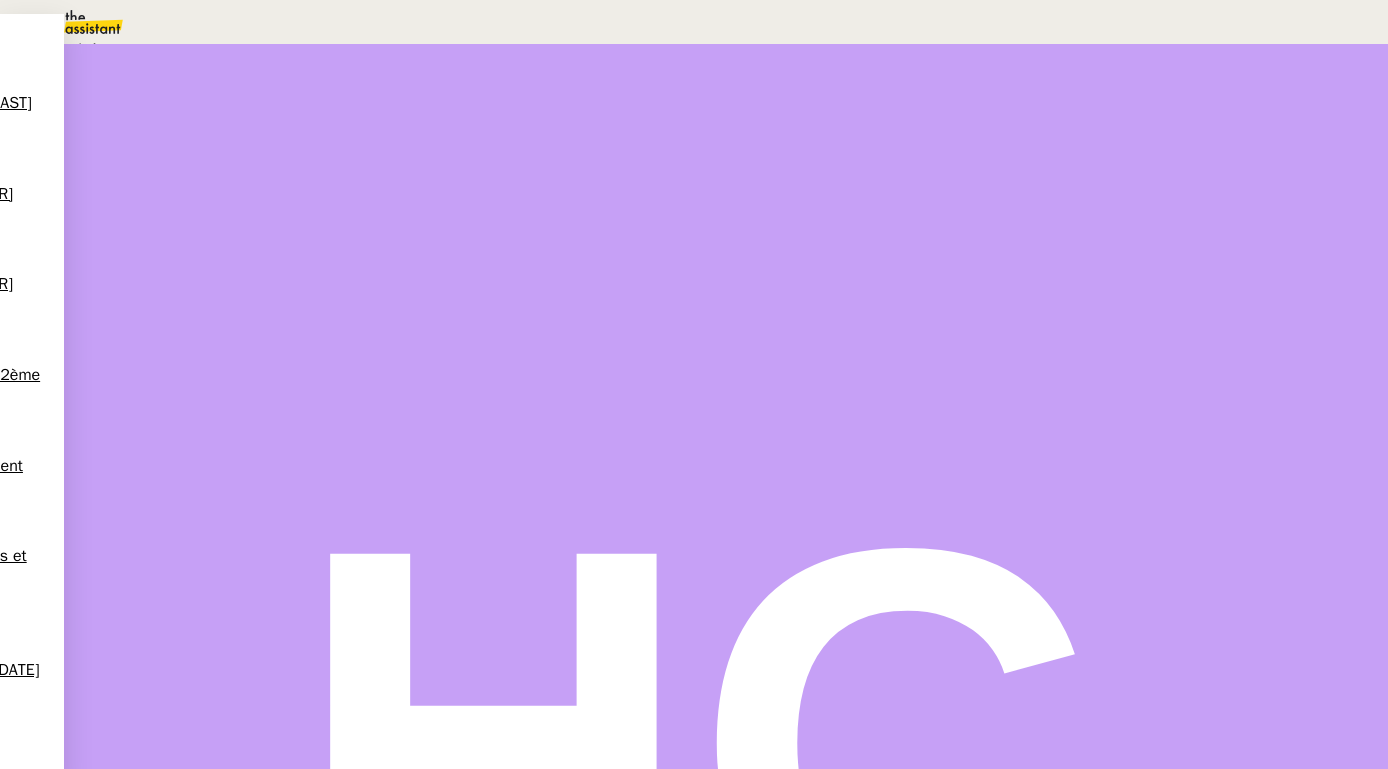 click on "En attente" at bounding box center (72, 48) 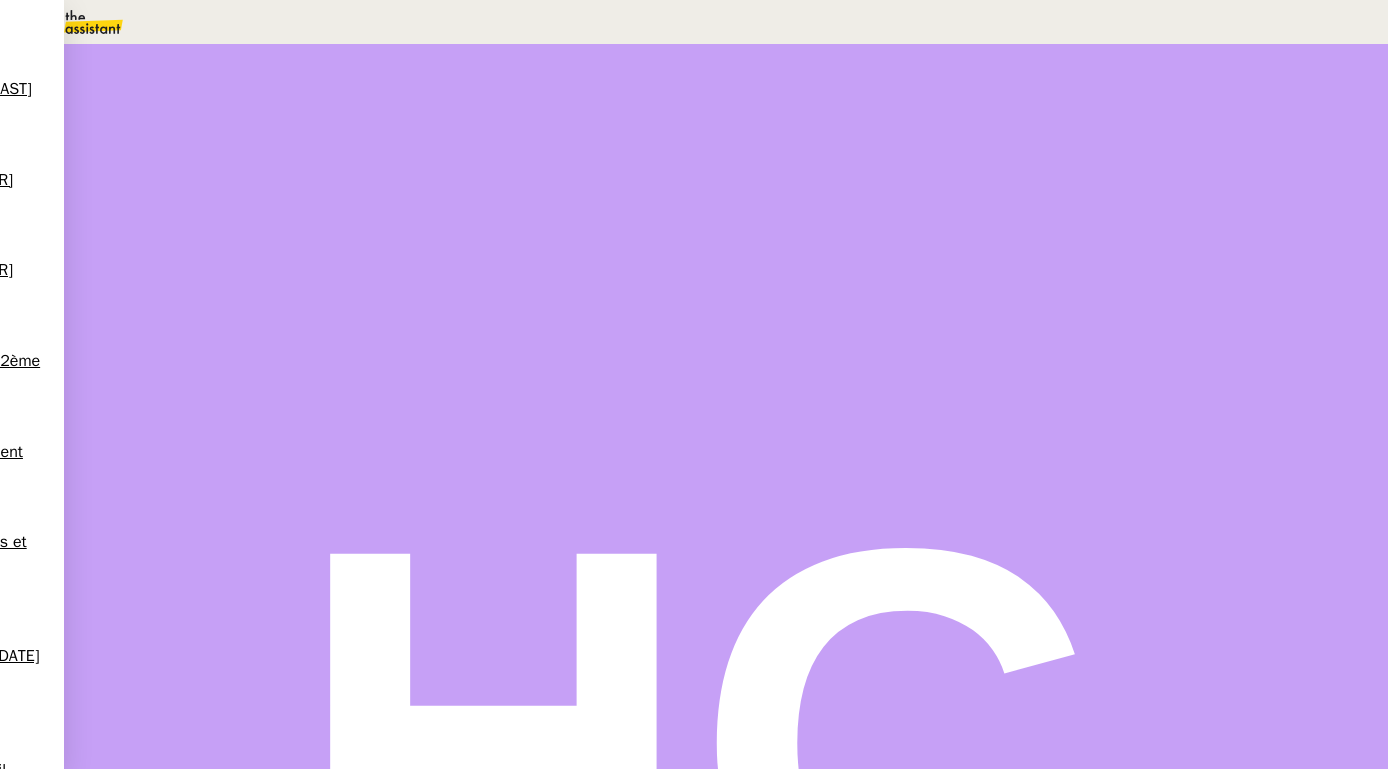 click on "Dans 2 jours ouvrés" at bounding box center [1025, 177] 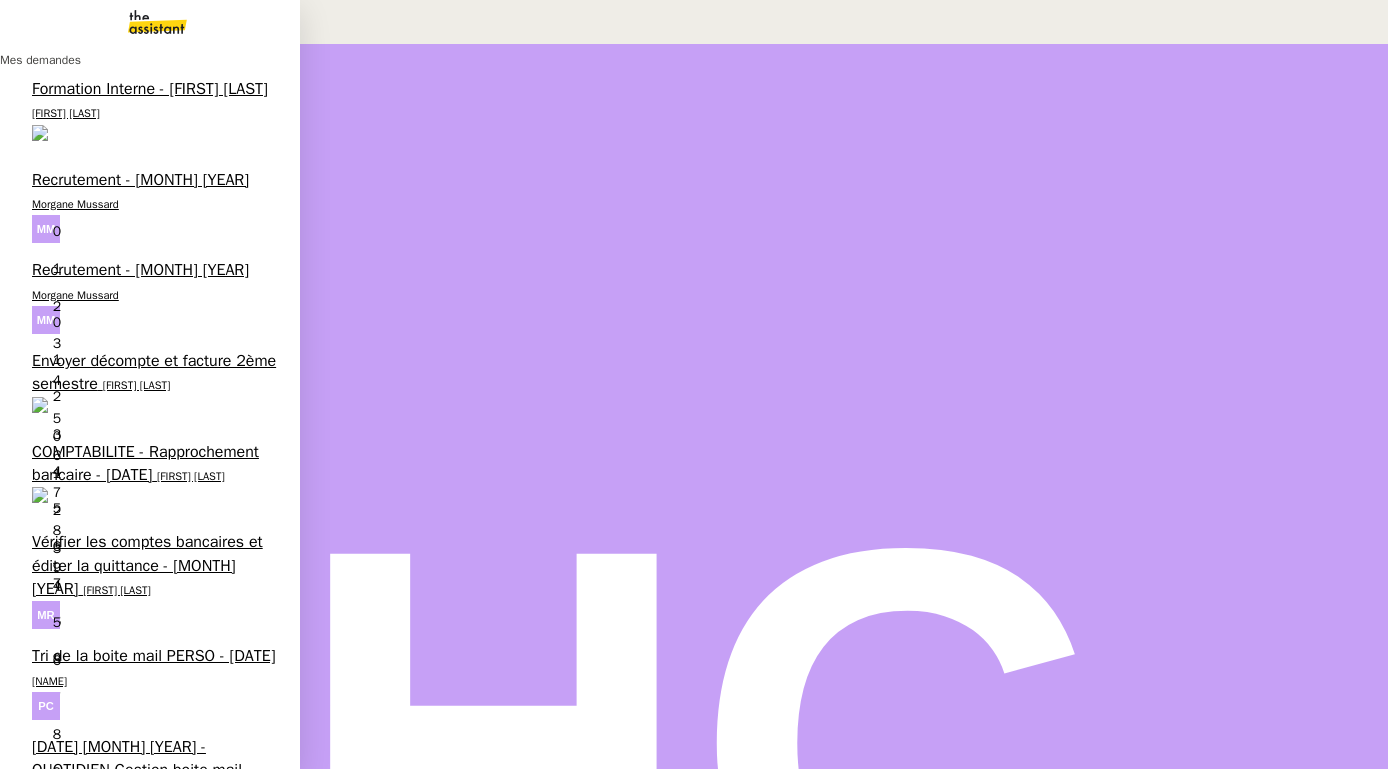 click on "Créer et facturer la police pour 4-Race SAS" at bounding box center (148, 1416) 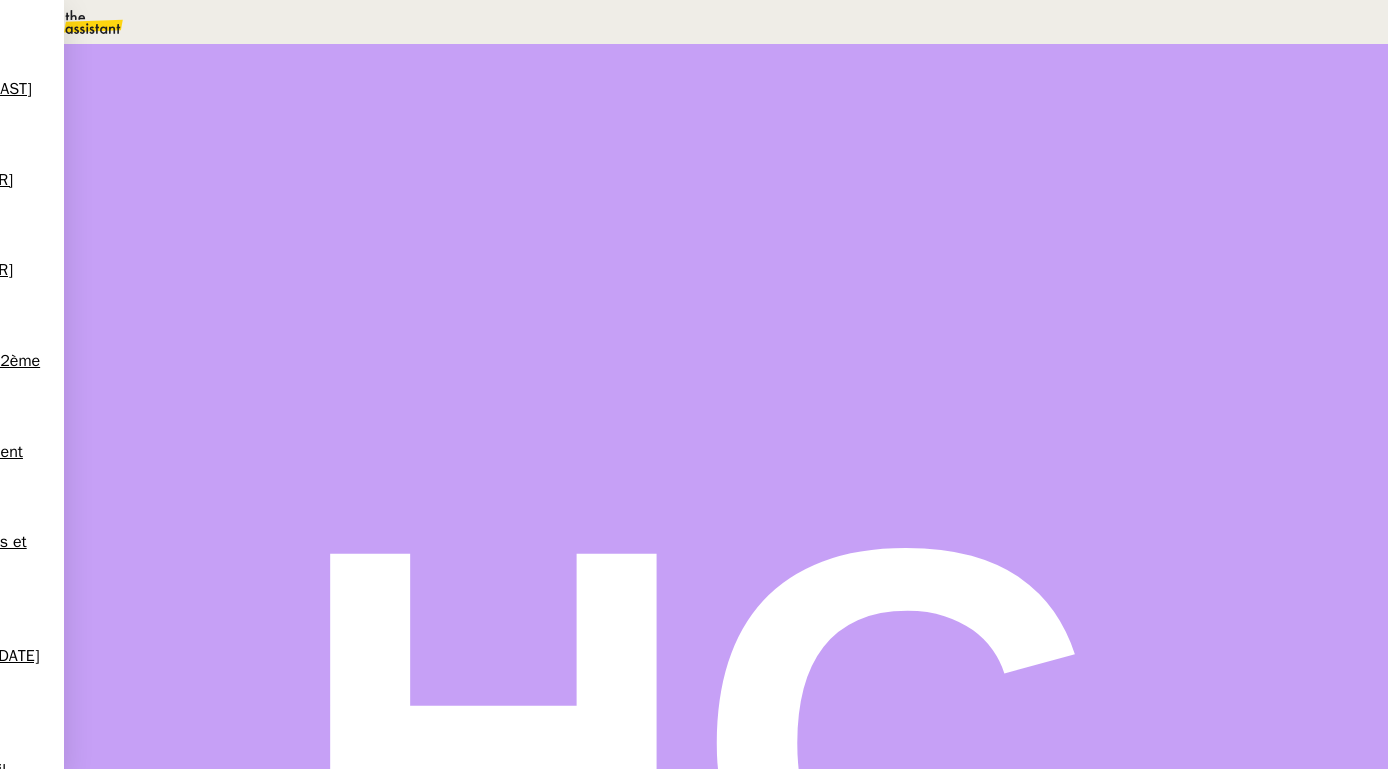 scroll, scrollTop: 0, scrollLeft: 0, axis: both 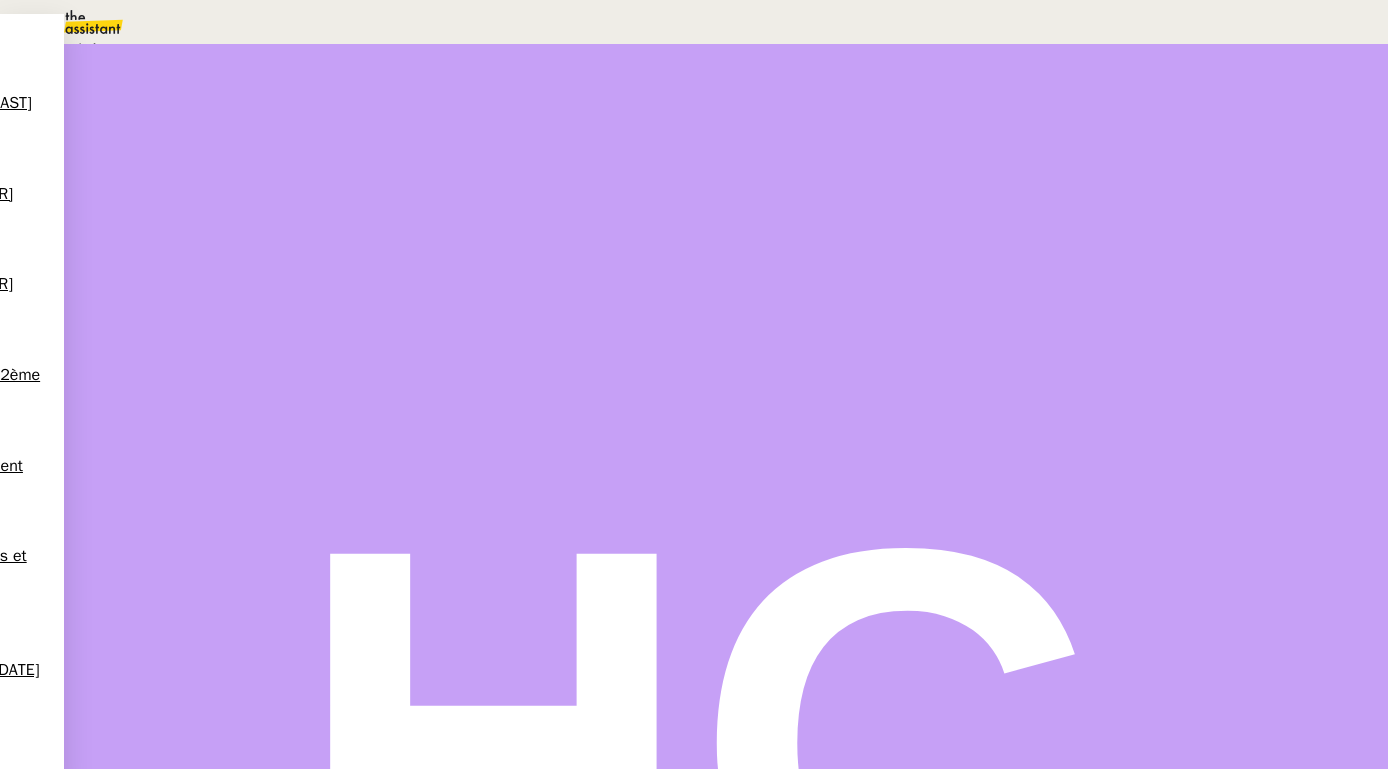 click on "En attente En attente d'une réponse d'un client, d'un contact ou d'un tiers." at bounding box center [334, 48] 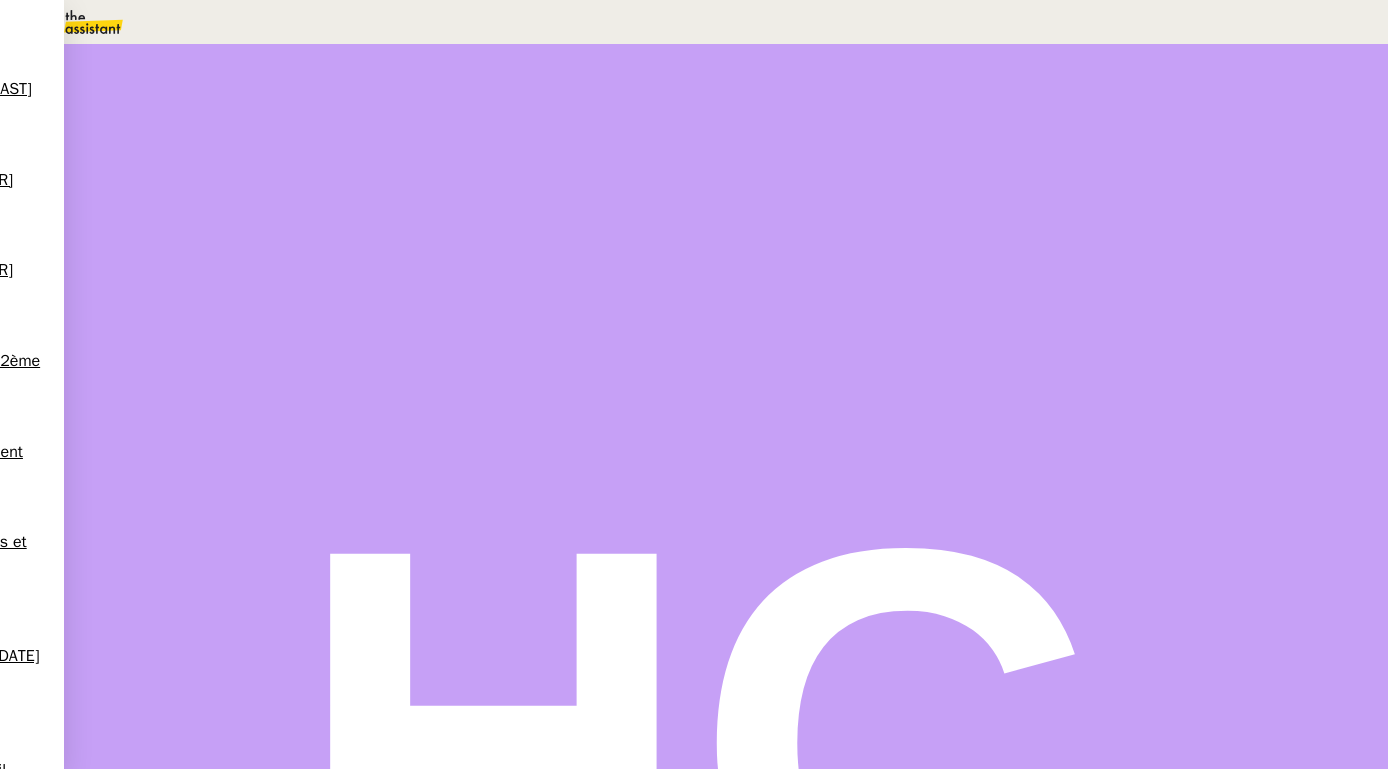 click on "9" at bounding box center (1015, 273) 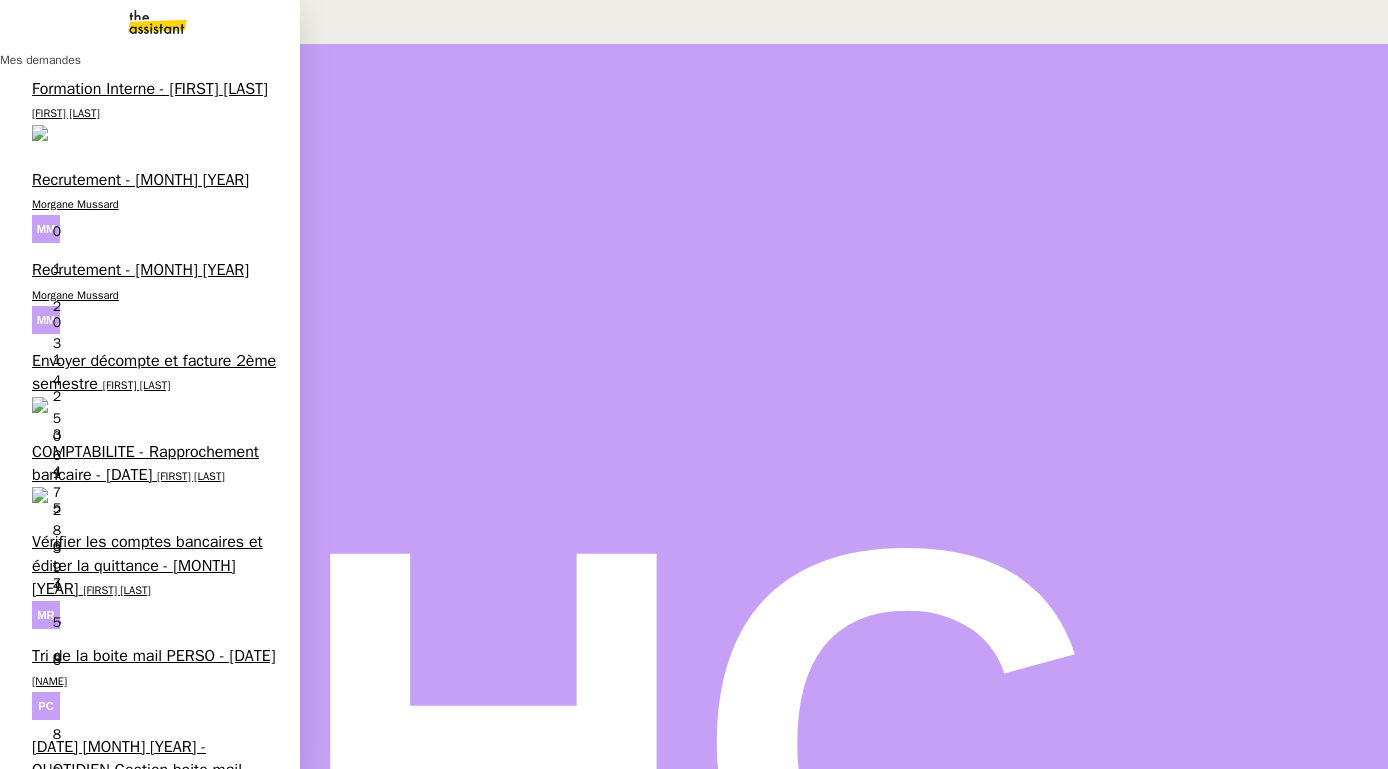 click on "[FIRST] [LAST]" at bounding box center [110, 1248] 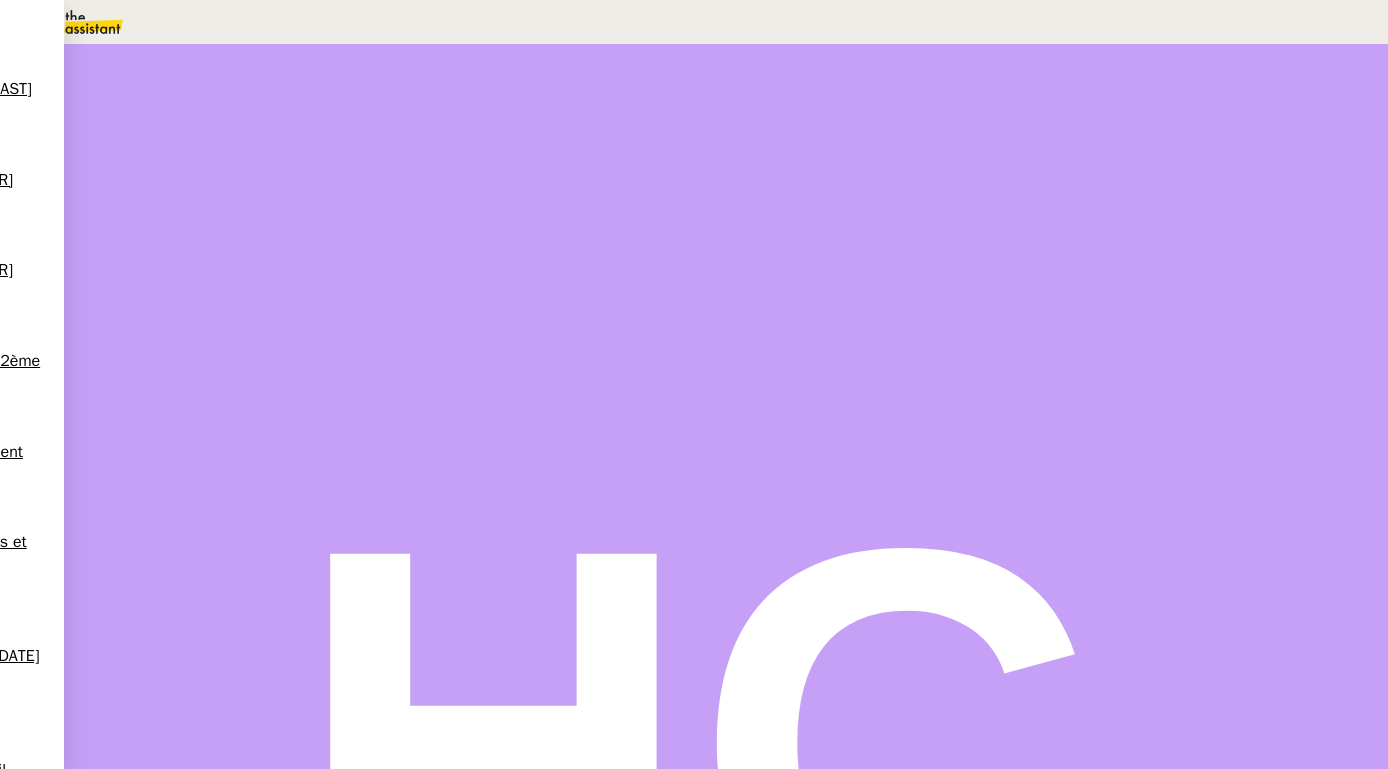 scroll, scrollTop: 0, scrollLeft: 0, axis: both 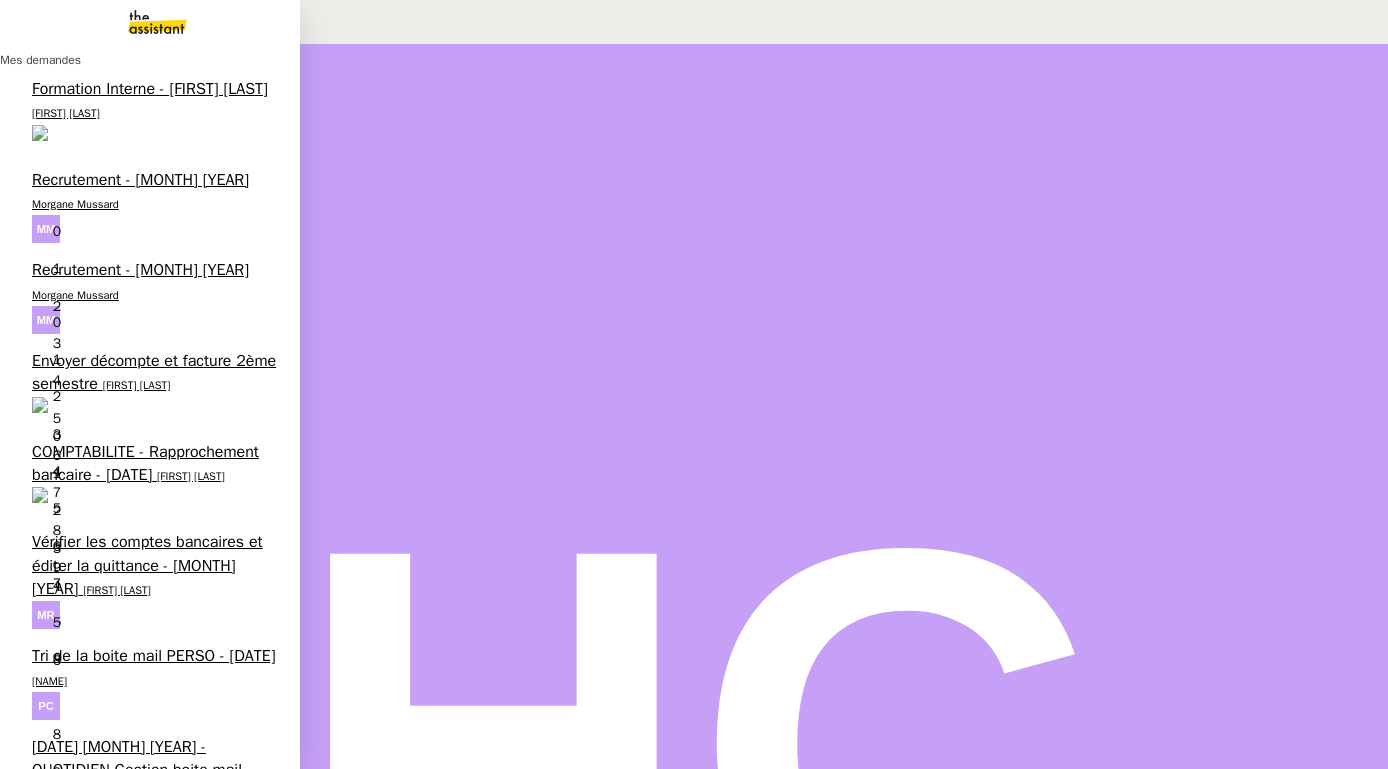click on "Classer et envoyer la facture de Mme [NAME]" at bounding box center [143, 1144] 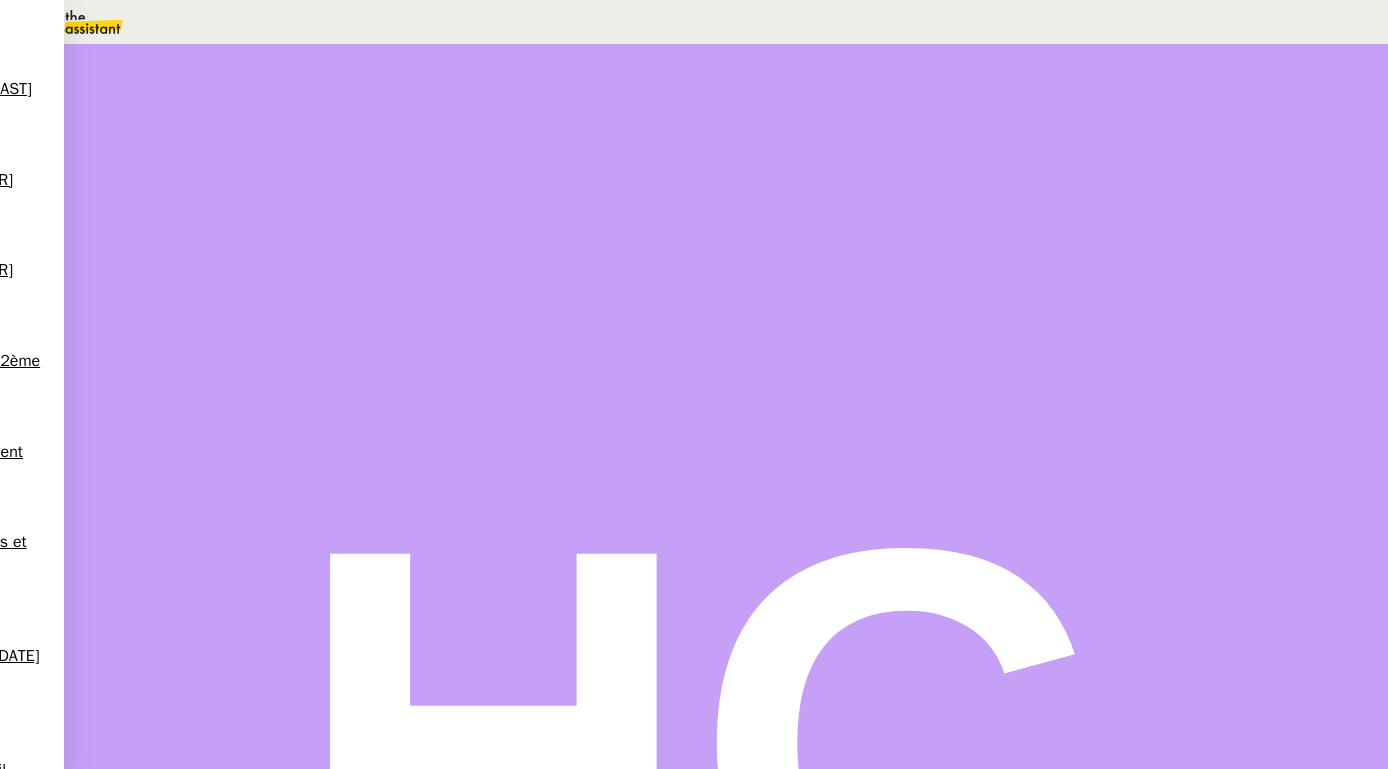 scroll, scrollTop: 2352, scrollLeft: 0, axis: vertical 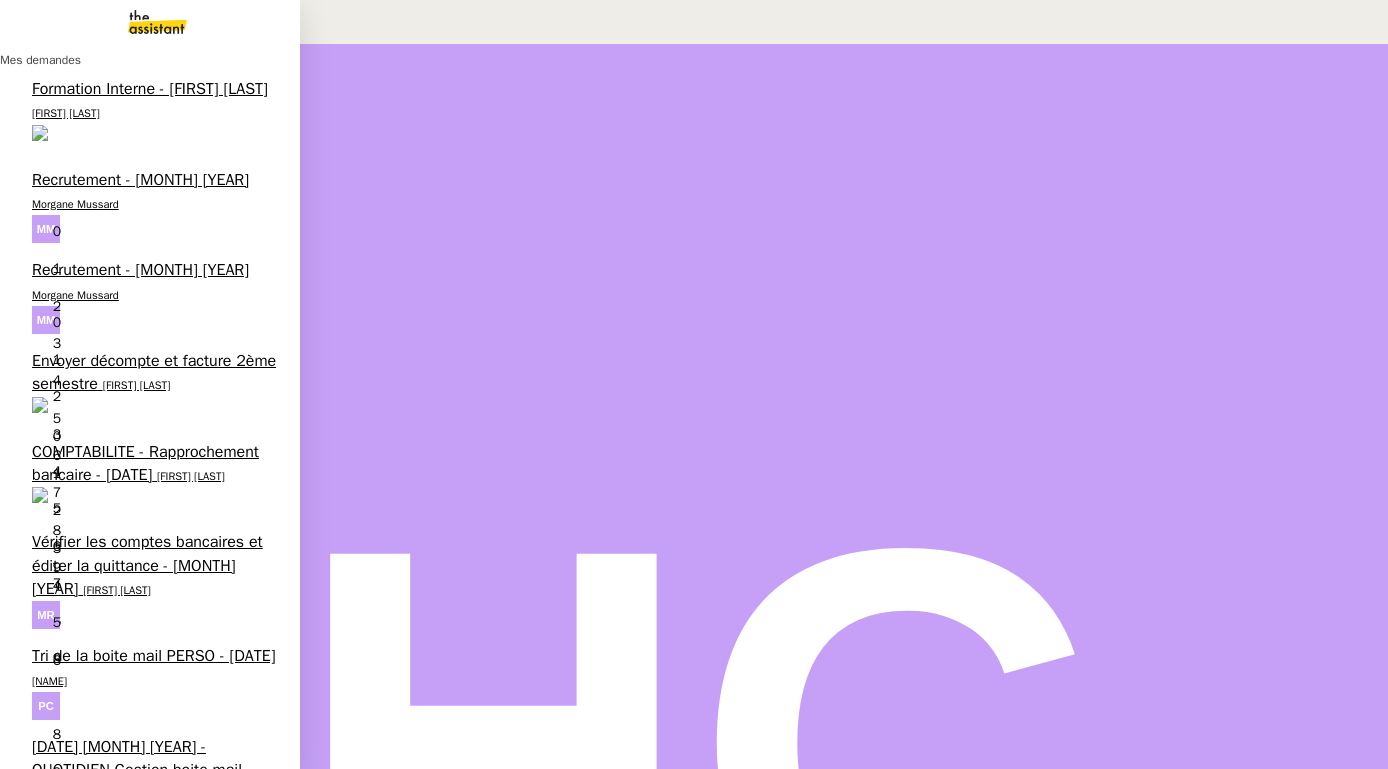 click on "Préparer le paiement de la prime à Liberty" at bounding box center (153, 1053) 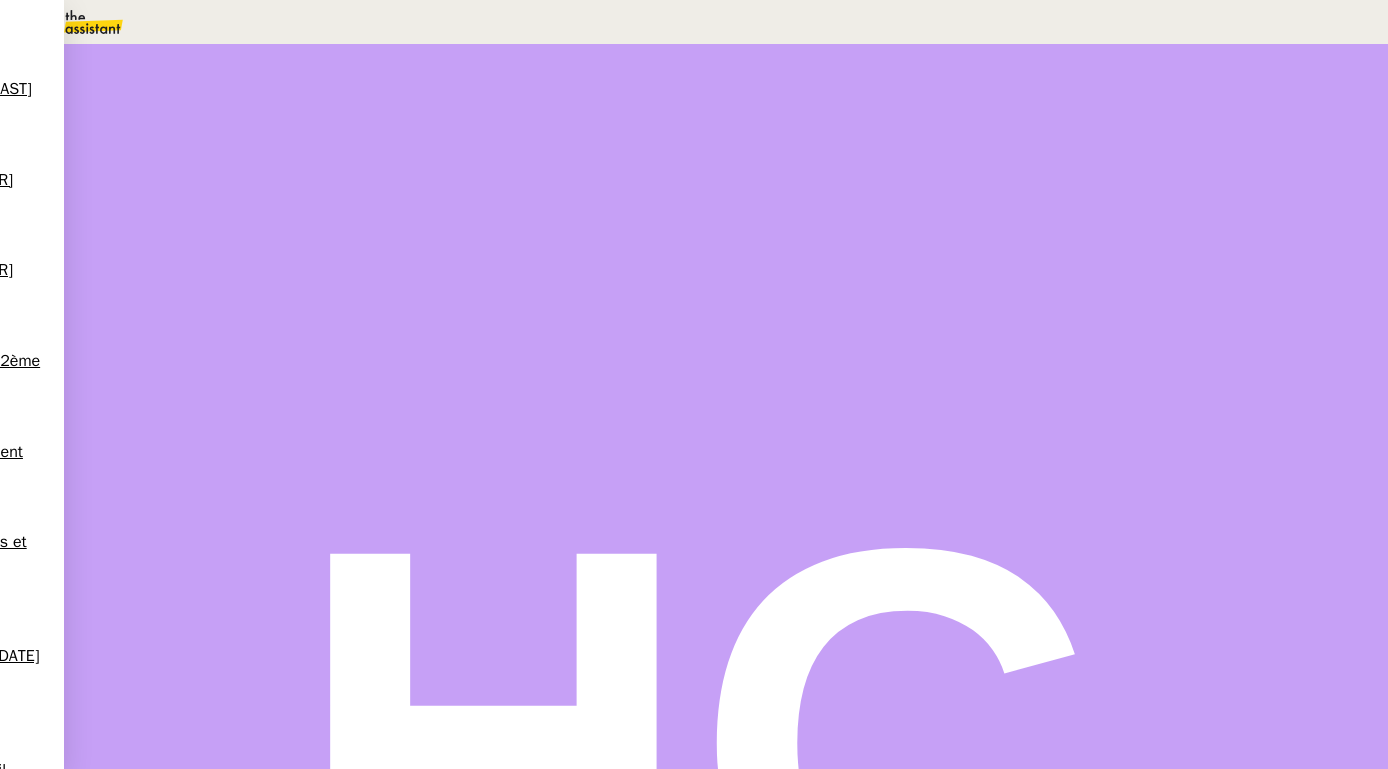 scroll, scrollTop: 345, scrollLeft: 0, axis: vertical 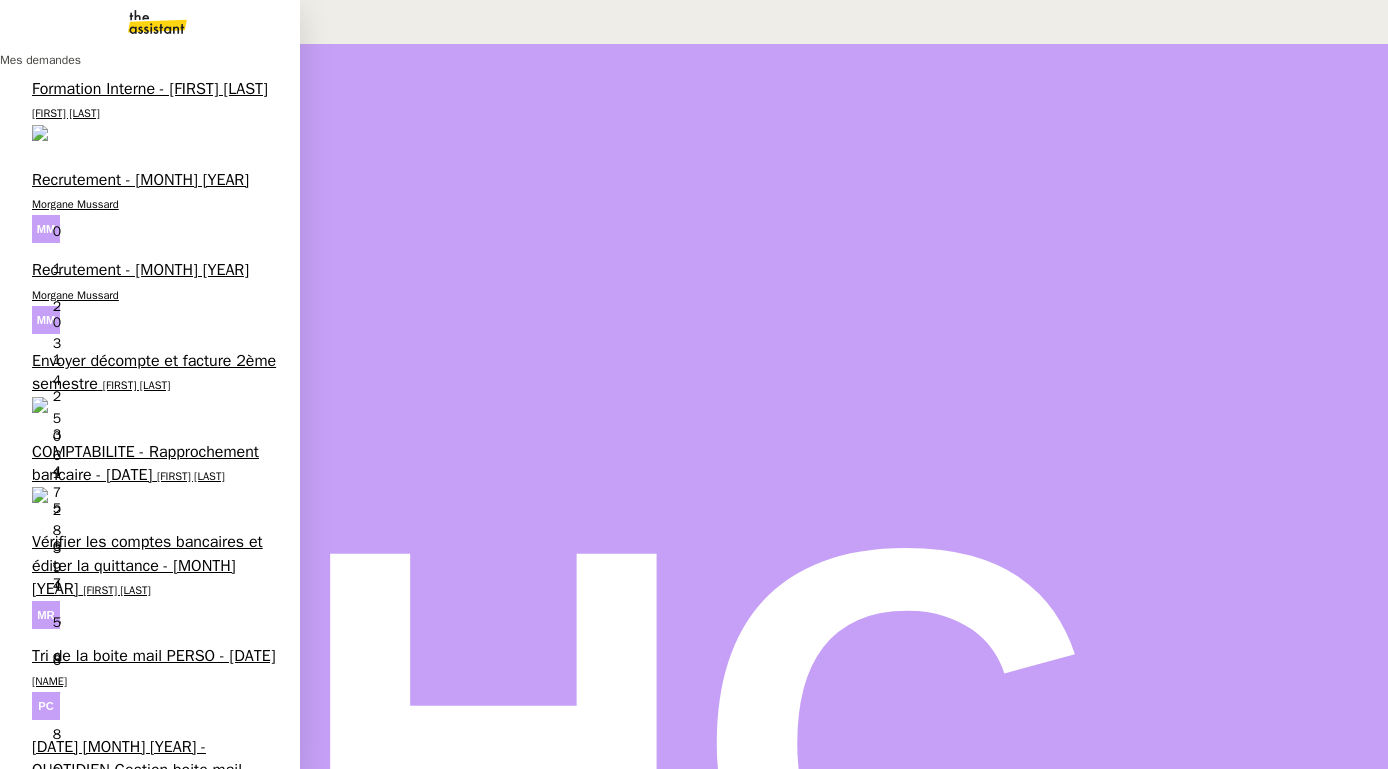 click on "[FIRST] [LAST]" at bounding box center (180, 976) 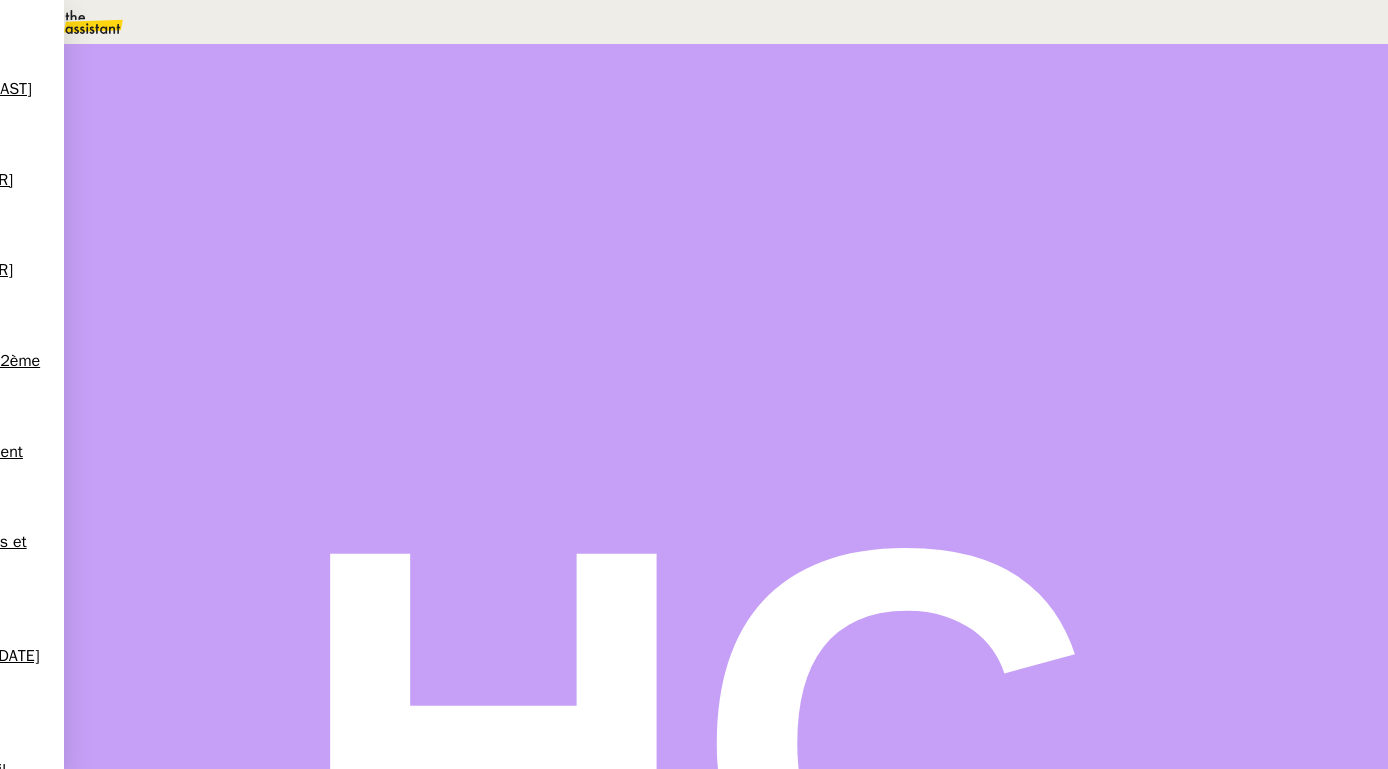 scroll, scrollTop: 363, scrollLeft: 0, axis: vertical 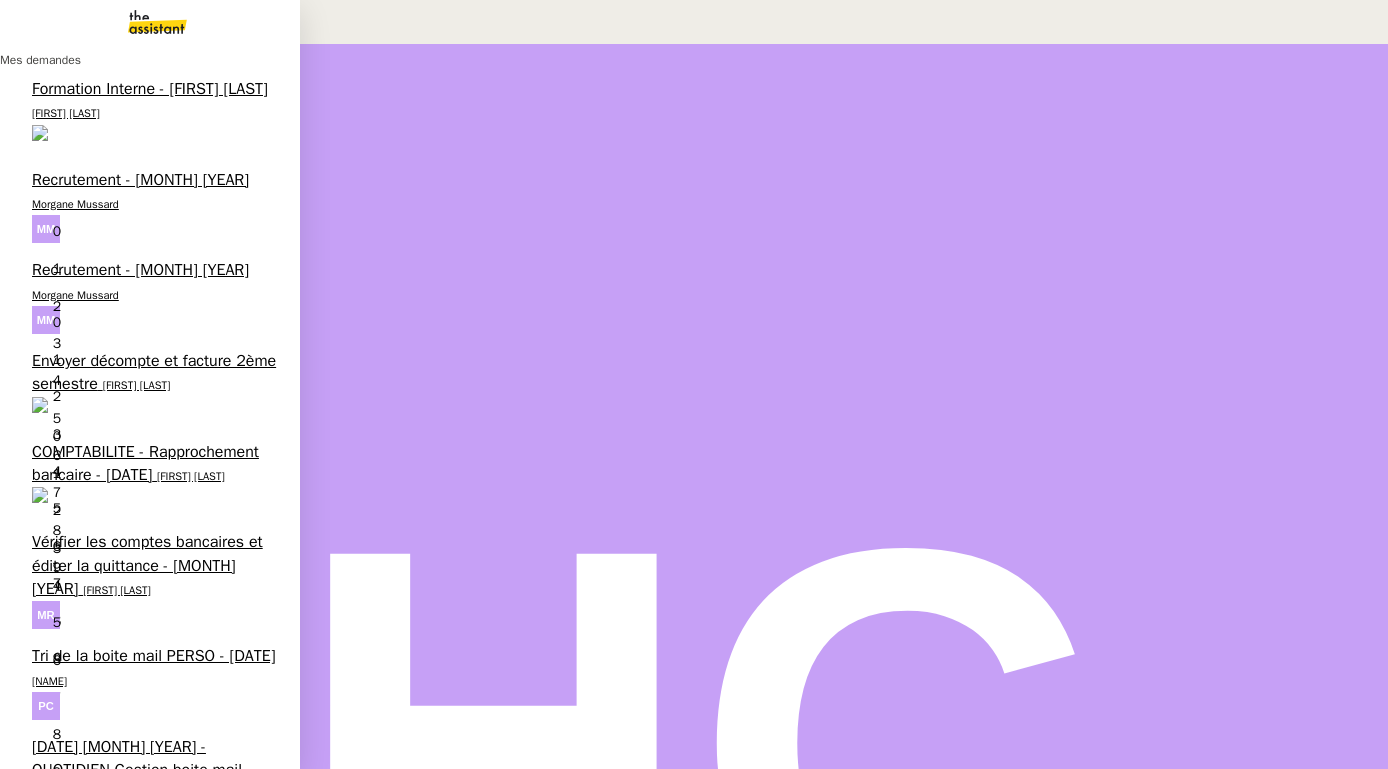 click on "Poursuivre le paiement du client" at bounding box center [144, 861] 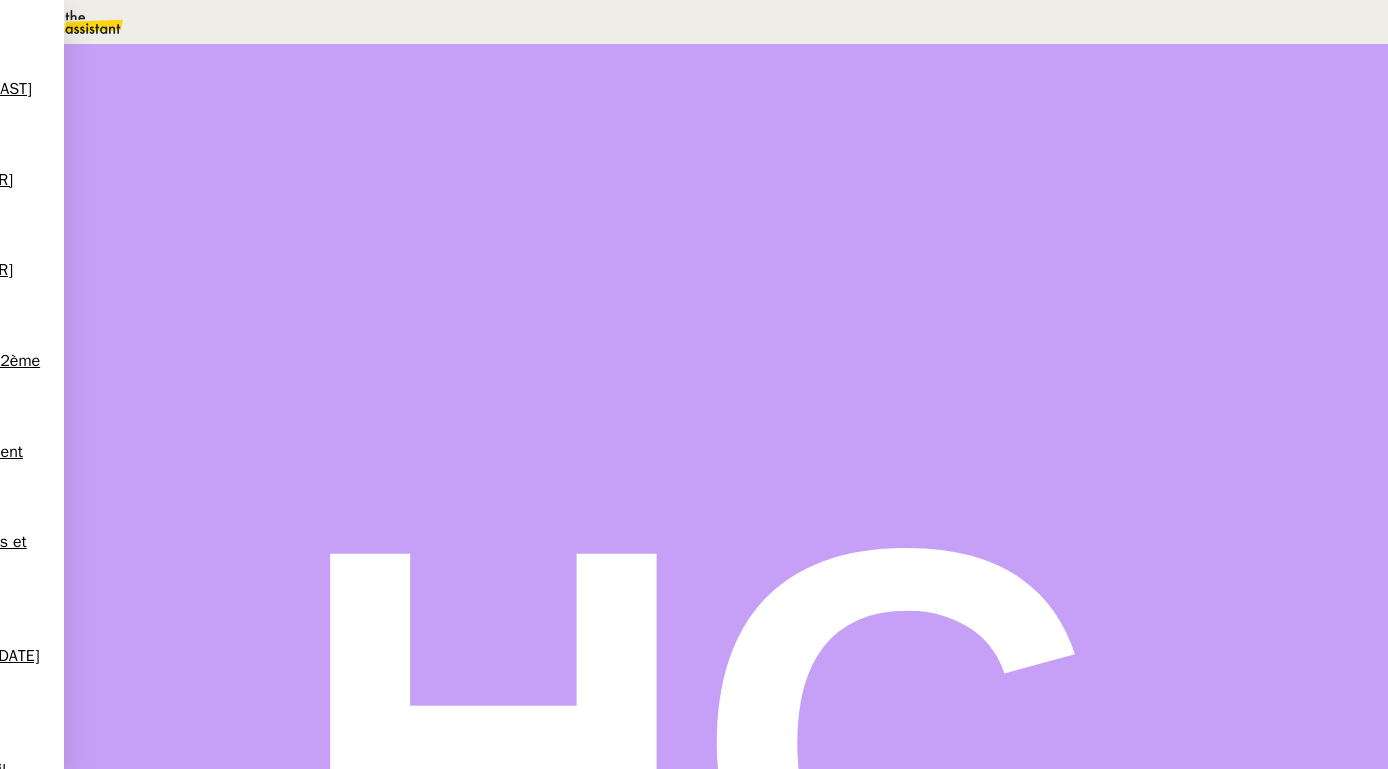 scroll, scrollTop: 139, scrollLeft: 0, axis: vertical 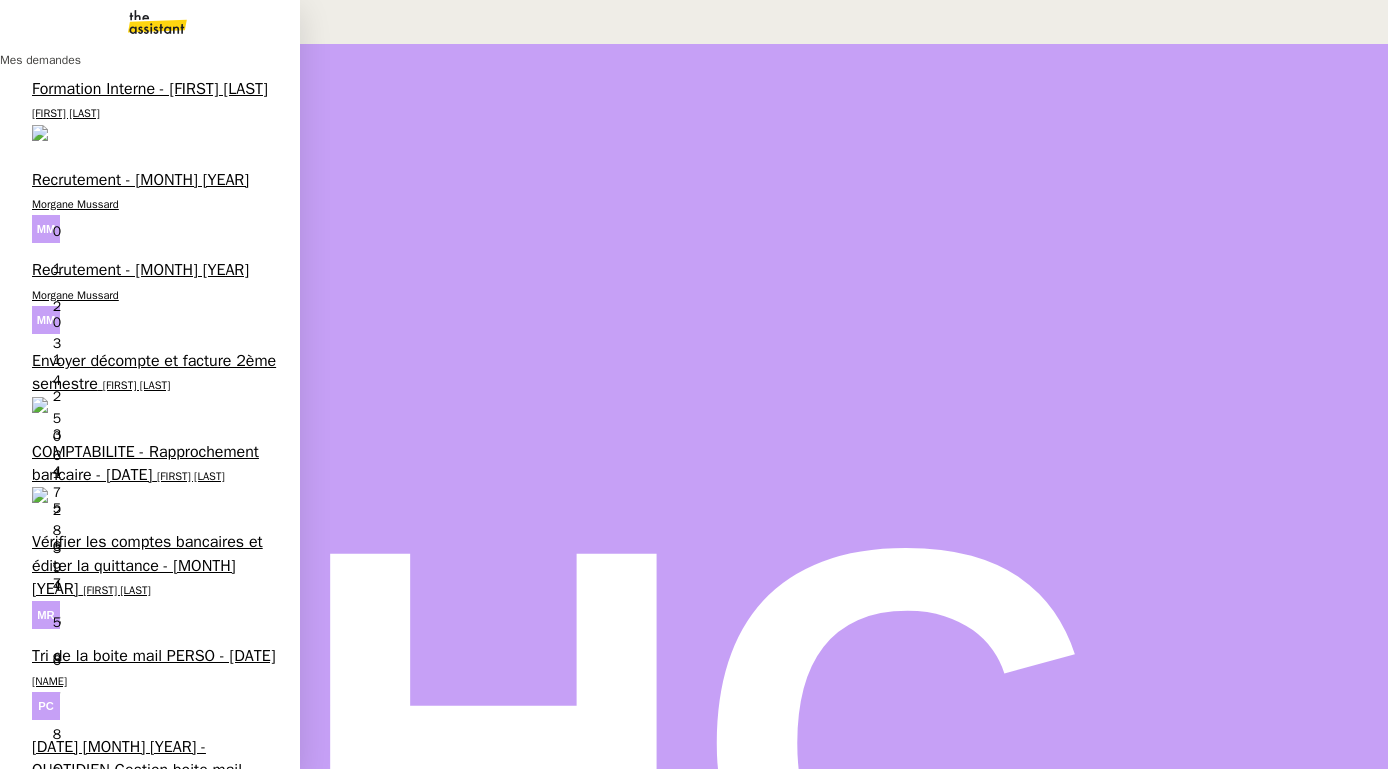 click on "Tri de la boite mail PERSO - [DATE]" at bounding box center [154, 656] 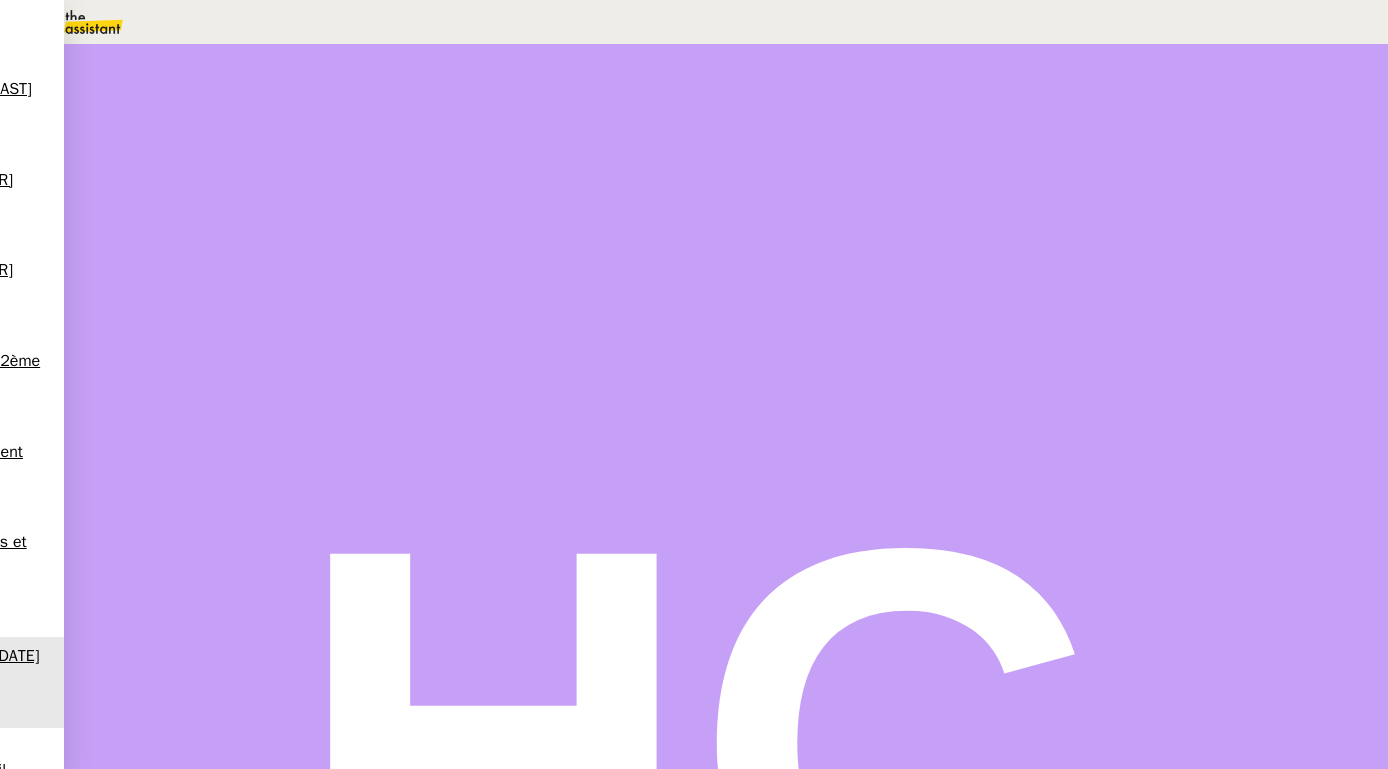 scroll, scrollTop: 79, scrollLeft: 0, axis: vertical 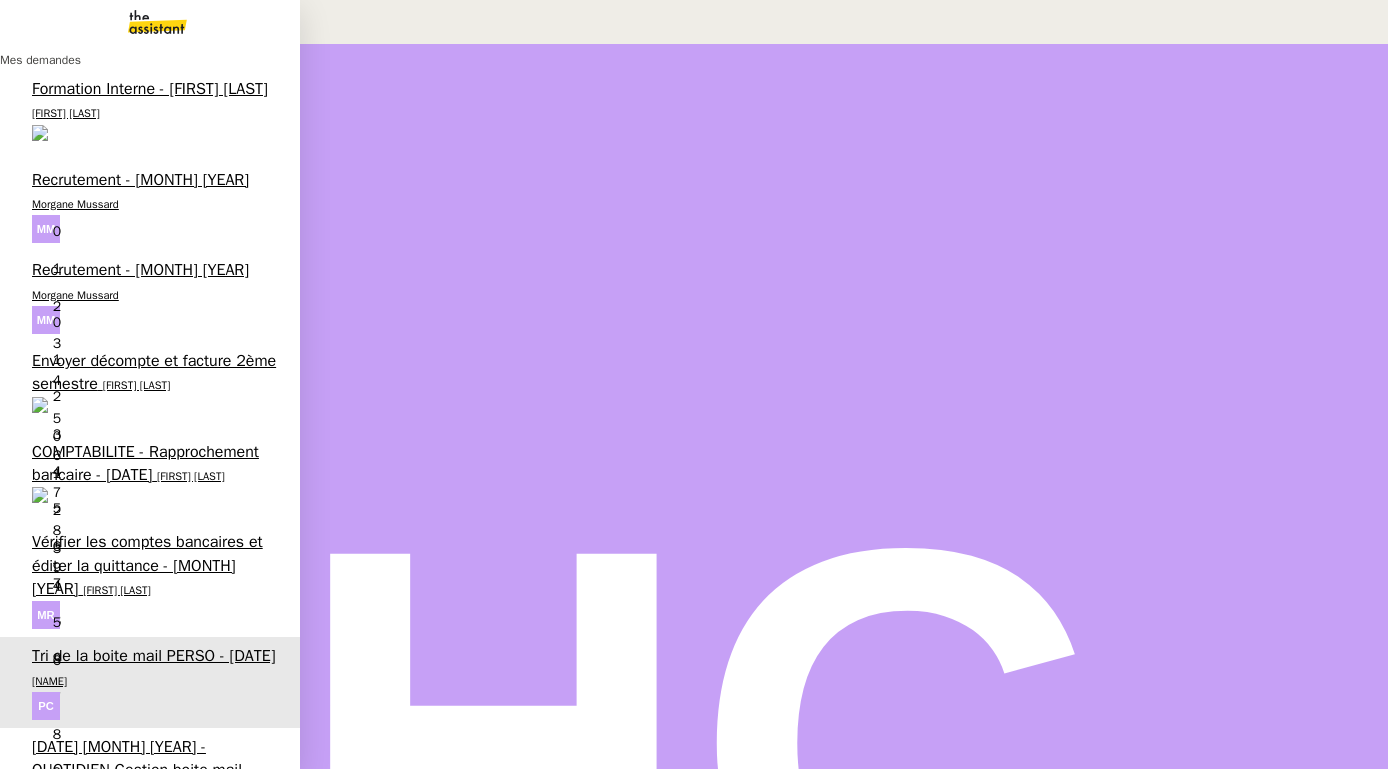 click on "Vérifier les comptes bancaires et éditer la quittance - [MONTH] [YEAR]" at bounding box center (147, 565) 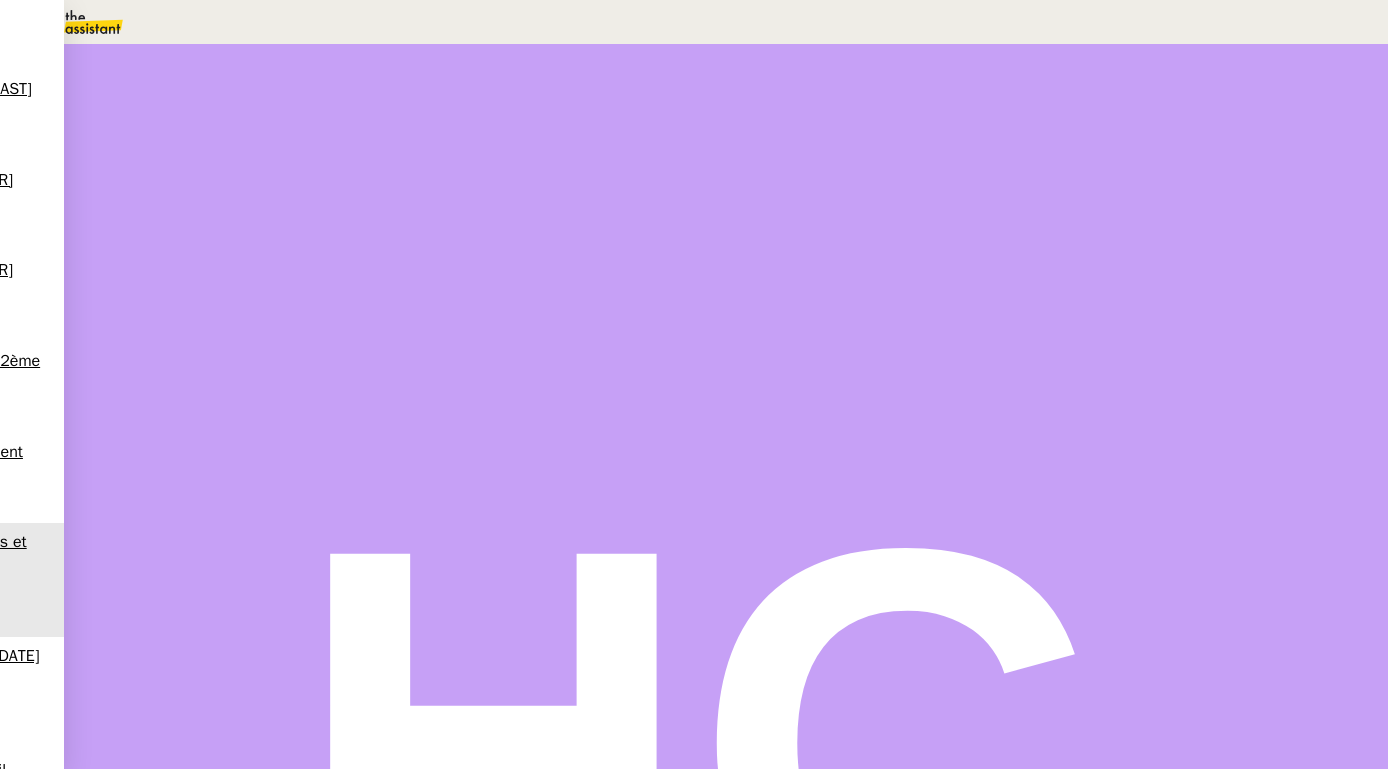scroll, scrollTop: 0, scrollLeft: 0, axis: both 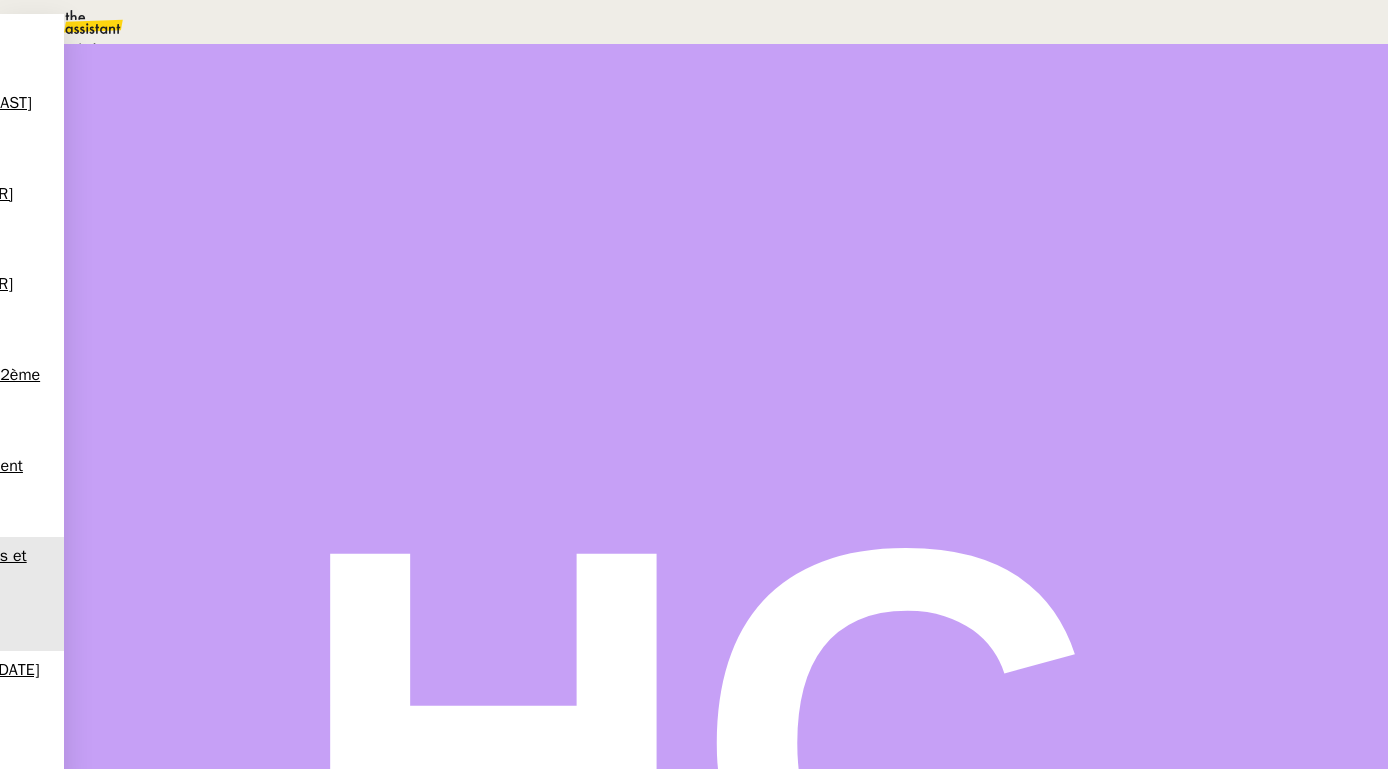 click on "Statut" at bounding box center (726, 129) 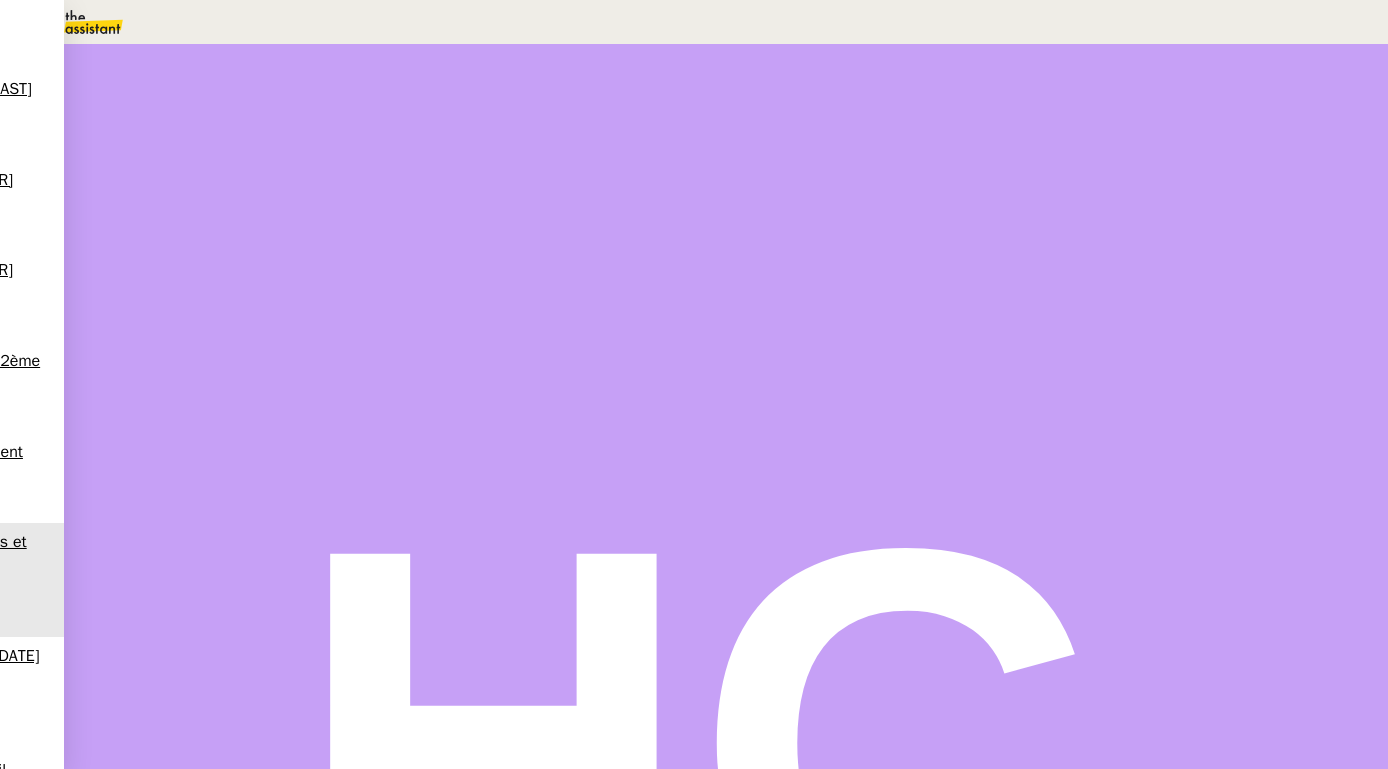 click on "3" at bounding box center (1015, 273) 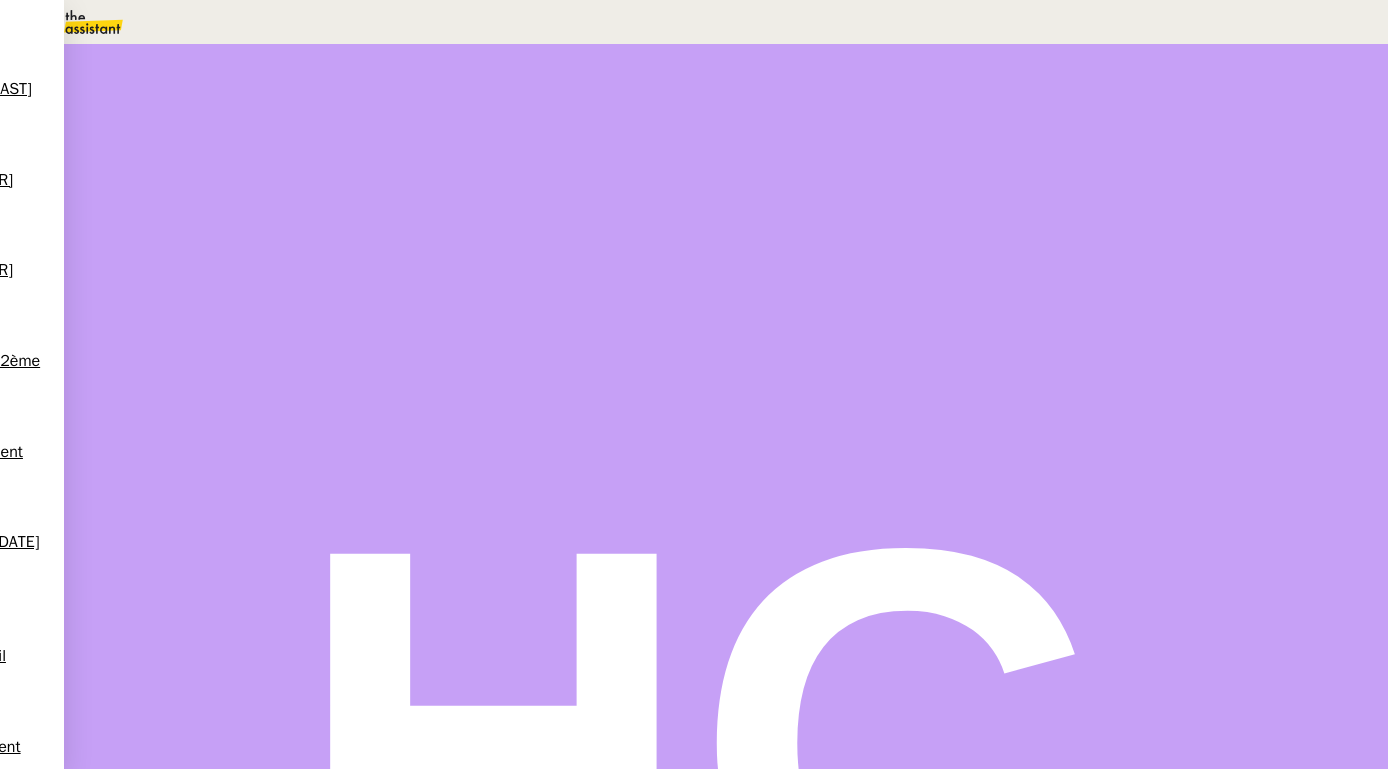 scroll, scrollTop: 119, scrollLeft: 0, axis: vertical 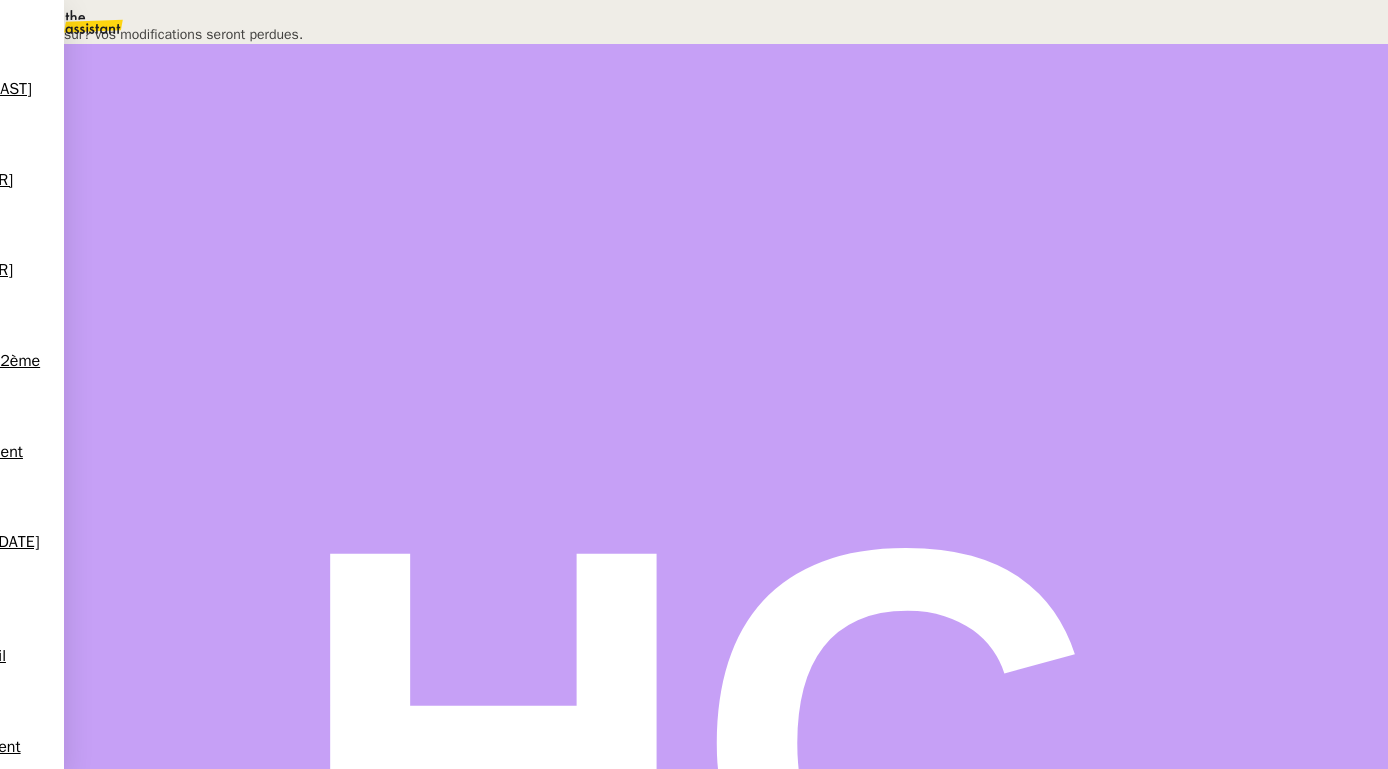 click on "Ok" at bounding box center [72, 58] 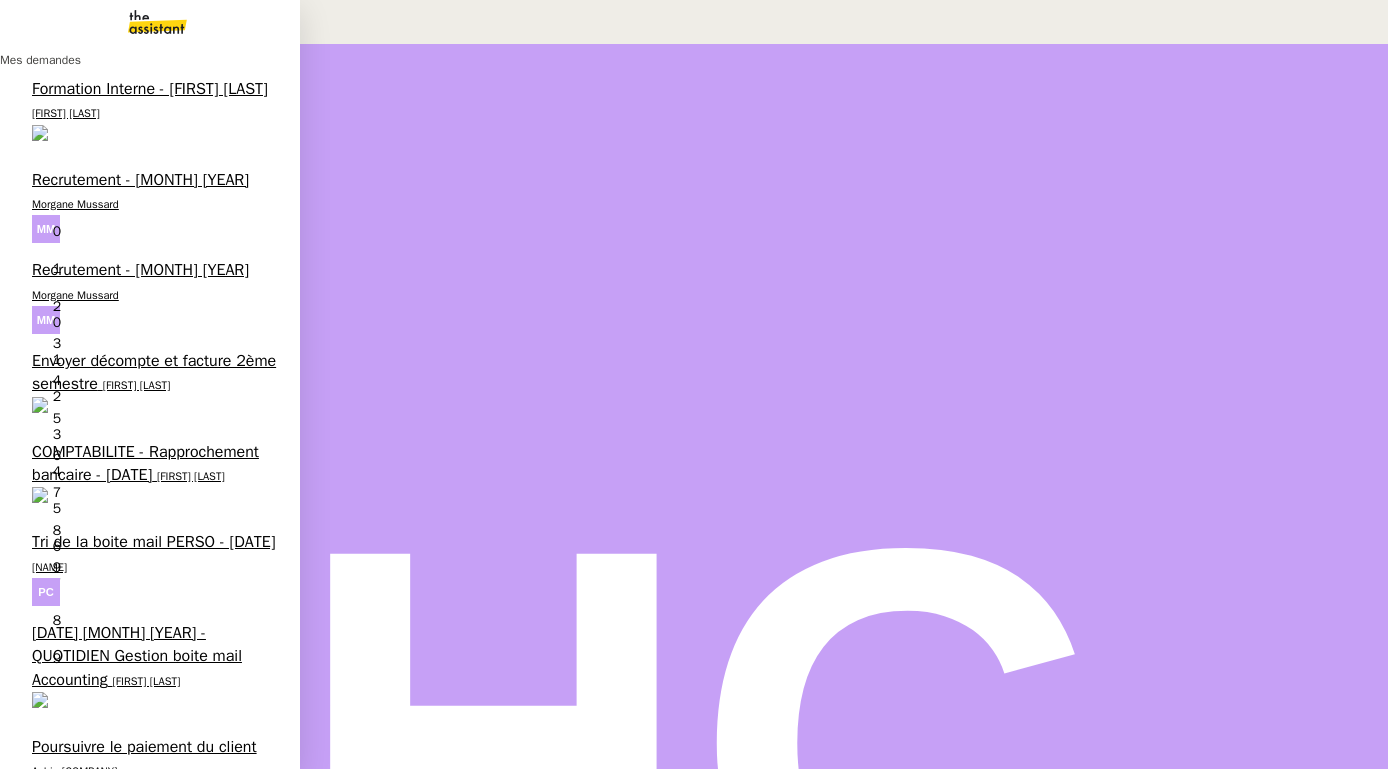 click on "COMPTABILITE - Rapprochement bancaire - [DATE]" at bounding box center (145, 463) 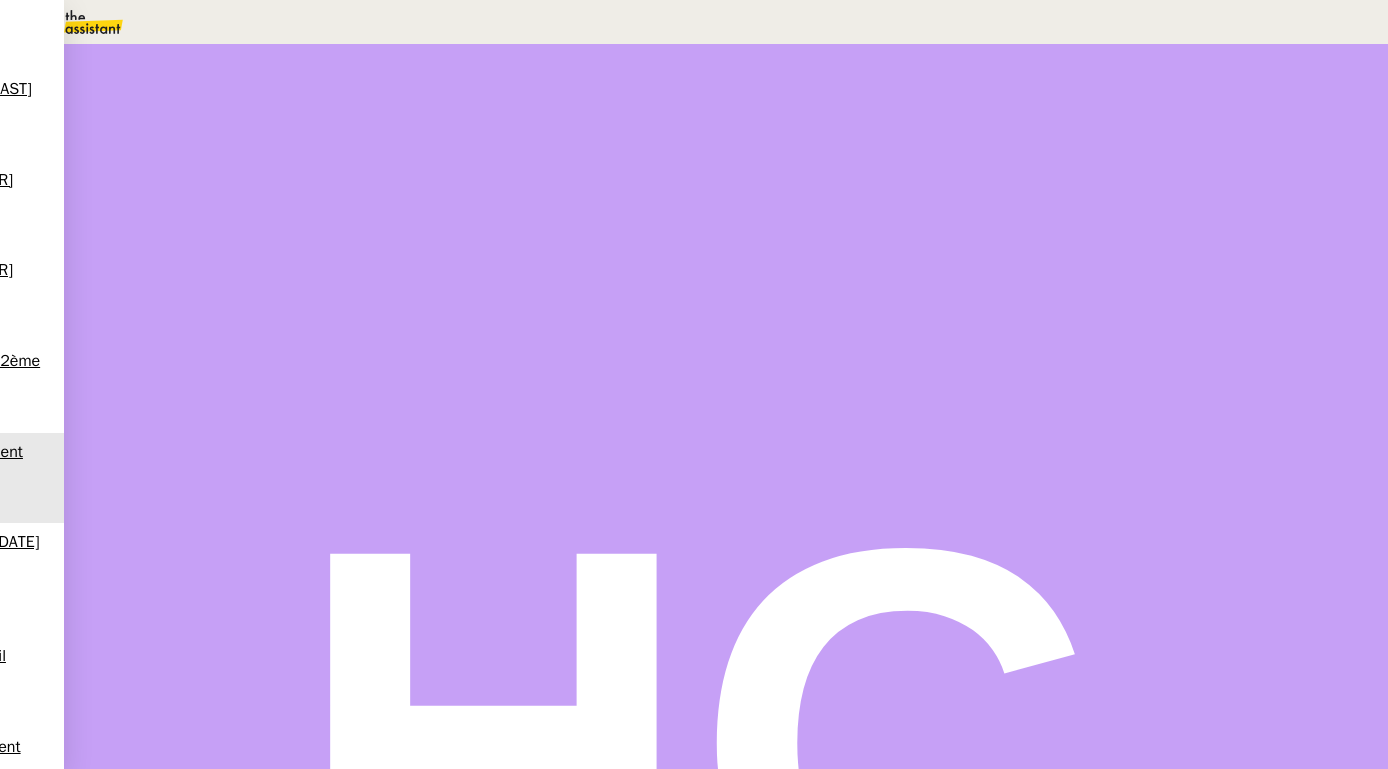 scroll, scrollTop: 0, scrollLeft: 0, axis: both 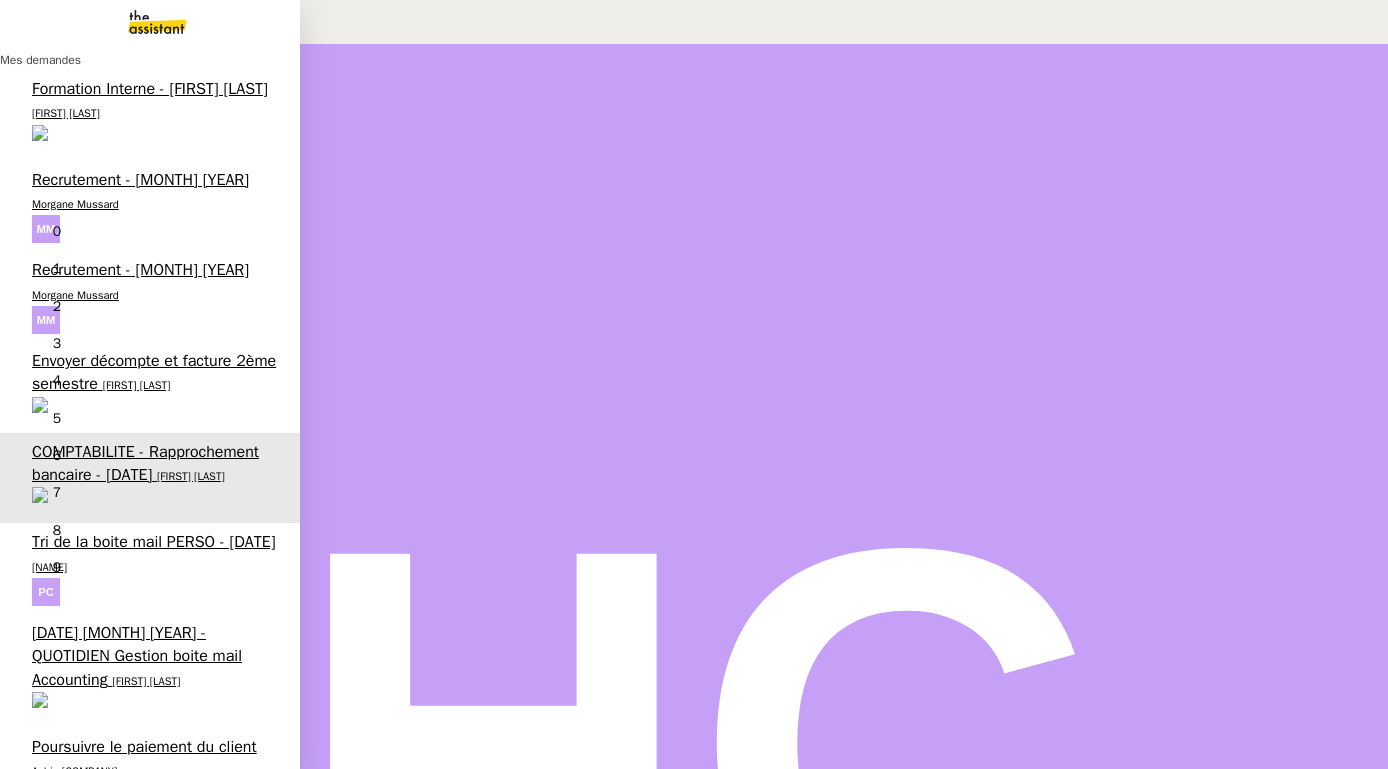 click on "[FIRST] [LAST]" at bounding box center (137, 385) 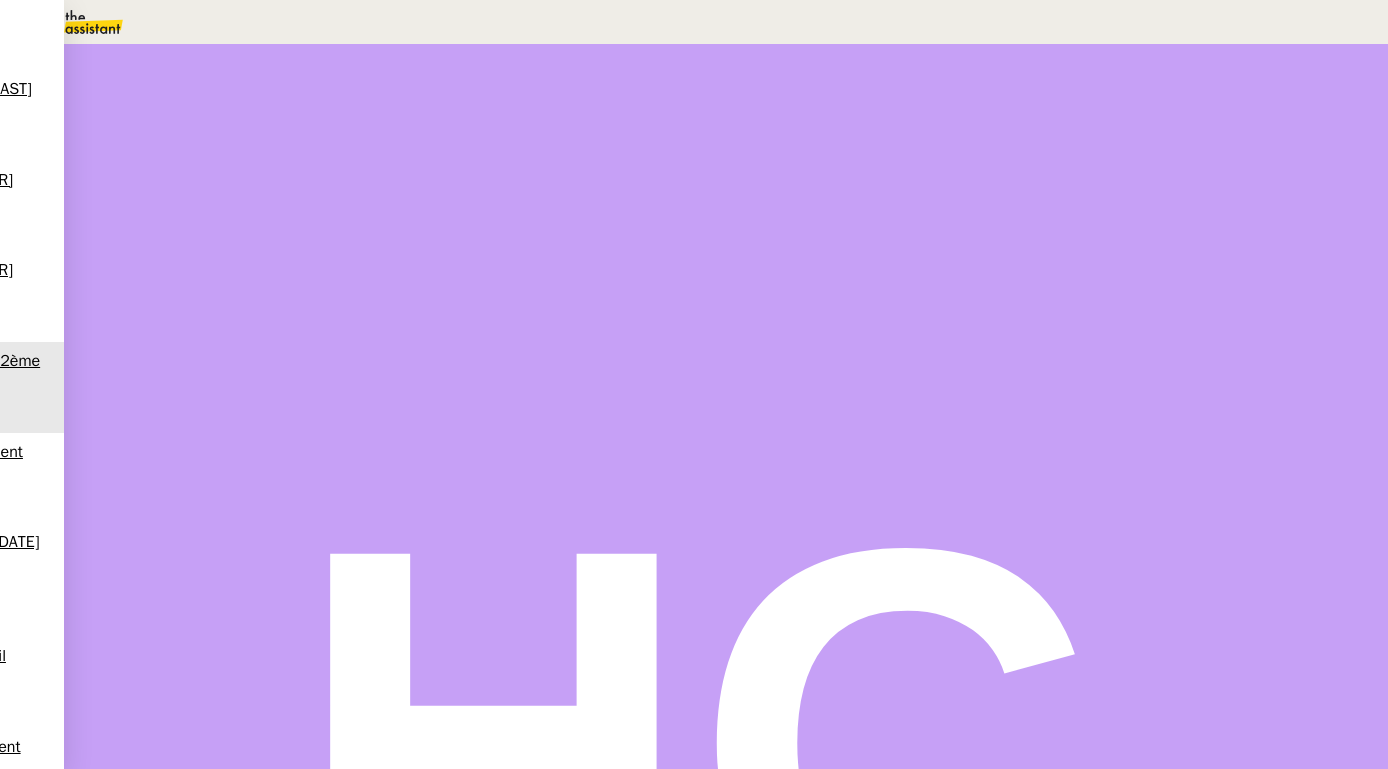 scroll, scrollTop: 0, scrollLeft: 0, axis: both 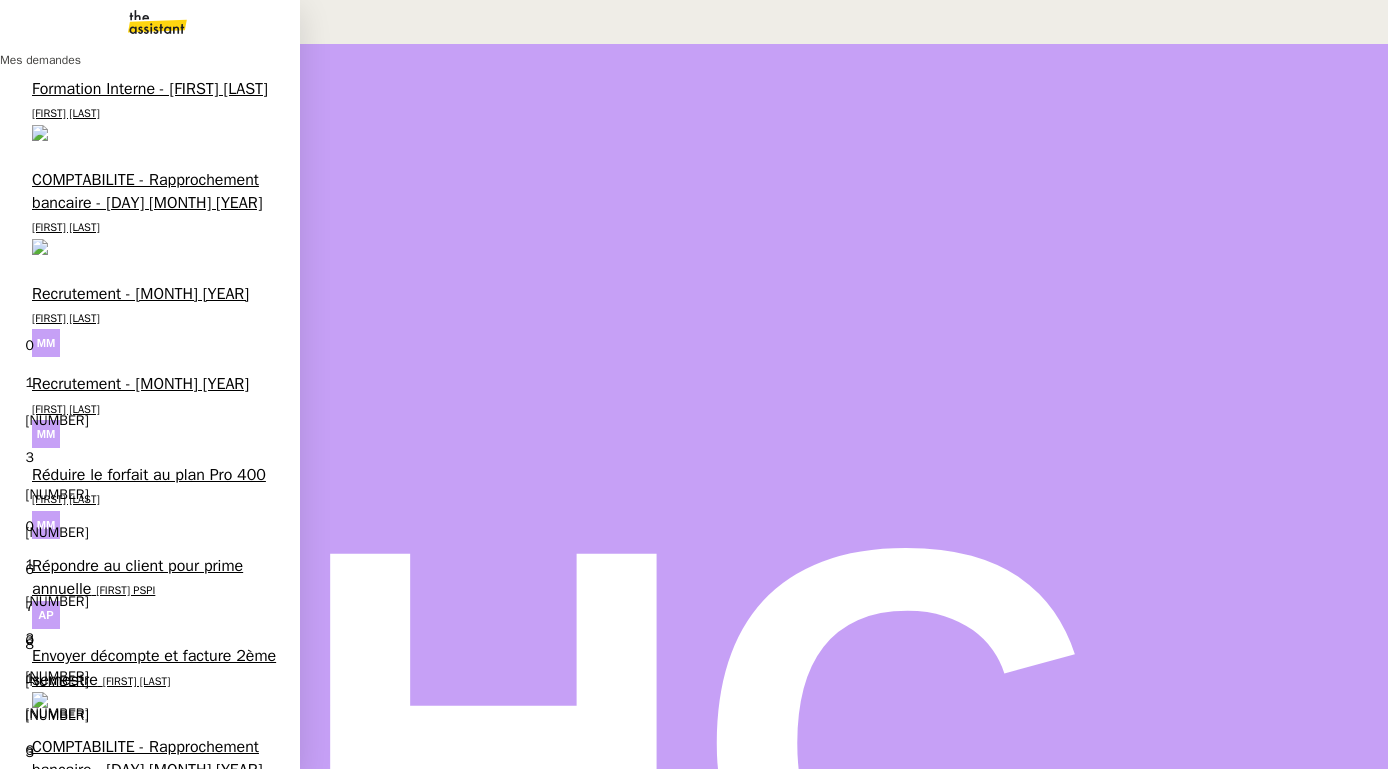 click on "Créer et facturer la police pour 4-Race SAS" at bounding box center (148, 2030) 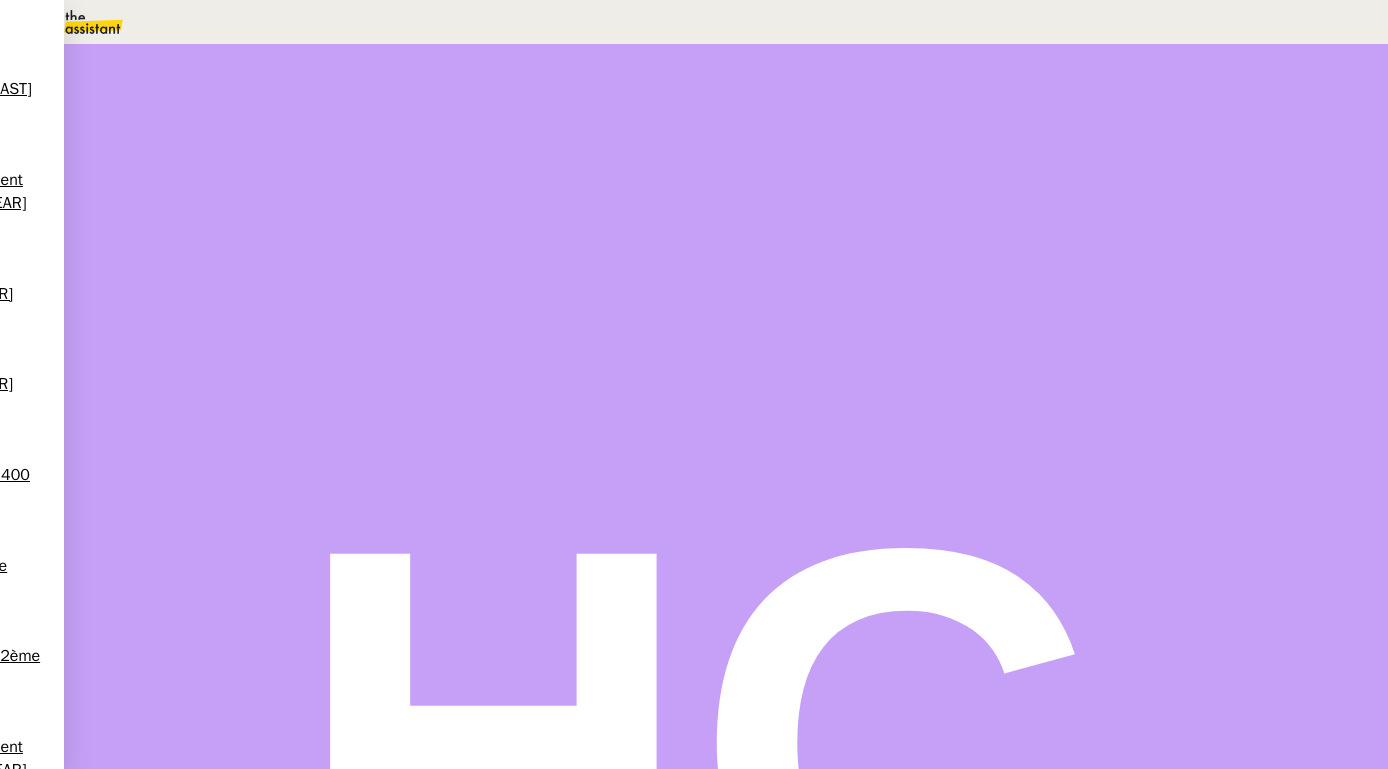 scroll, scrollTop: 222, scrollLeft: 0, axis: vertical 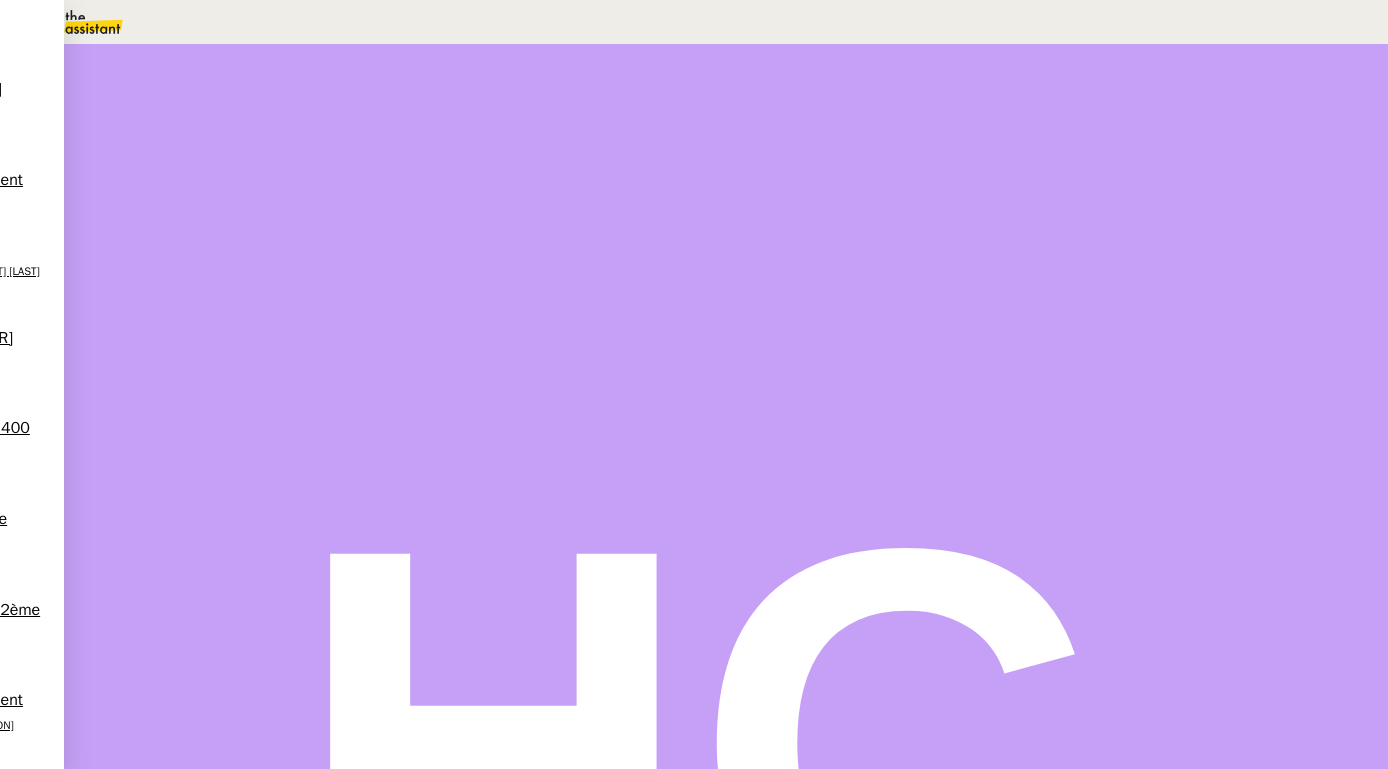 click on "•••" at bounding box center (195, 726) 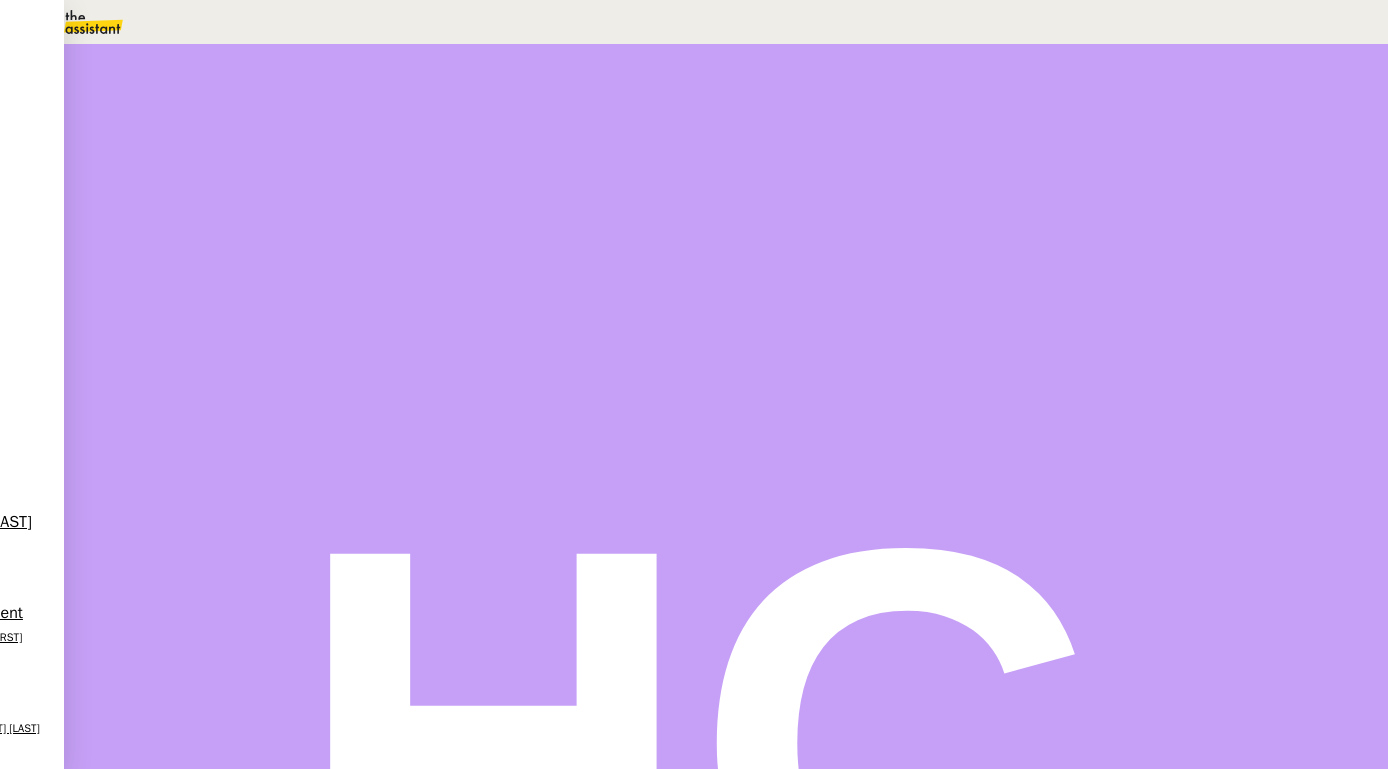 scroll, scrollTop: 0, scrollLeft: 0, axis: both 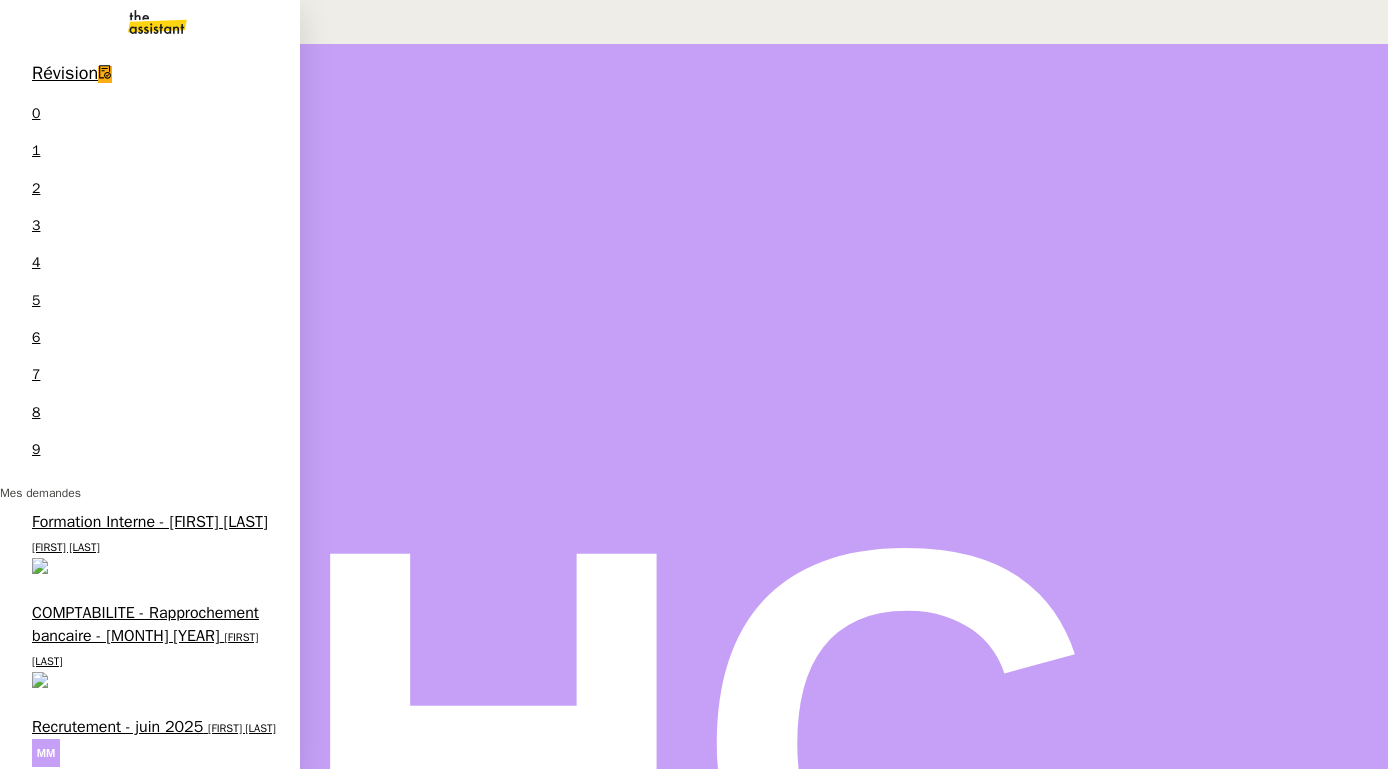 click on "Vérifier les décomptes de commission GC" at bounding box center [121, 1554] 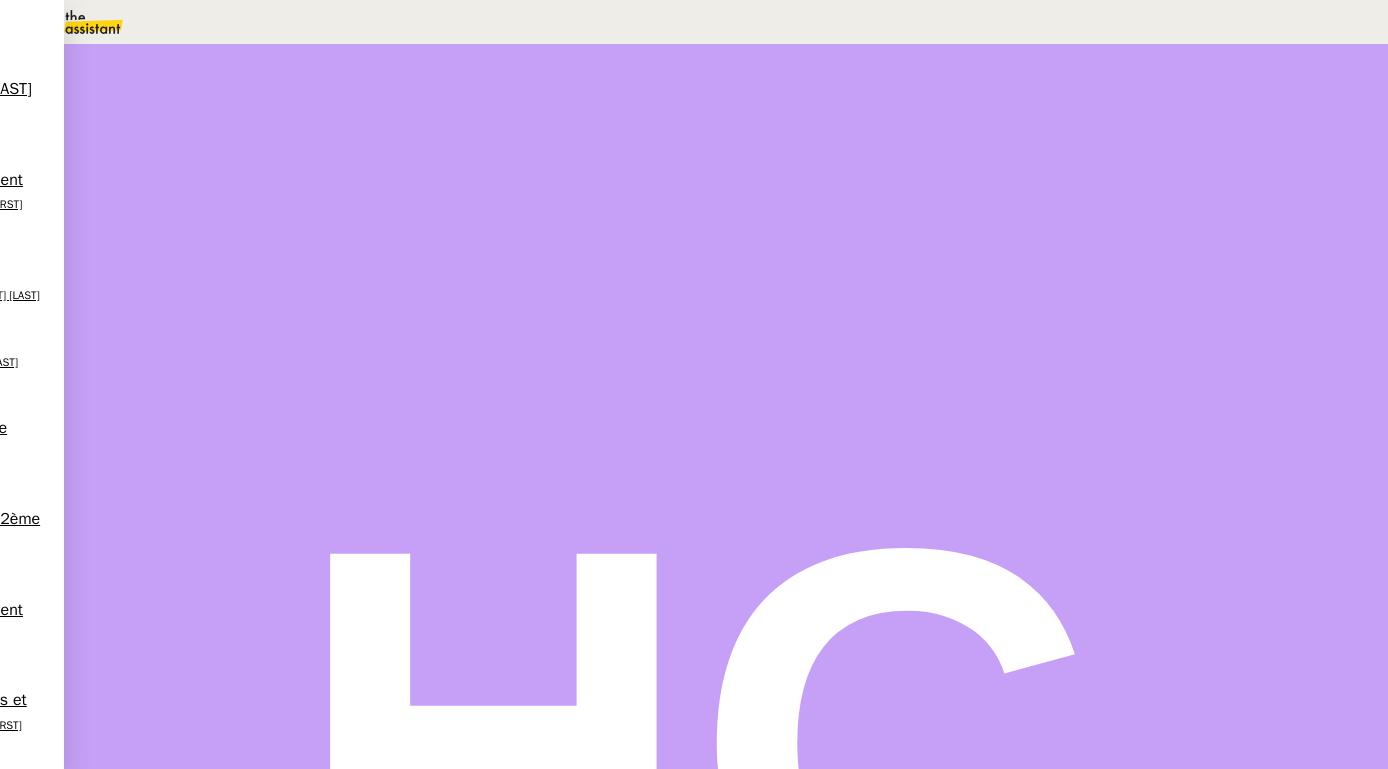 scroll, scrollTop: 302, scrollLeft: 0, axis: vertical 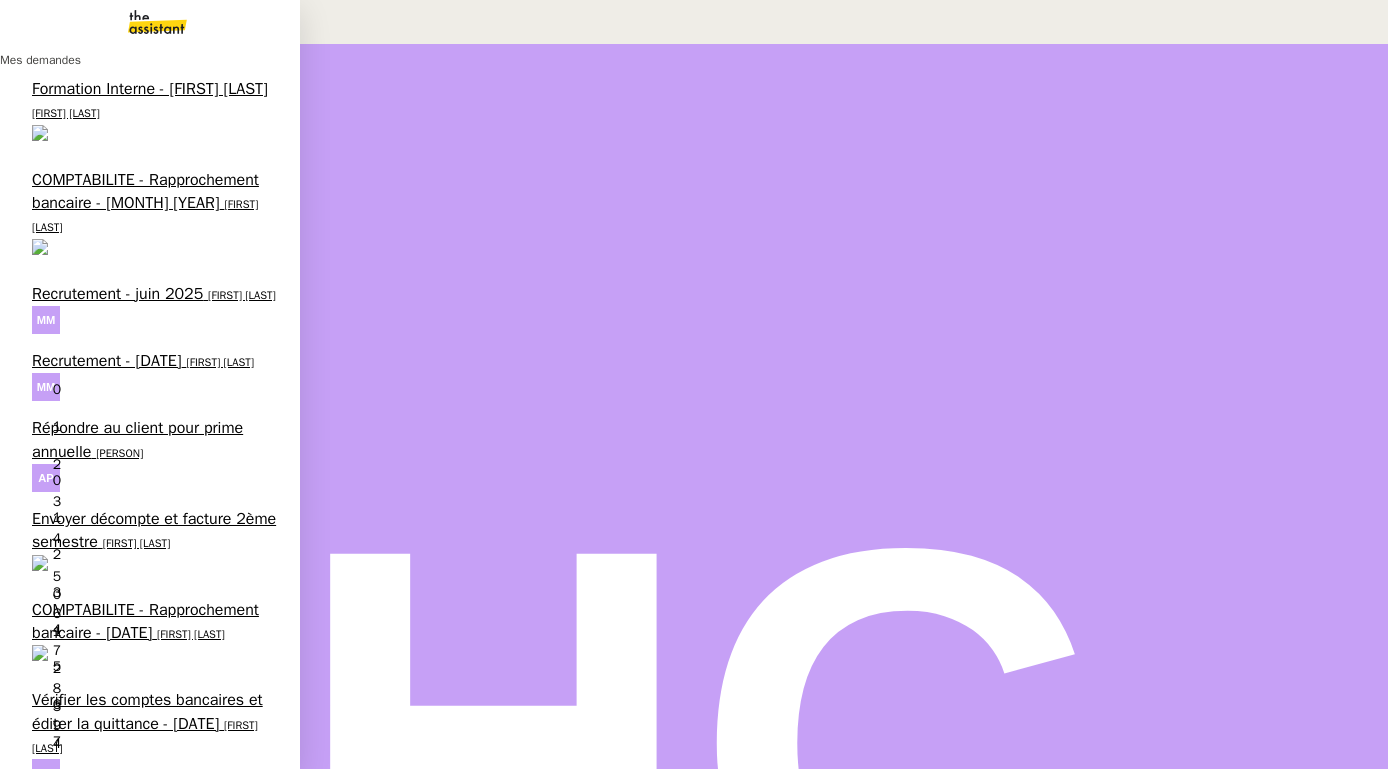 click on "COMPTABILITE - Rapprochement bancaire - [MONTH] [YEAR]" at bounding box center [145, 916] 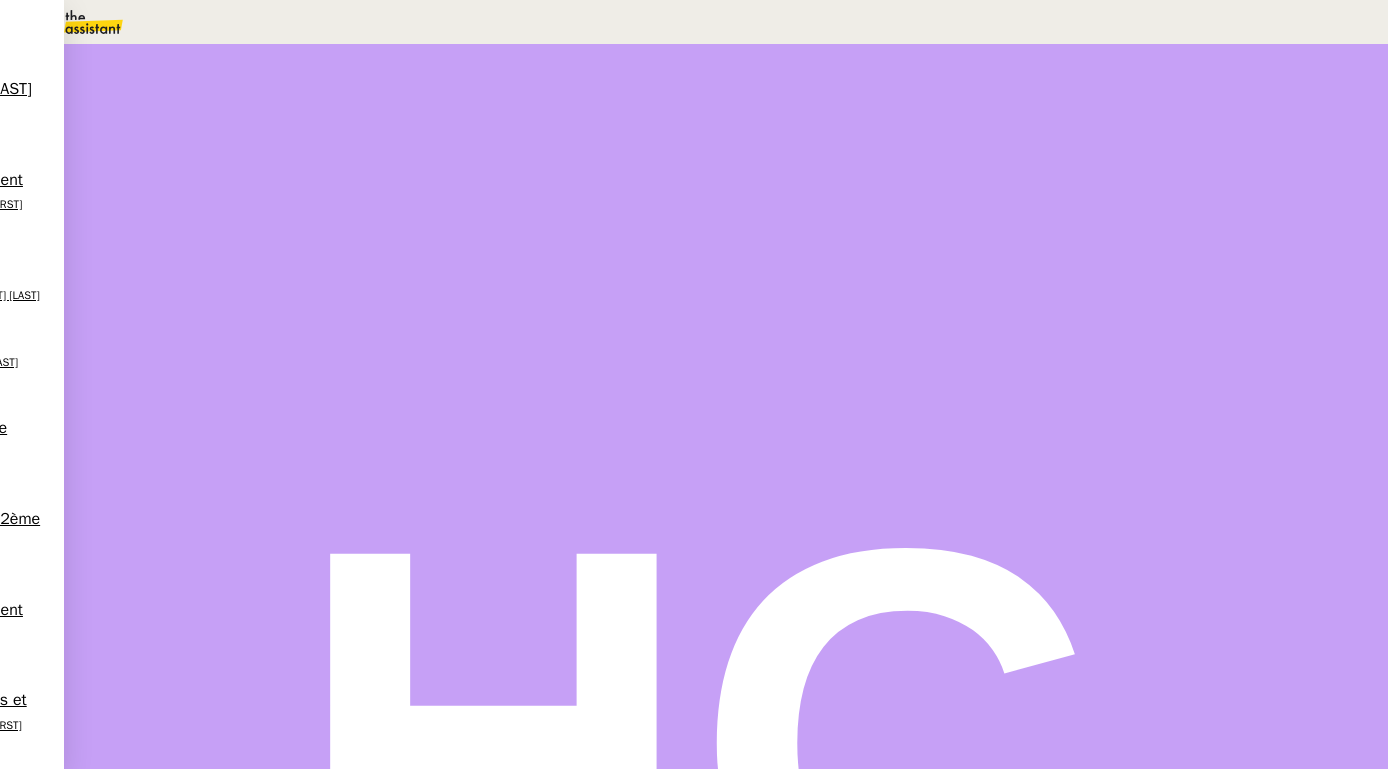 scroll, scrollTop: 0, scrollLeft: 0, axis: both 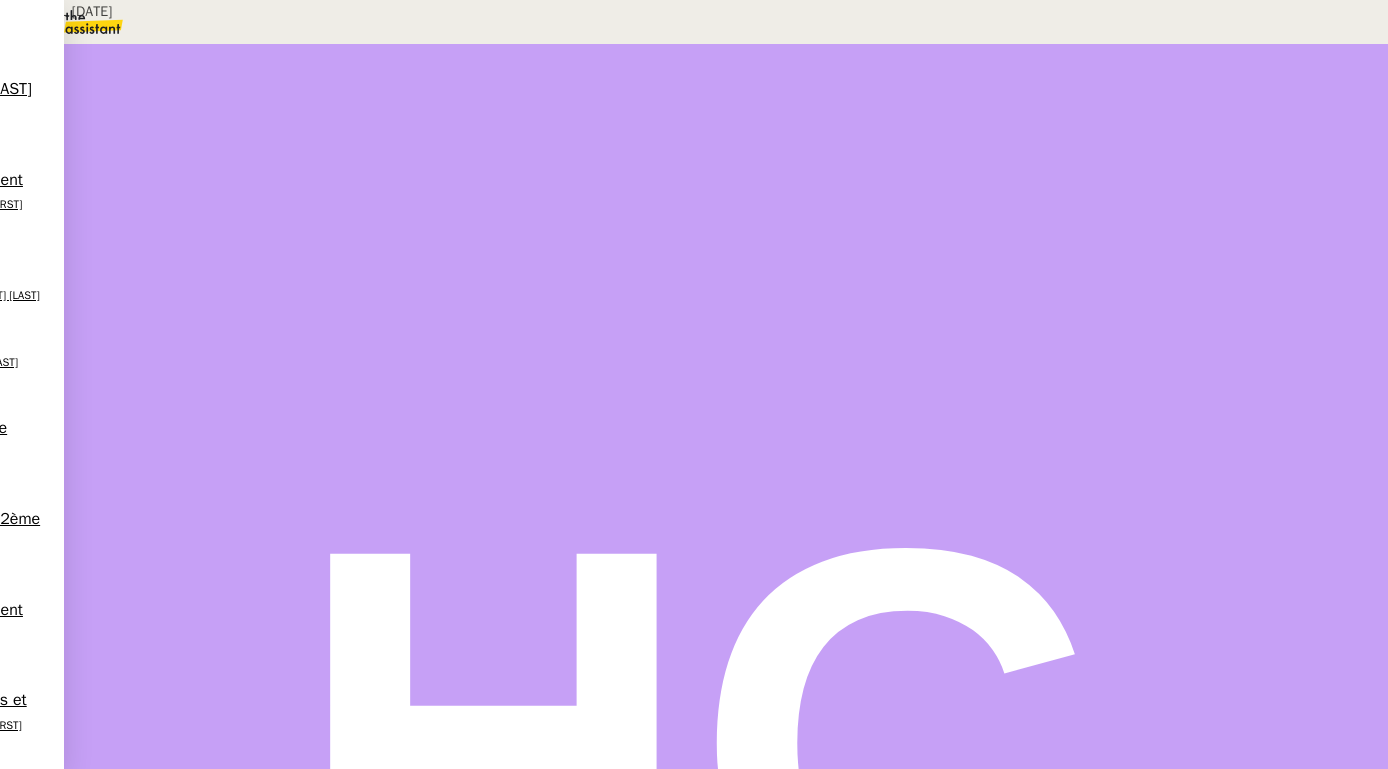 click on "Boite OPAL P2/07" at bounding box center (1050, 130) 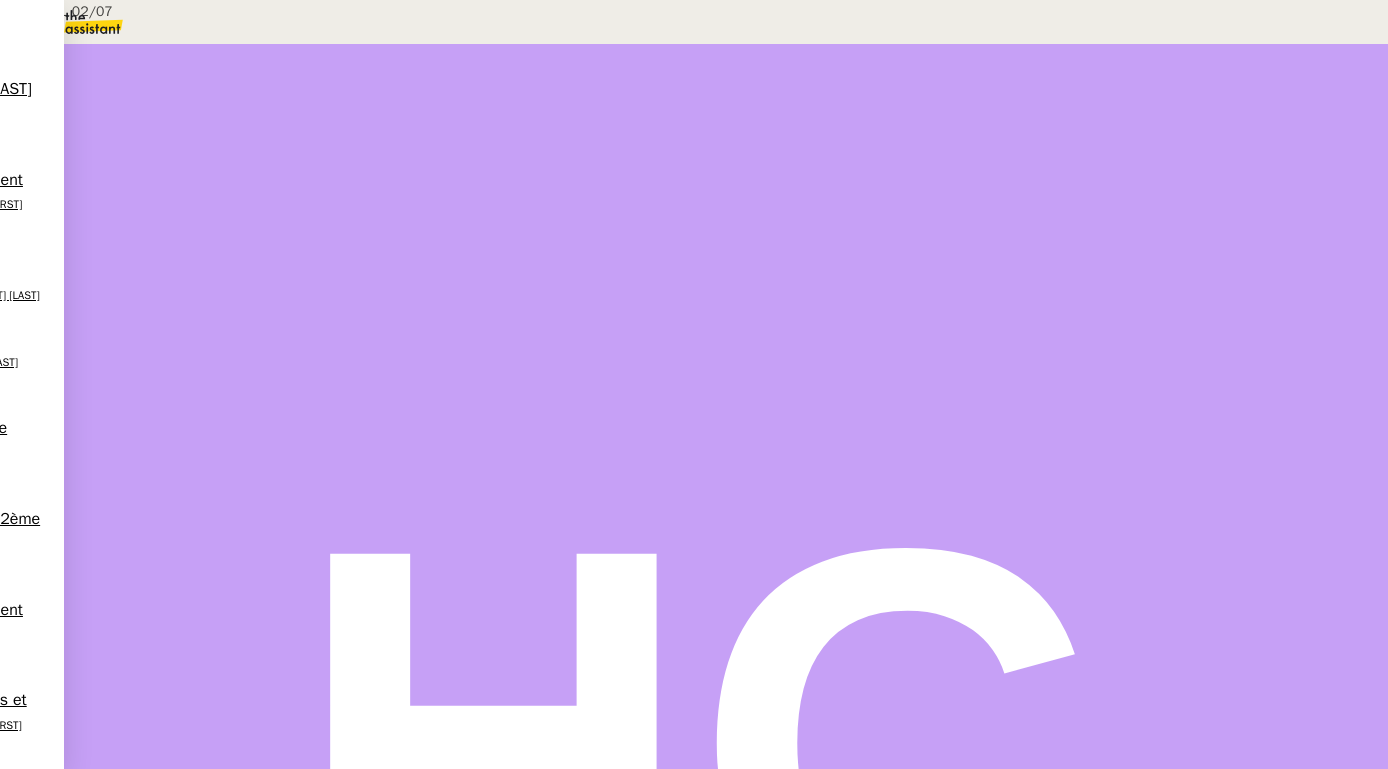 click on "Boite [COMPANY NAME] [DATE]" at bounding box center (204, 11) 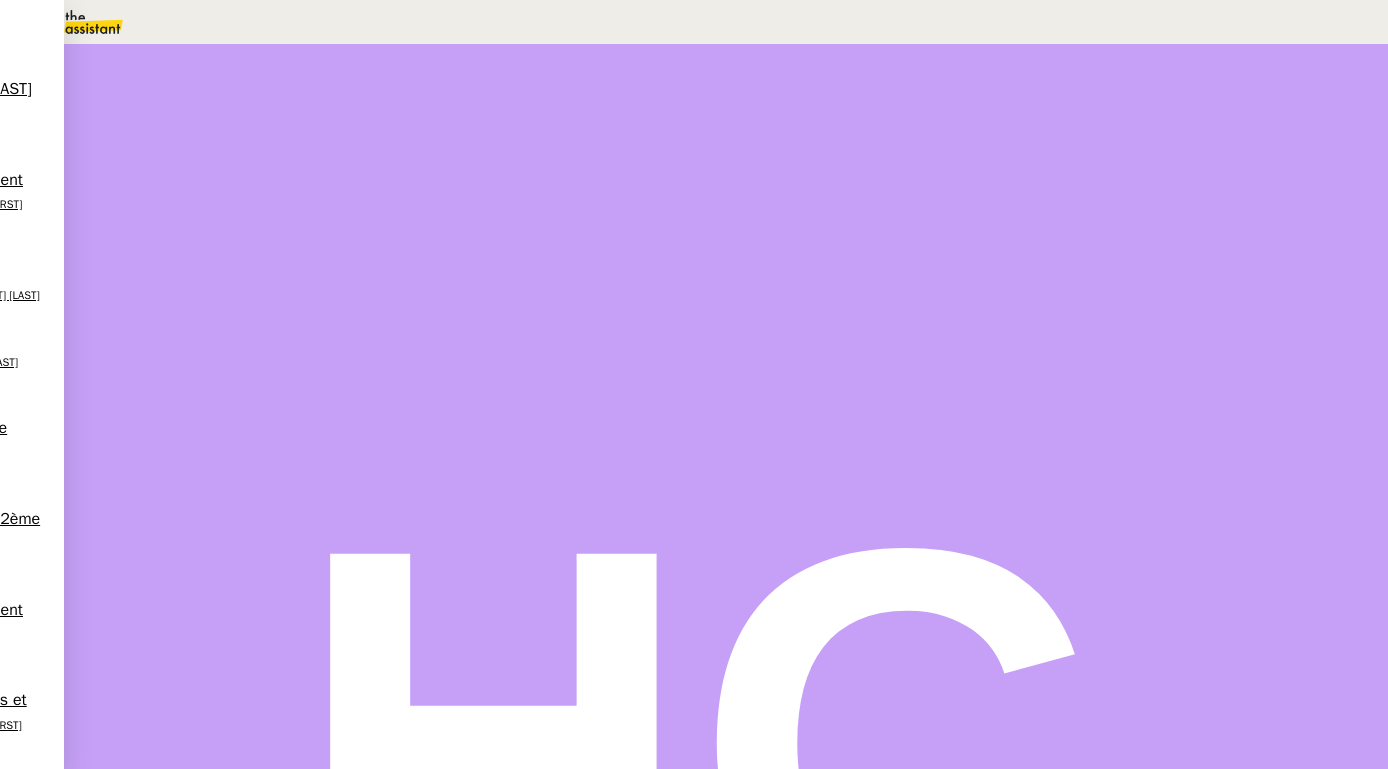type on "Boite [COMPANY NAME] [DATE]" 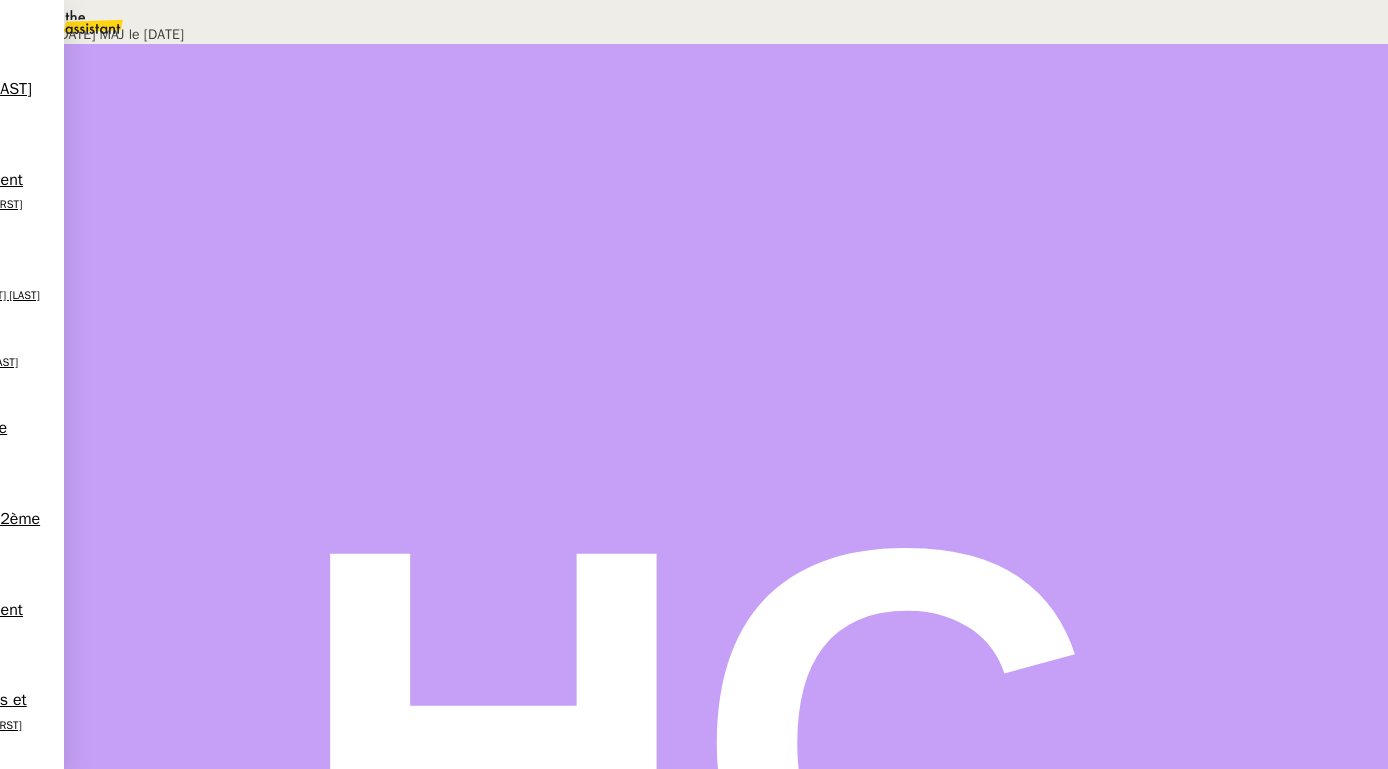 scroll, scrollTop: 0, scrollLeft: 0, axis: both 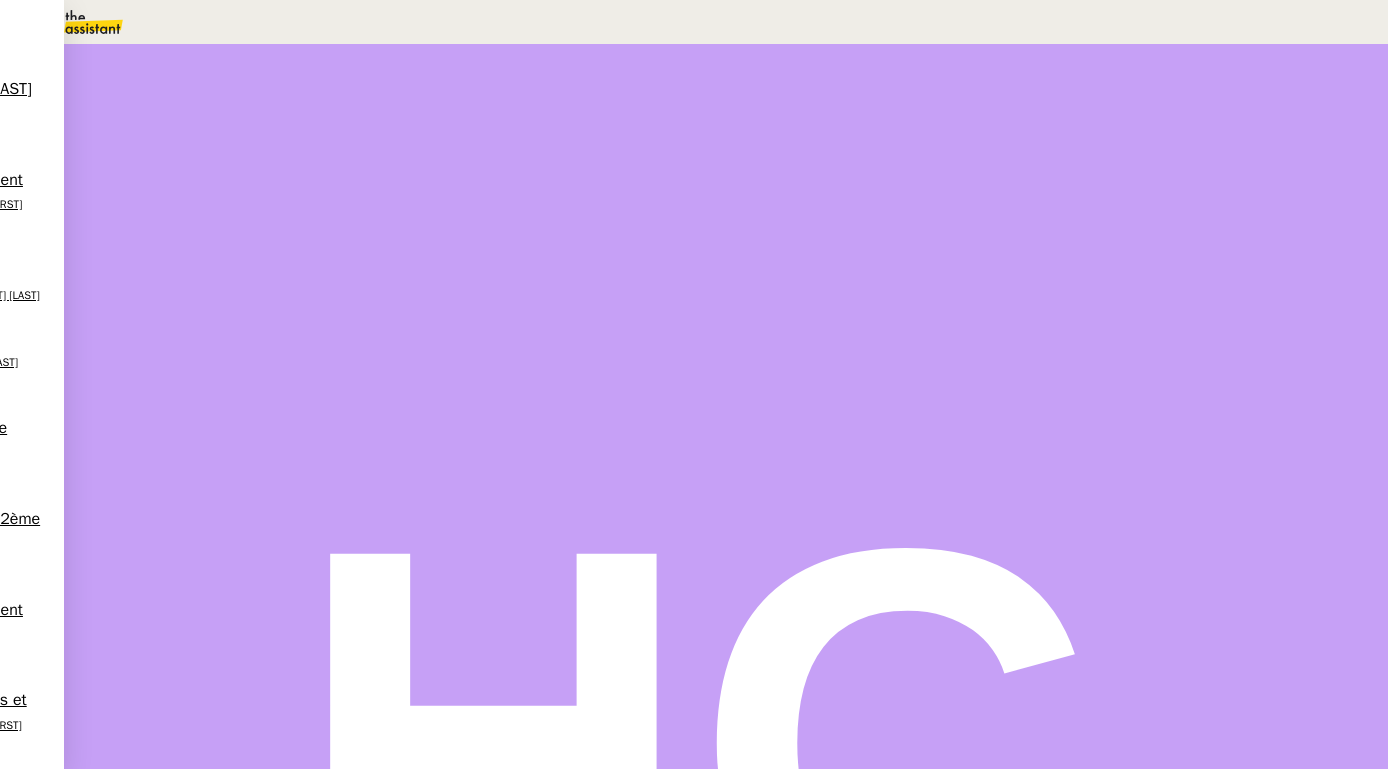 click at bounding box center [213, 340] 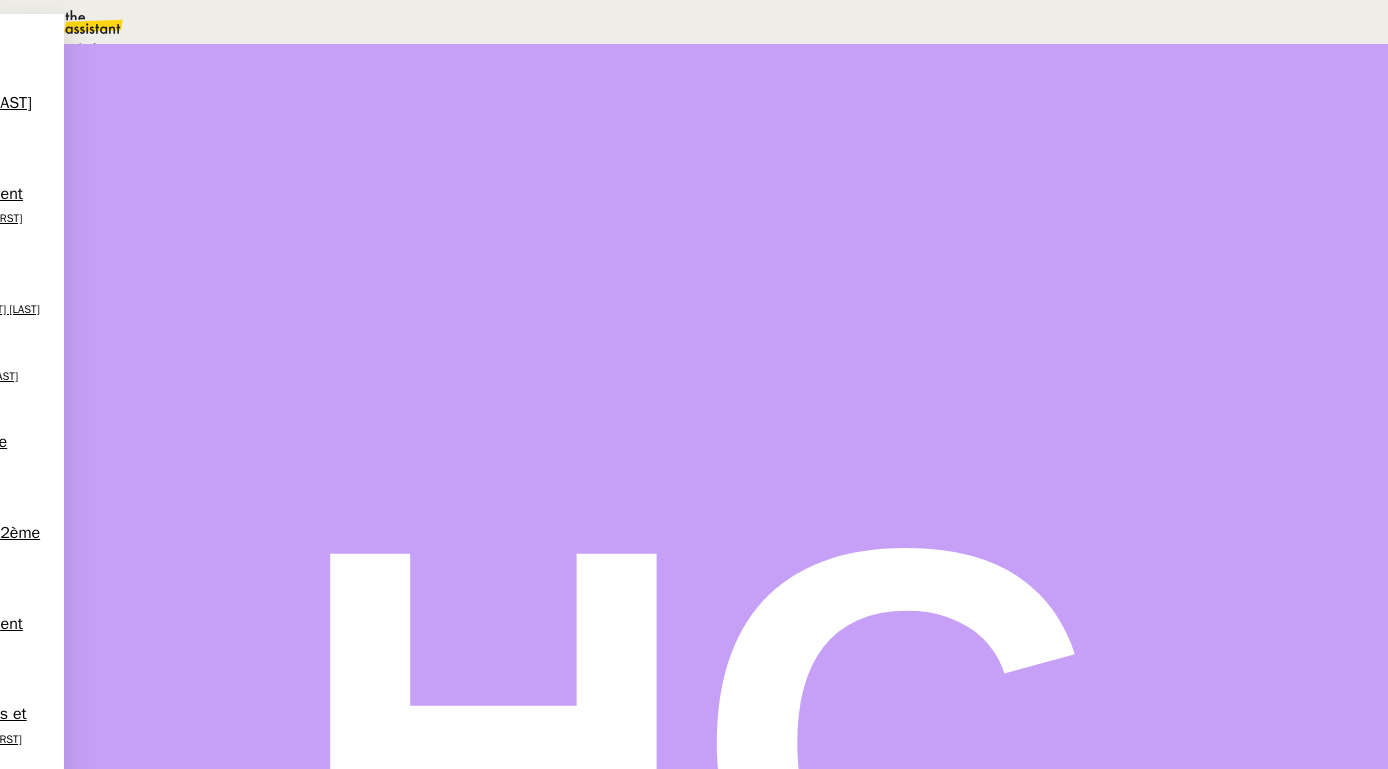 click on "En attente d'une réponse d'un client, d'un contact ou d'un tiers." at bounding box center (213, 49) 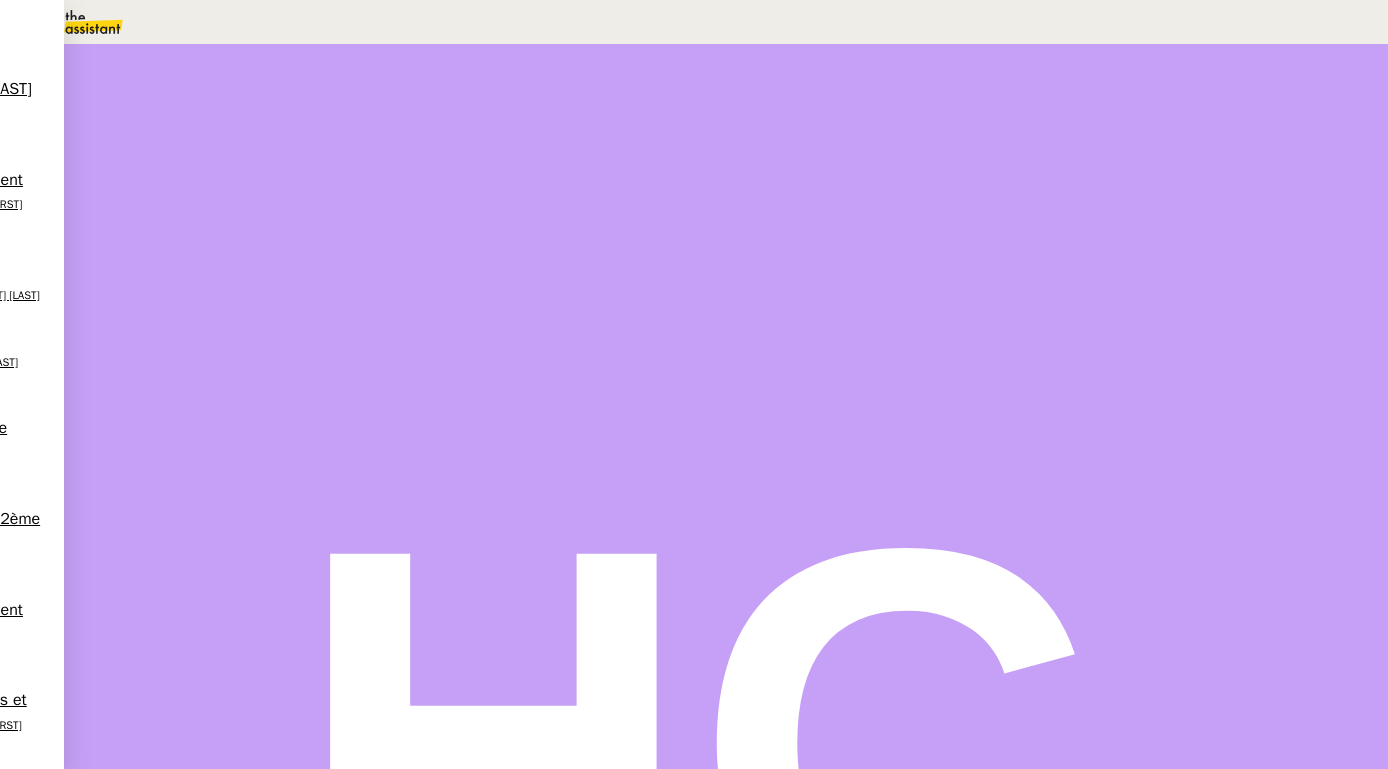 click on "Dans 2 jours ouvrés" at bounding box center (1001, 177) 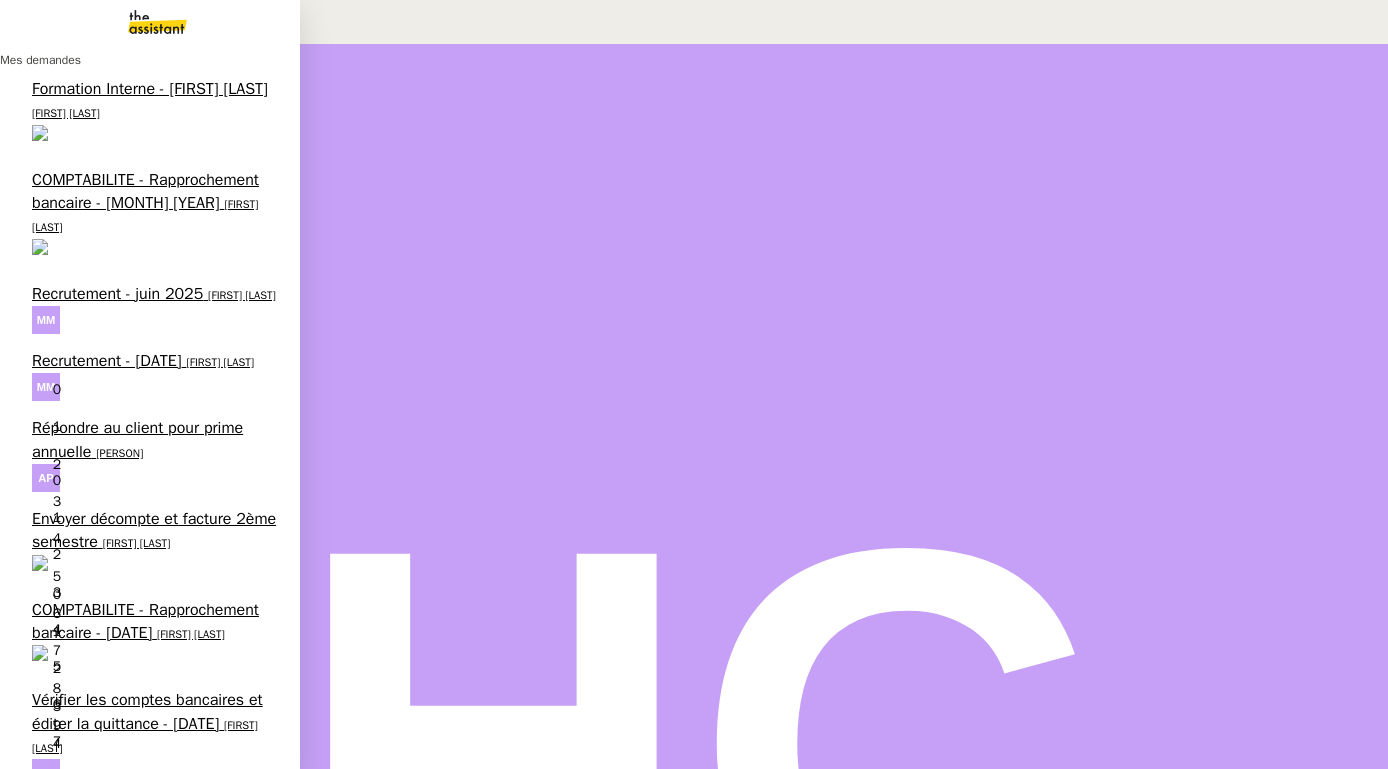 scroll, scrollTop: 1, scrollLeft: 0, axis: vertical 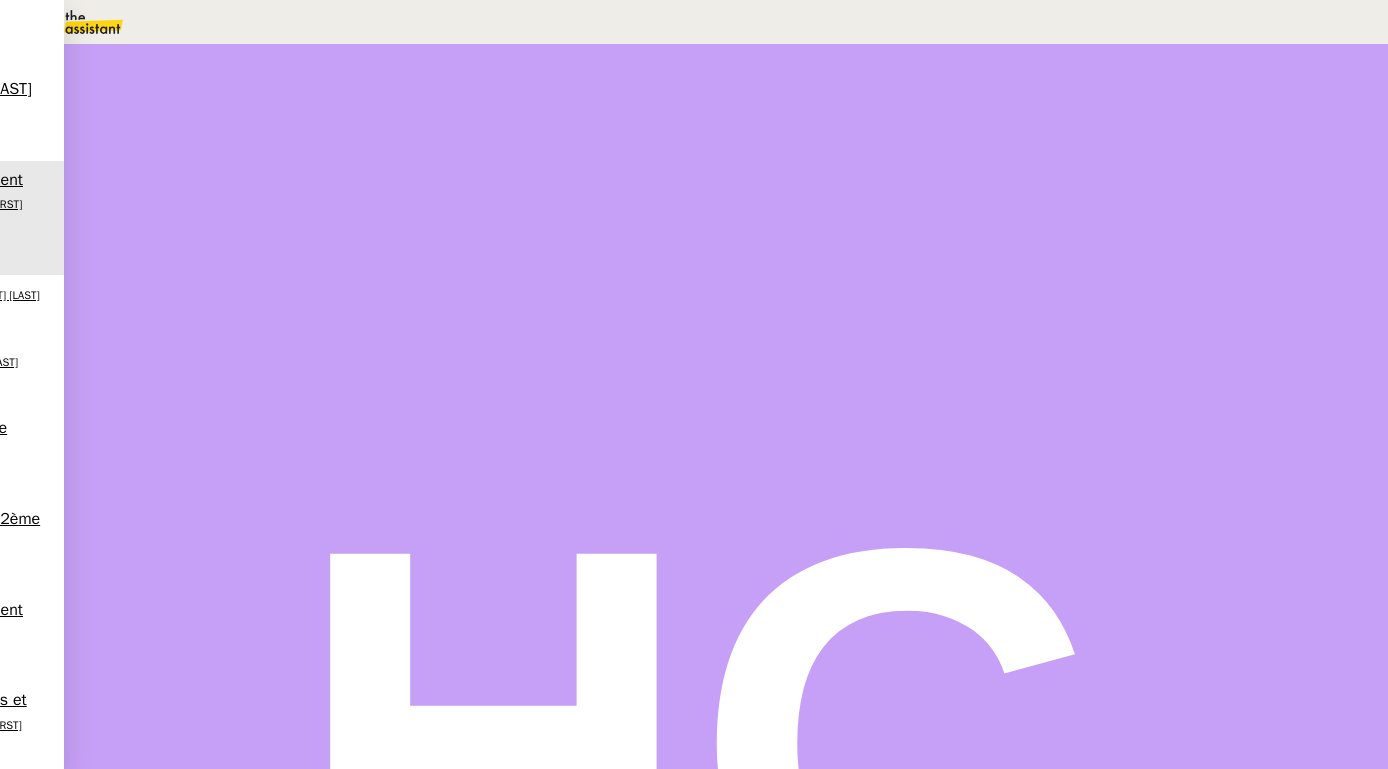 click on "Statut" at bounding box center (726, 129) 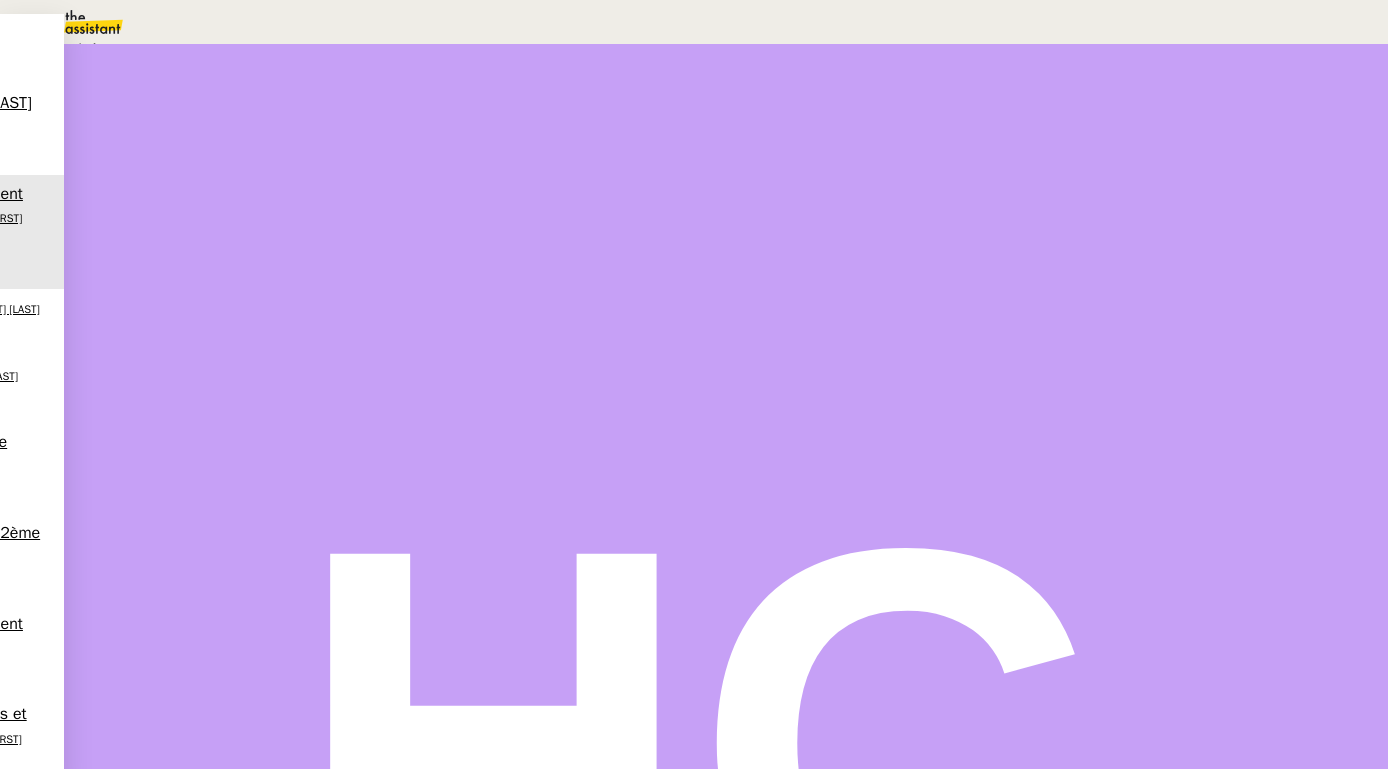 click on "En attente En attente d'une réponse d'un client, d'un contact ou d'un tiers." at bounding box center [334, 48] 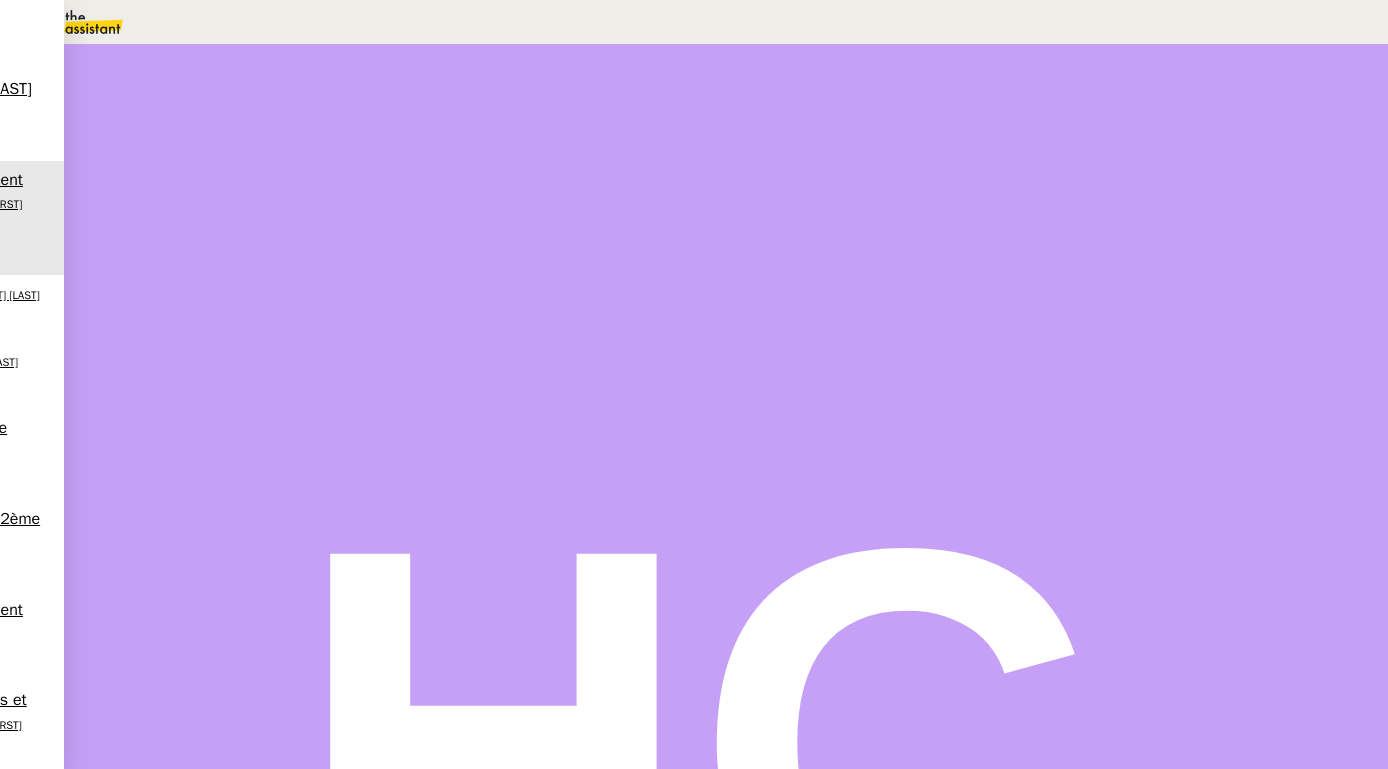 click on "Dans 2 jours ouvrés" at bounding box center [1001, 177] 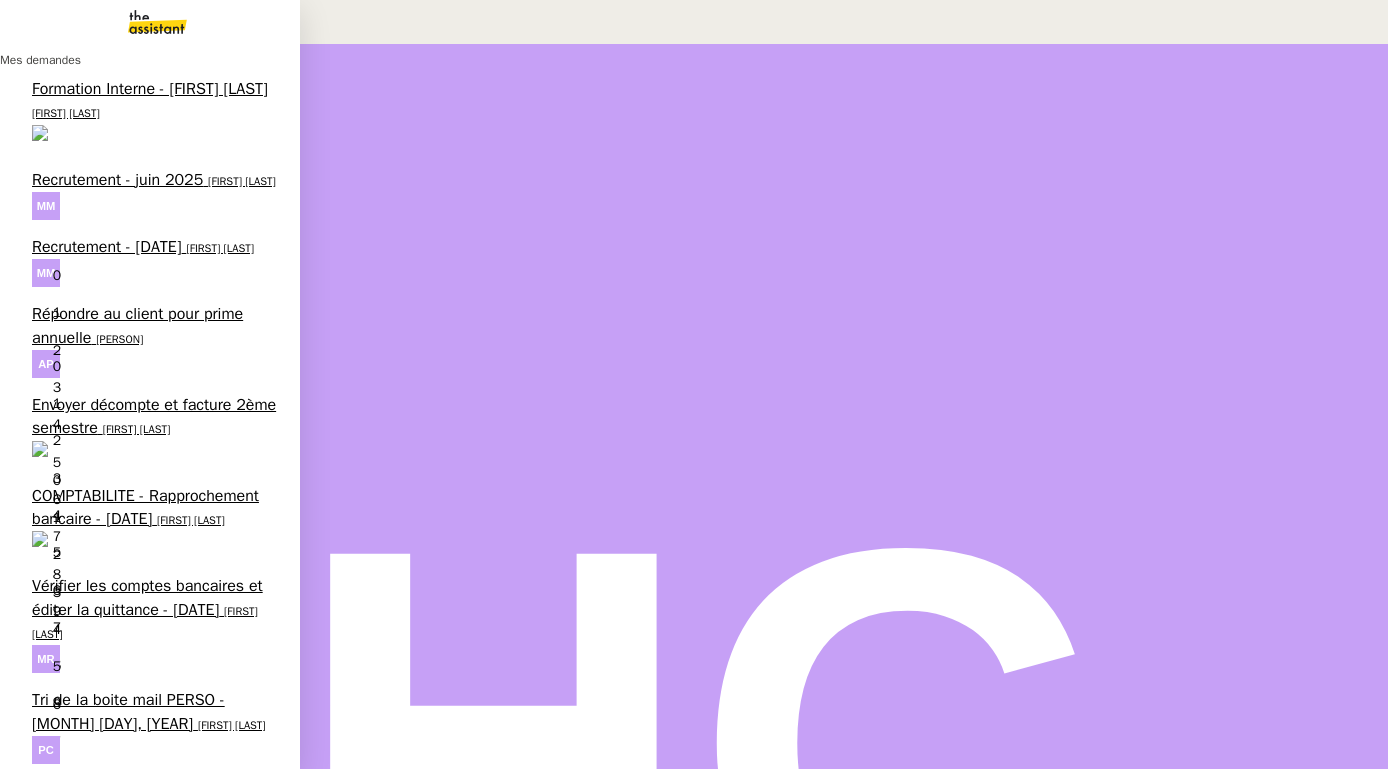 click on "Répondre au client pour prime annuelle" at bounding box center (137, 325) 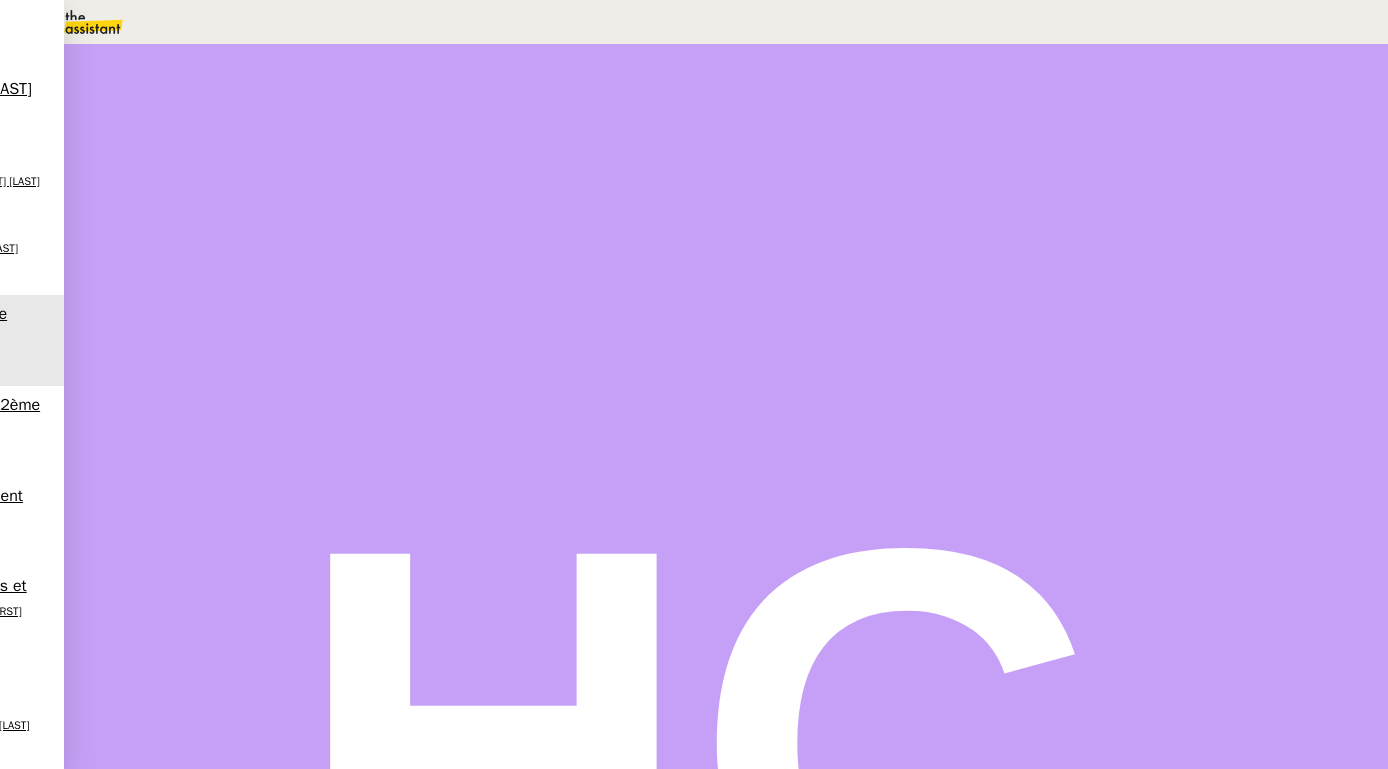 scroll, scrollTop: 558, scrollLeft: 0, axis: vertical 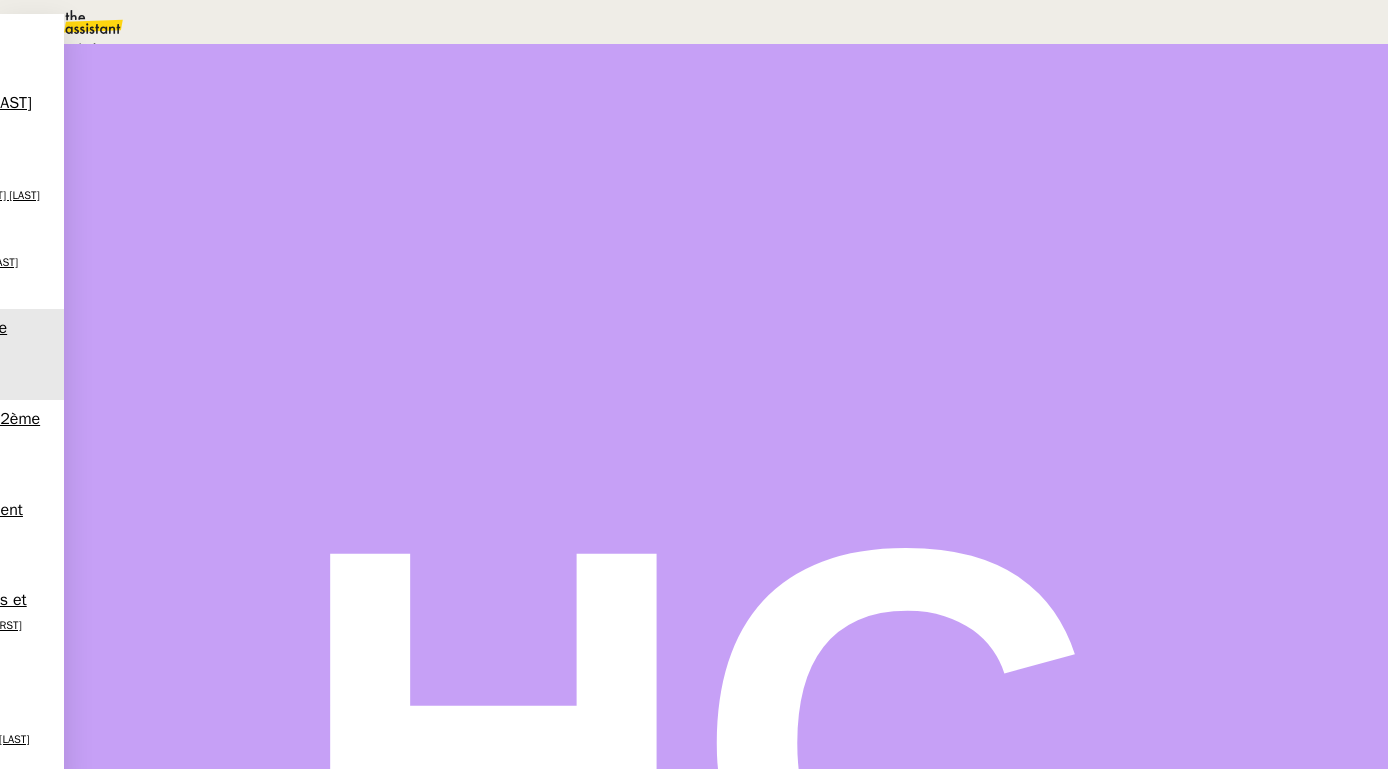 click on "Statut" at bounding box center [726, 111] 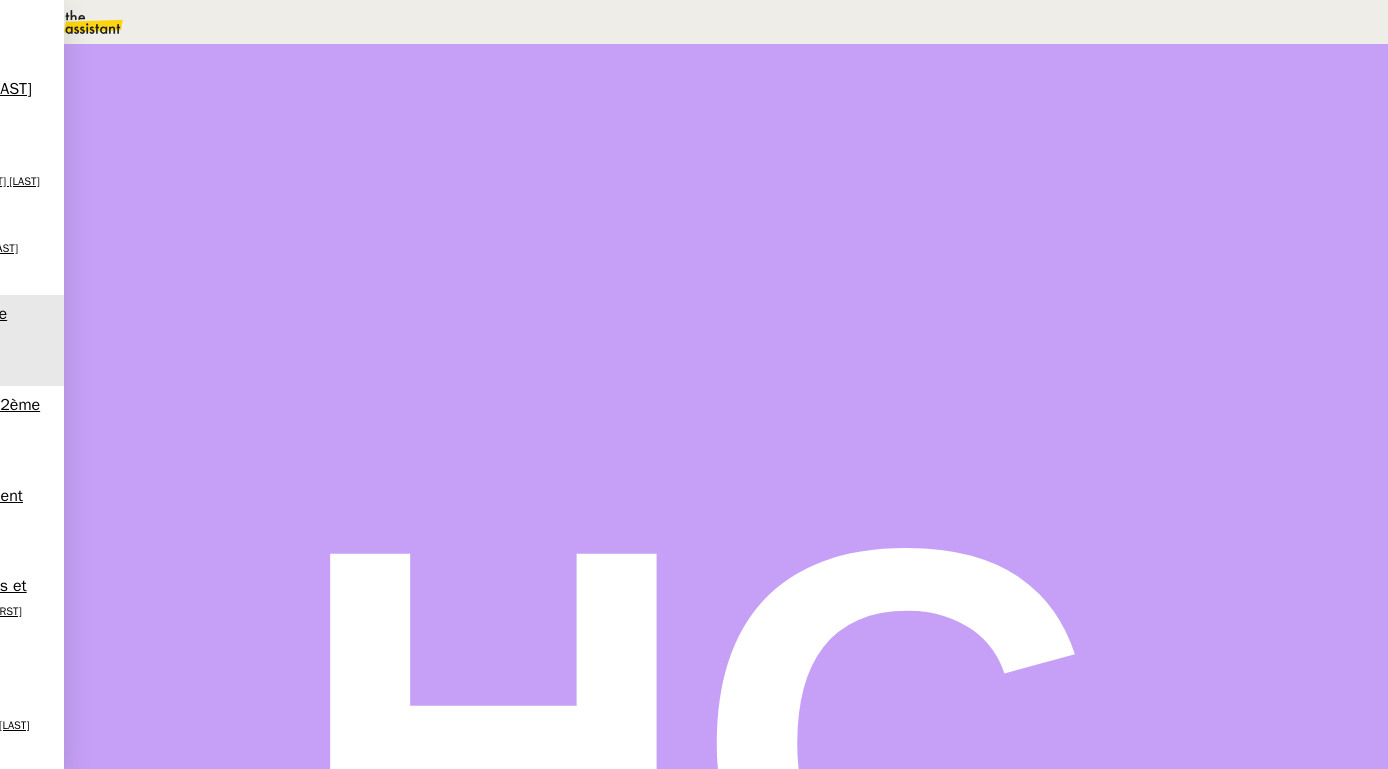 click on "Dans 2 jours ouvrés" at bounding box center (1001, 177) 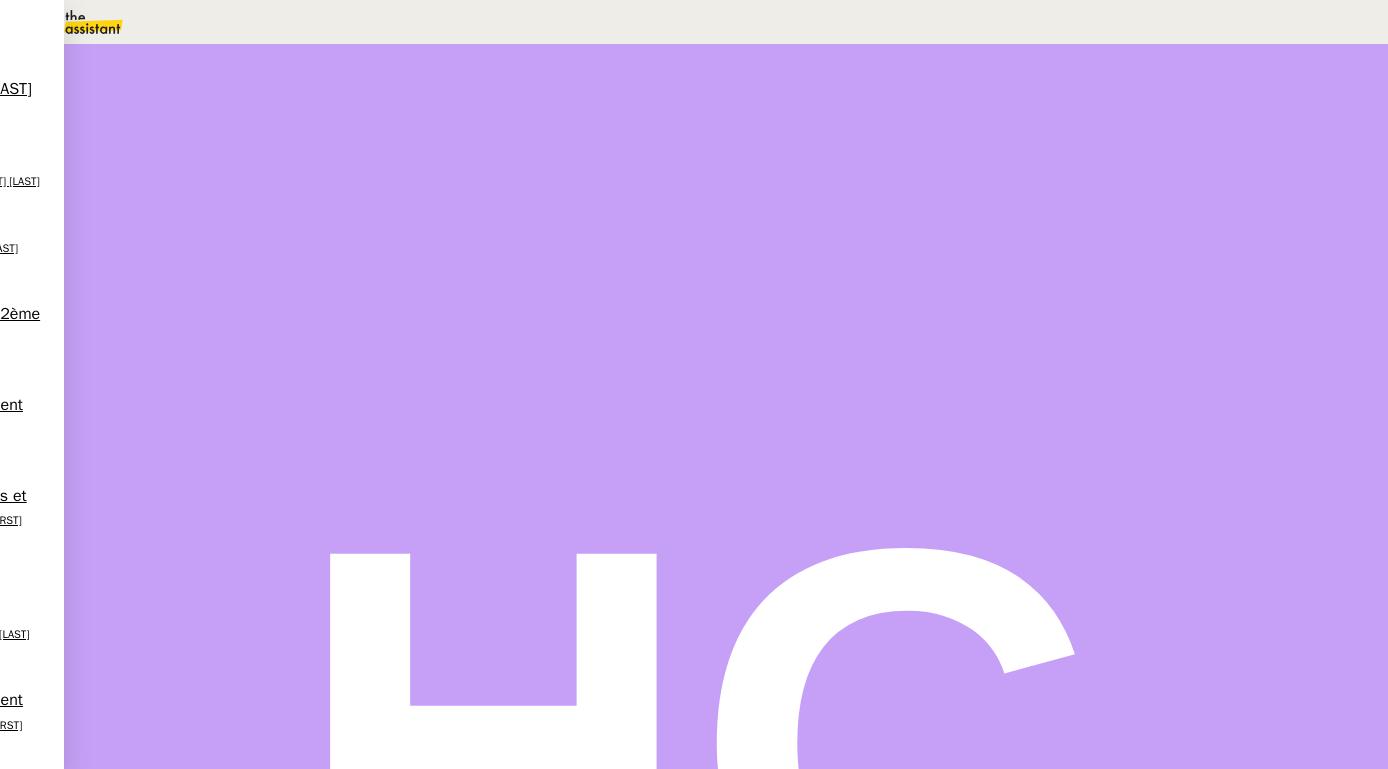 scroll, scrollTop: 0, scrollLeft: 0, axis: both 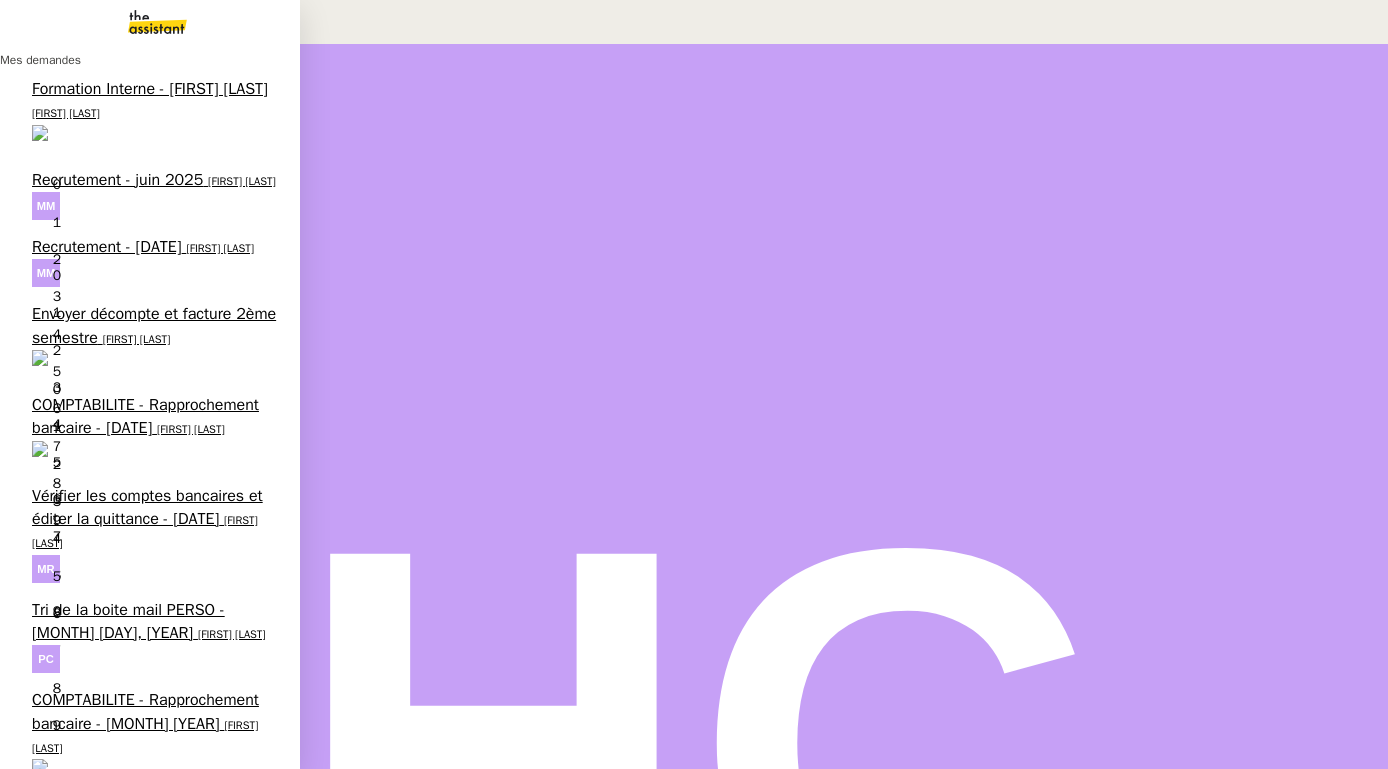 click on "[TIME]/[TIME]/[TIME] - Tri de la boite mail PRO - [DATE]" at bounding box center (148, 1483) 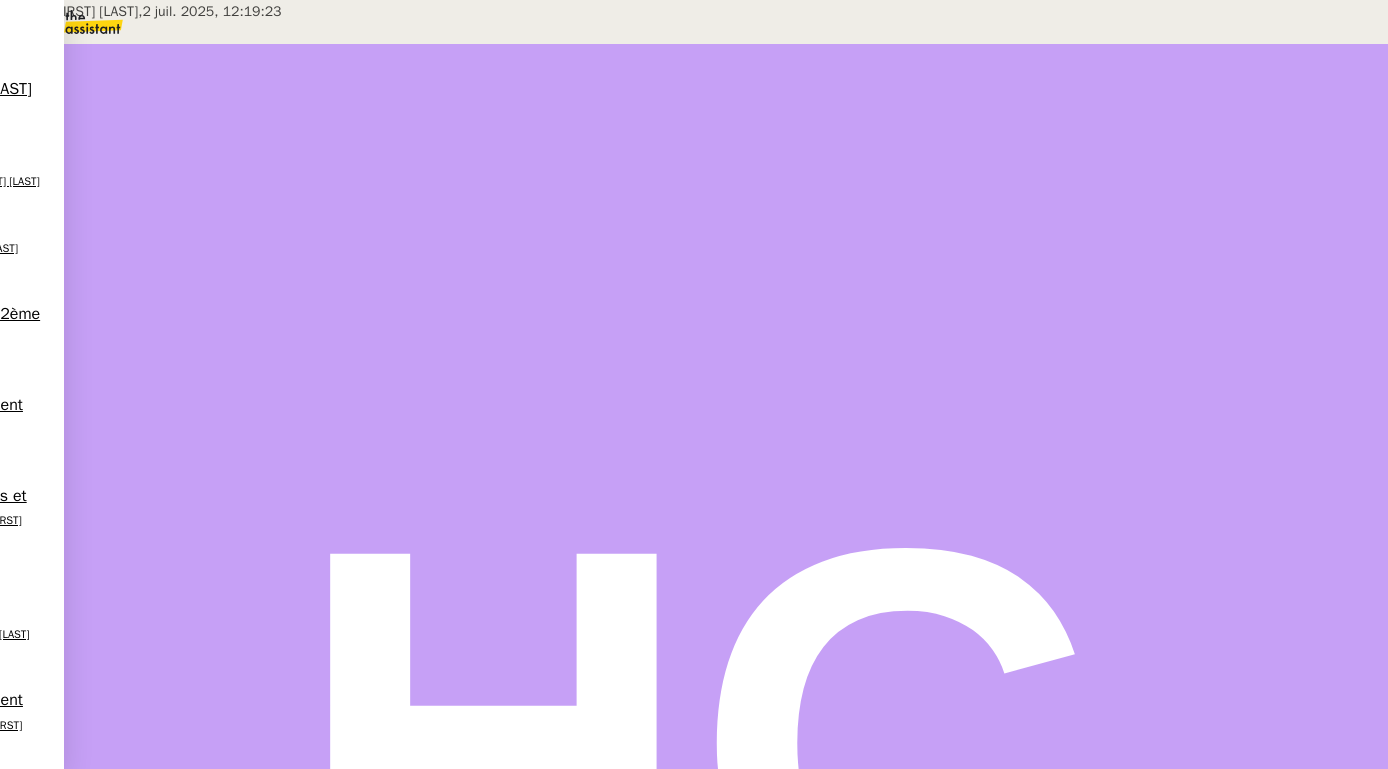 scroll, scrollTop: 0, scrollLeft: 0, axis: both 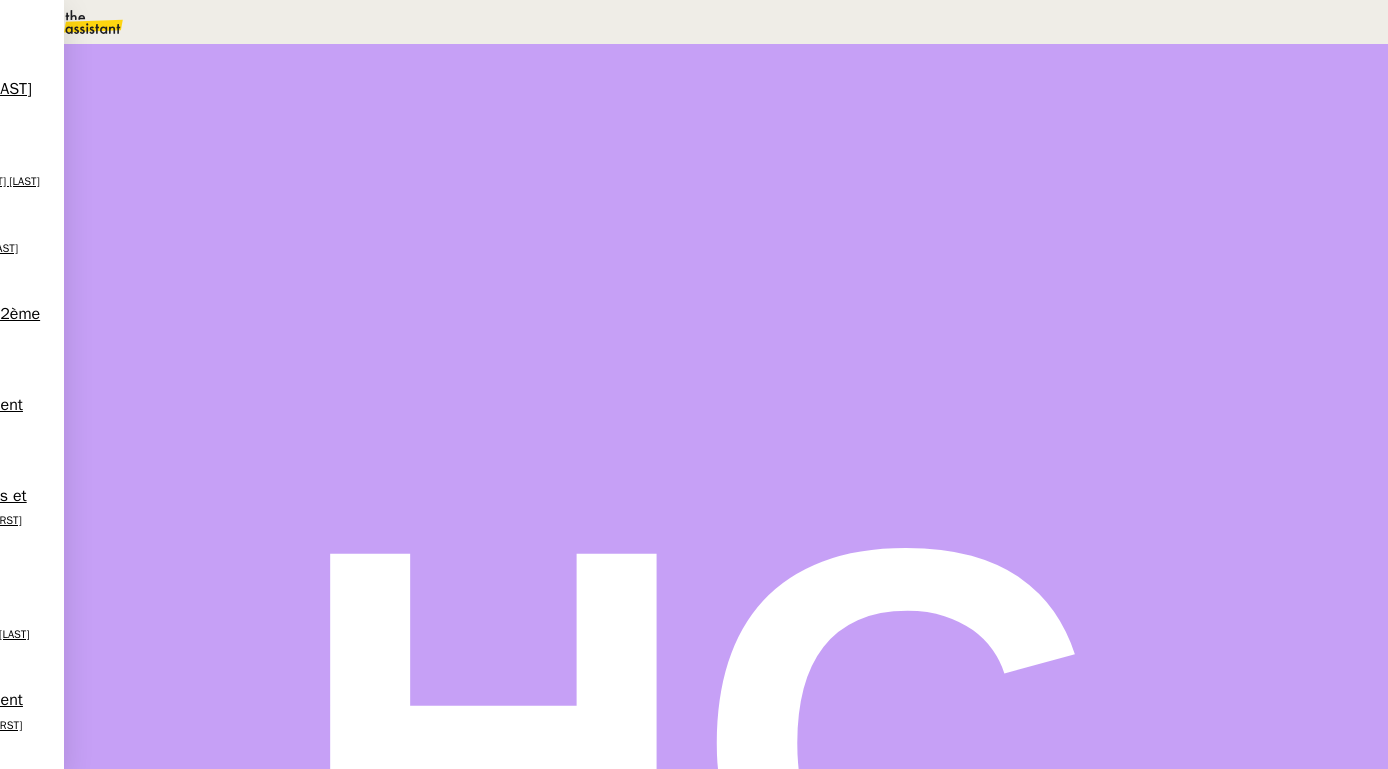 click on "Tâche" at bounding box center (739, 239) 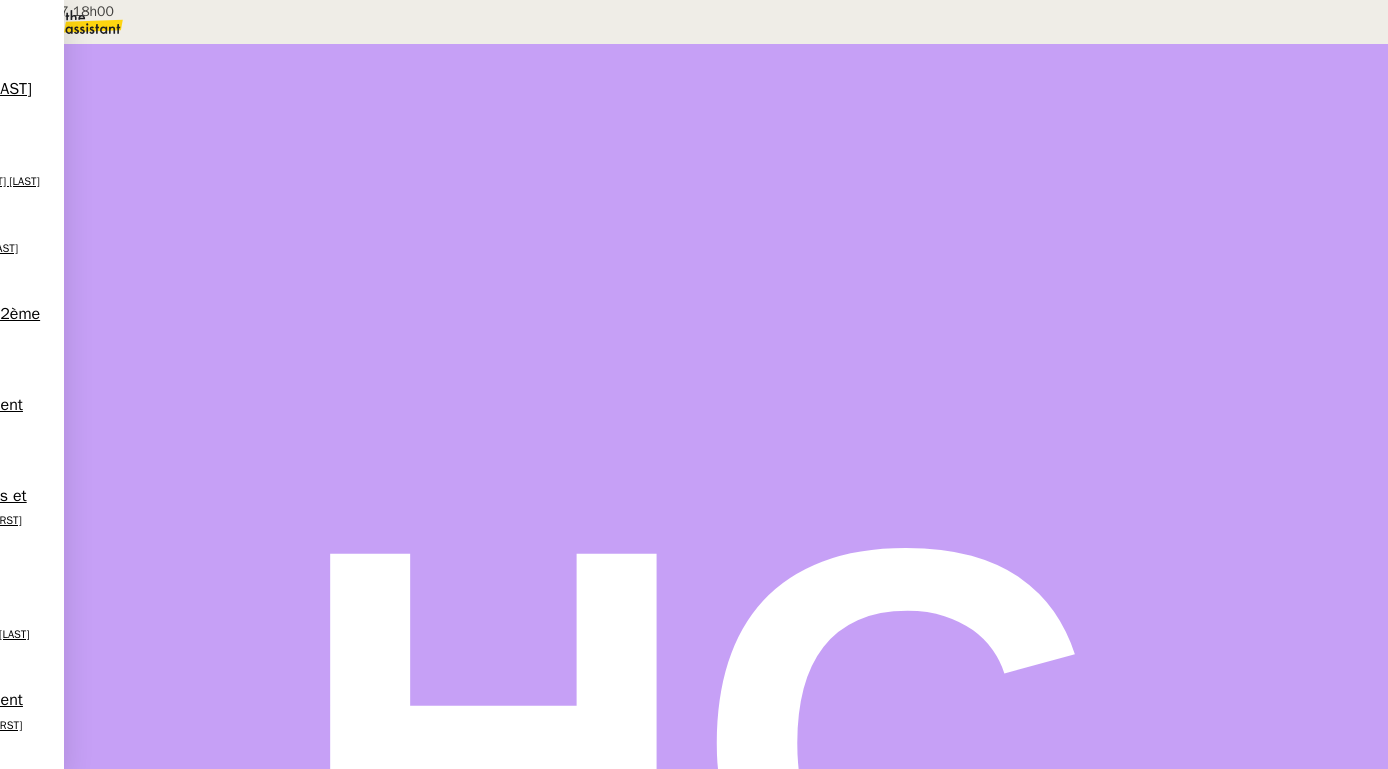 click on "CTA [DATE] [TIME]" at bounding box center [204, 11] 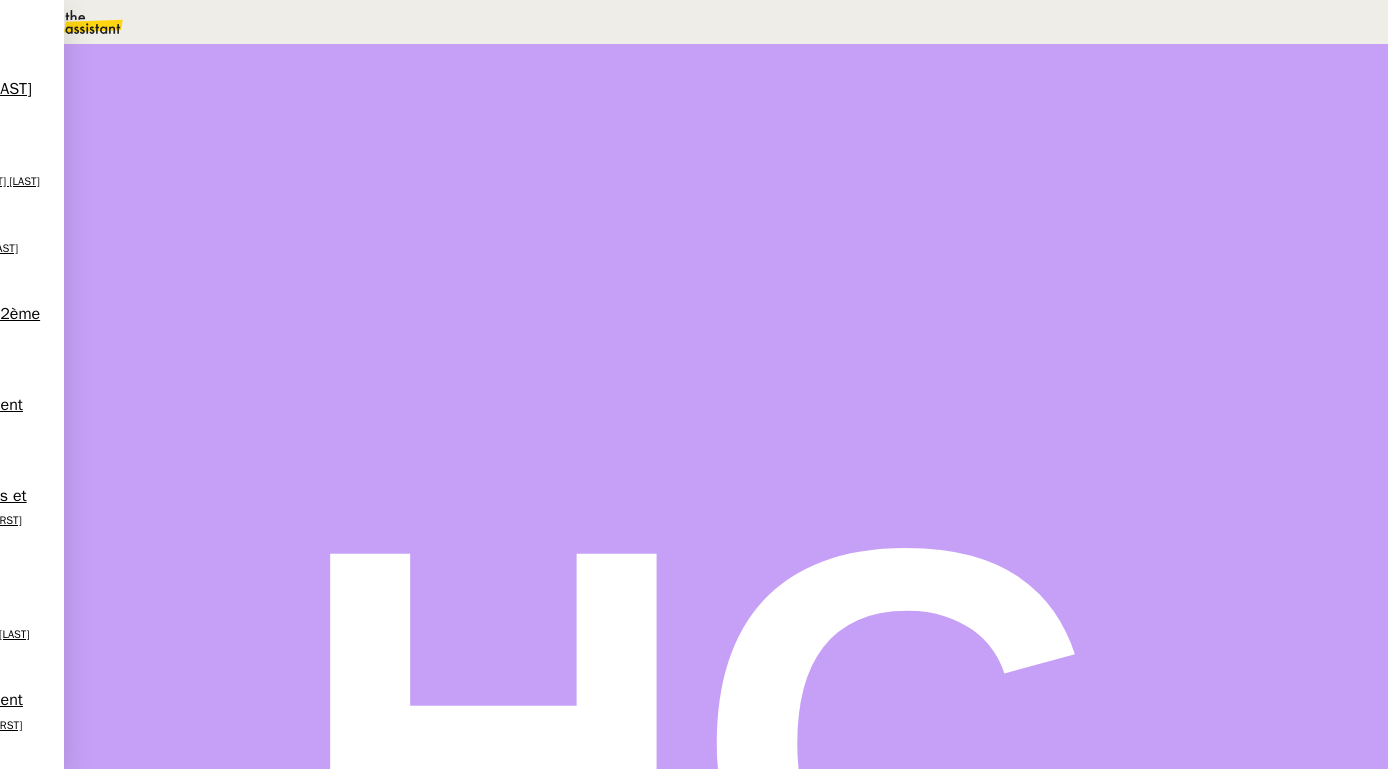 type on "CTA [DATE] [TIME]" 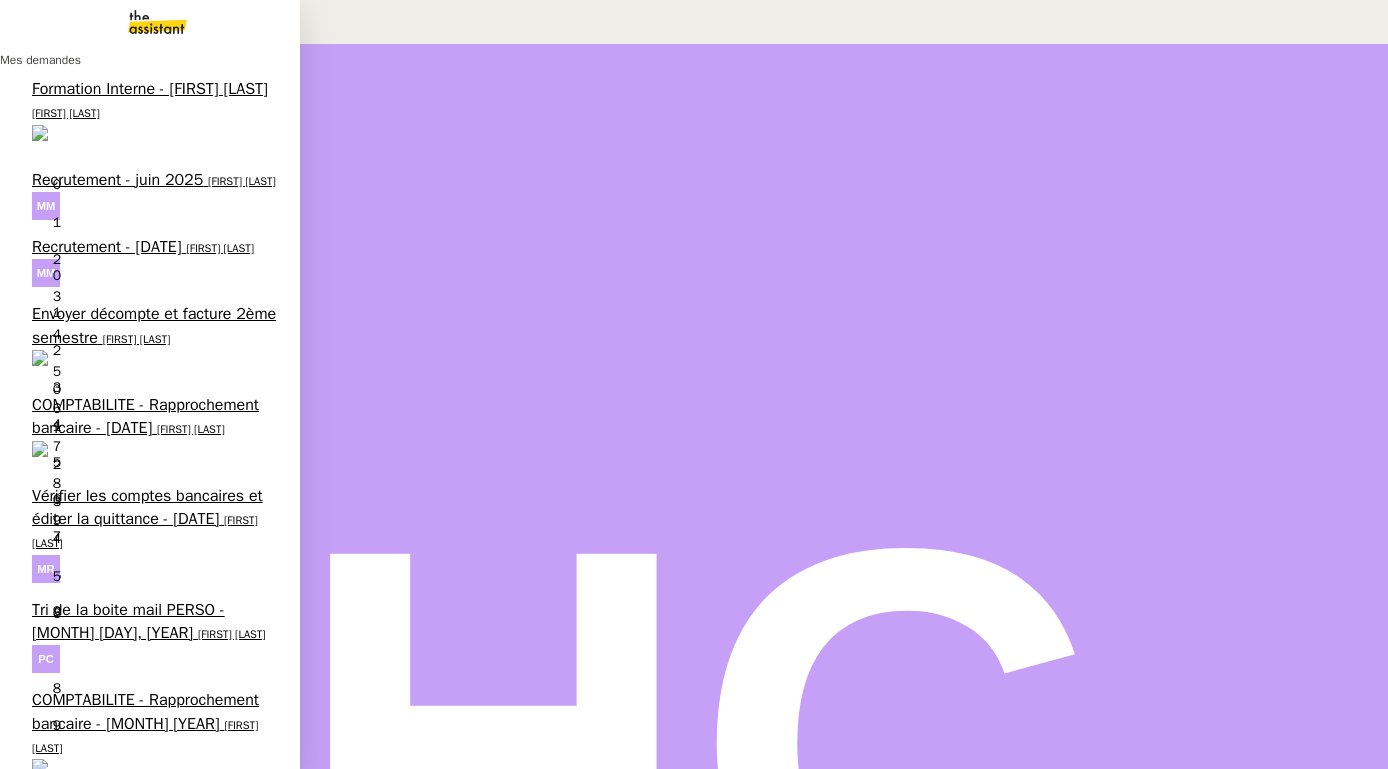 click on "Aubin [COMPANY]" at bounding box center [55, 1406] 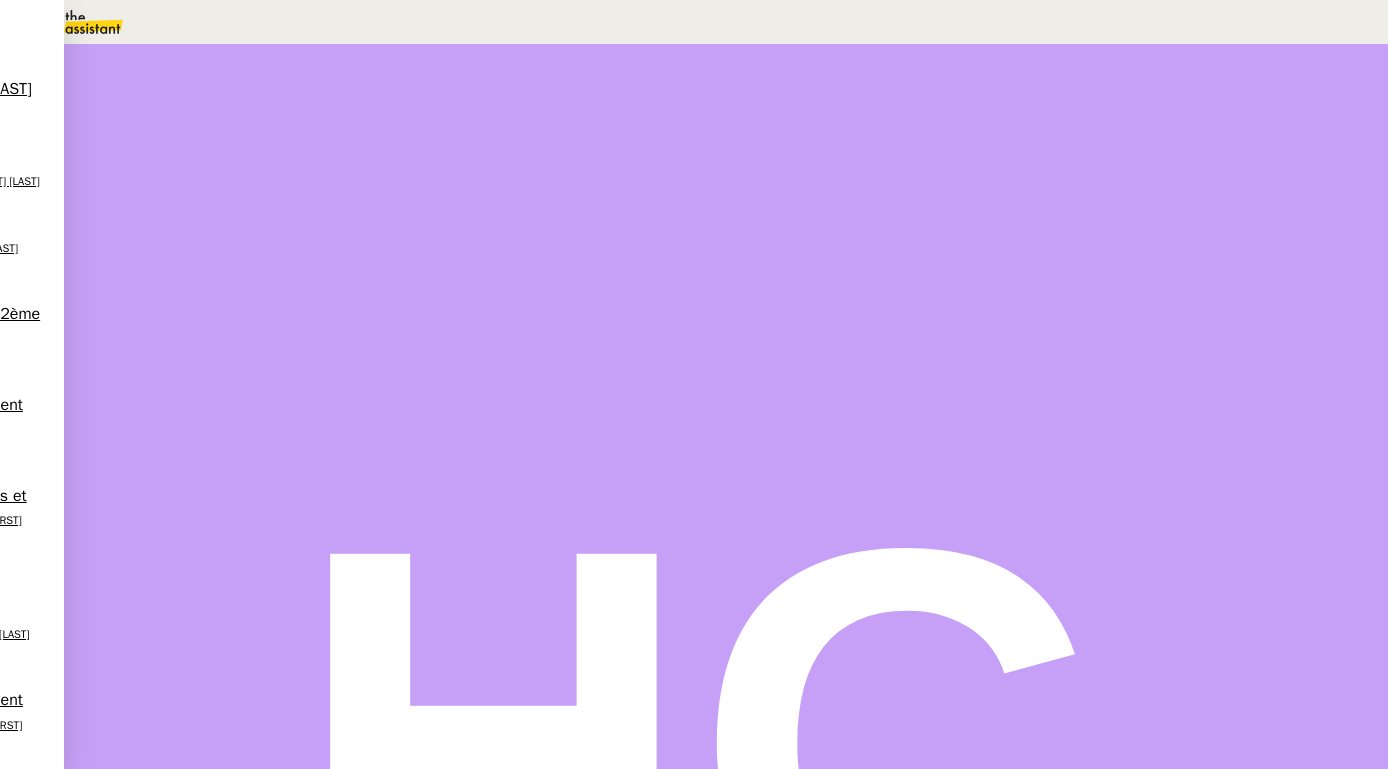 scroll, scrollTop: 562, scrollLeft: 0, axis: vertical 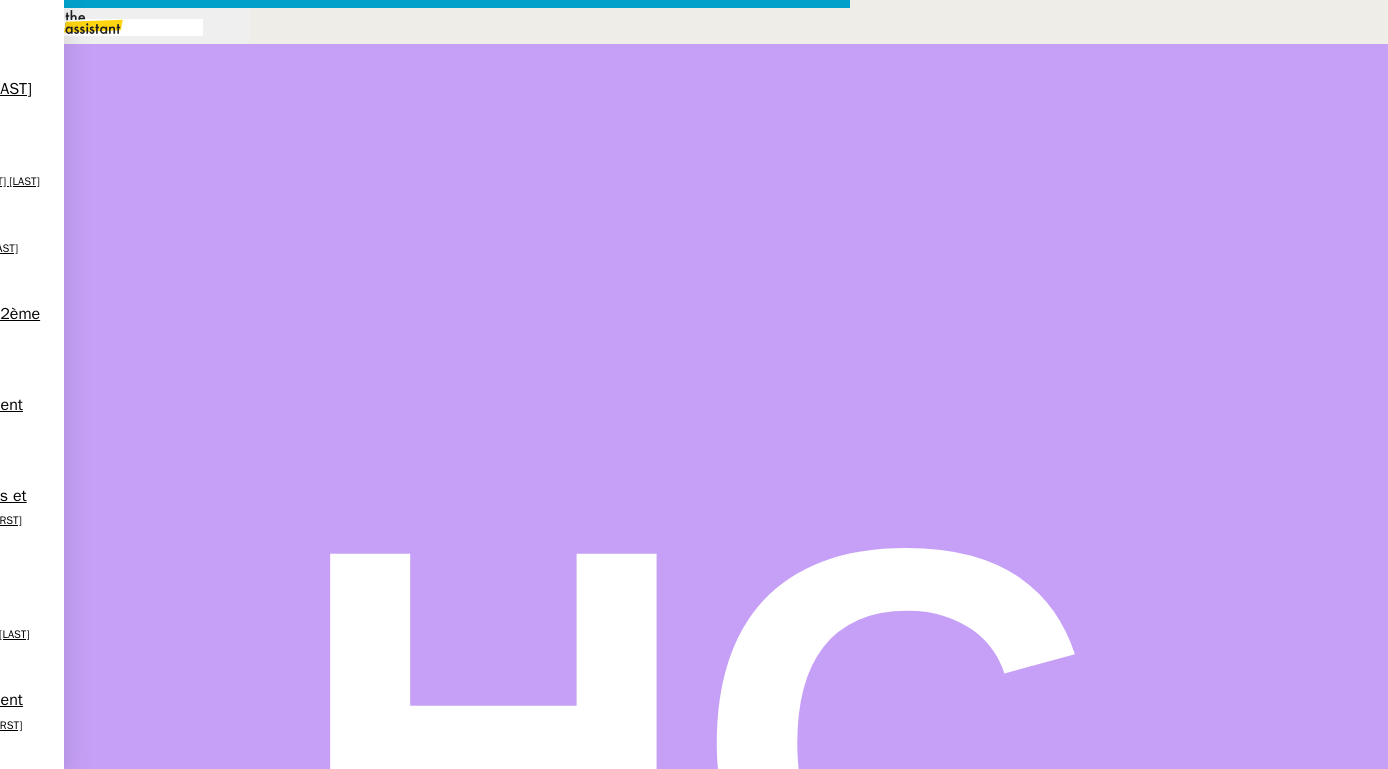 click at bounding box center (425, 837) 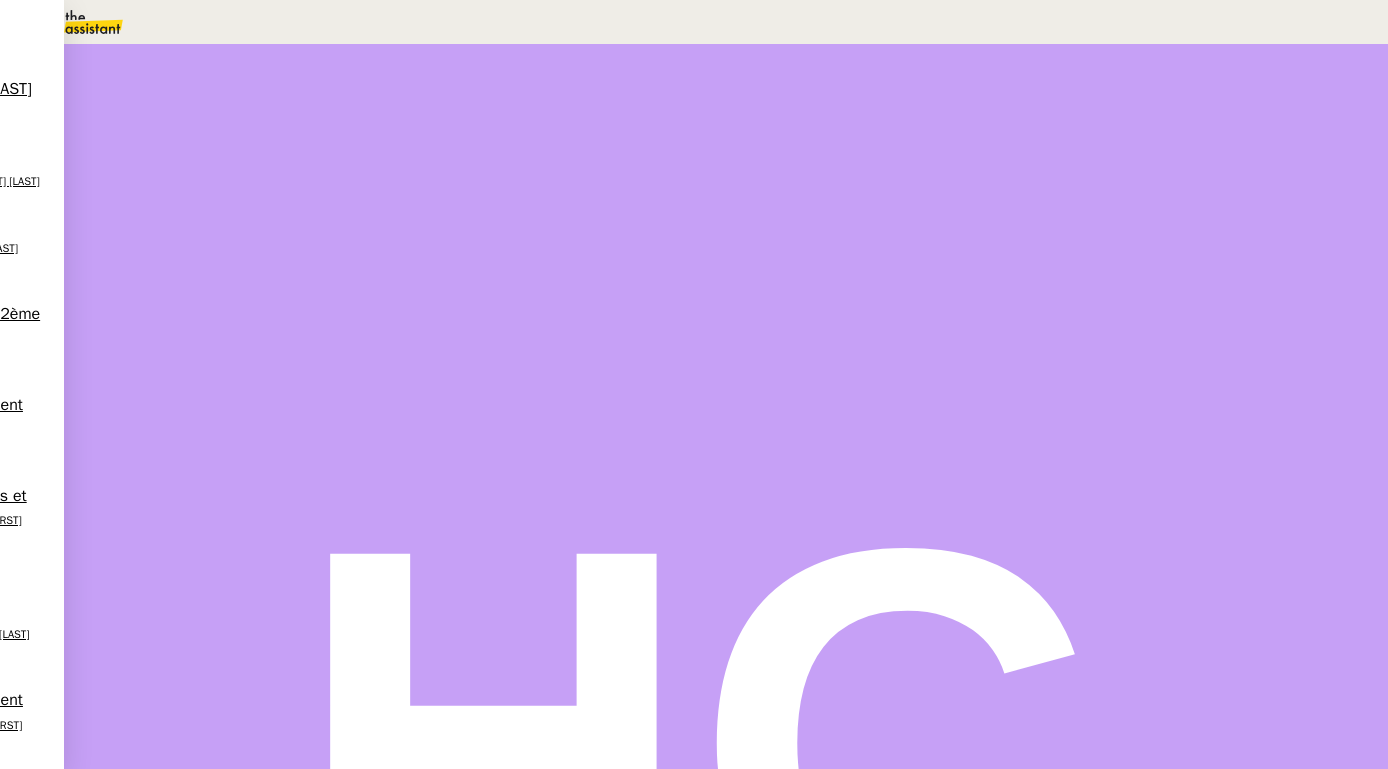 scroll, scrollTop: 2732, scrollLeft: 0, axis: vertical 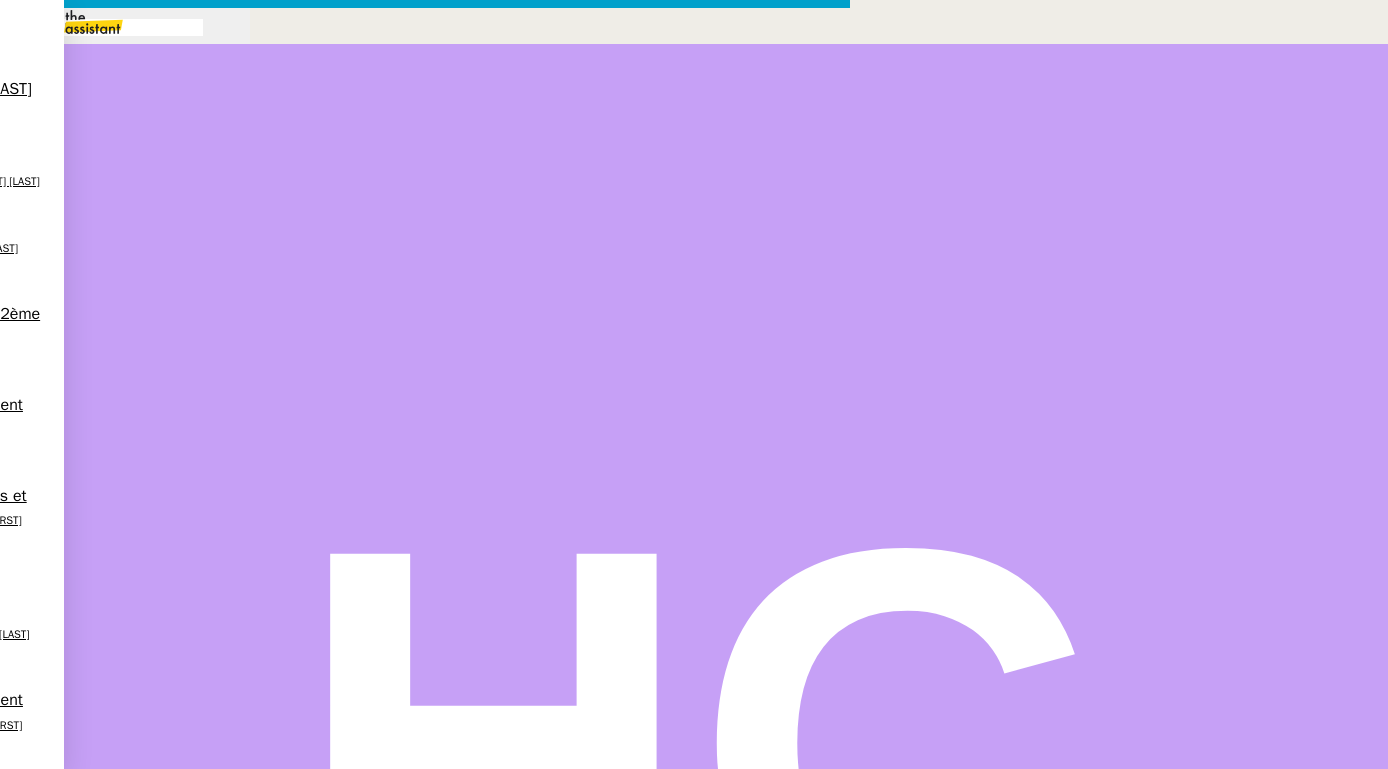click on "Supprimer" at bounding box center [45, 1016] 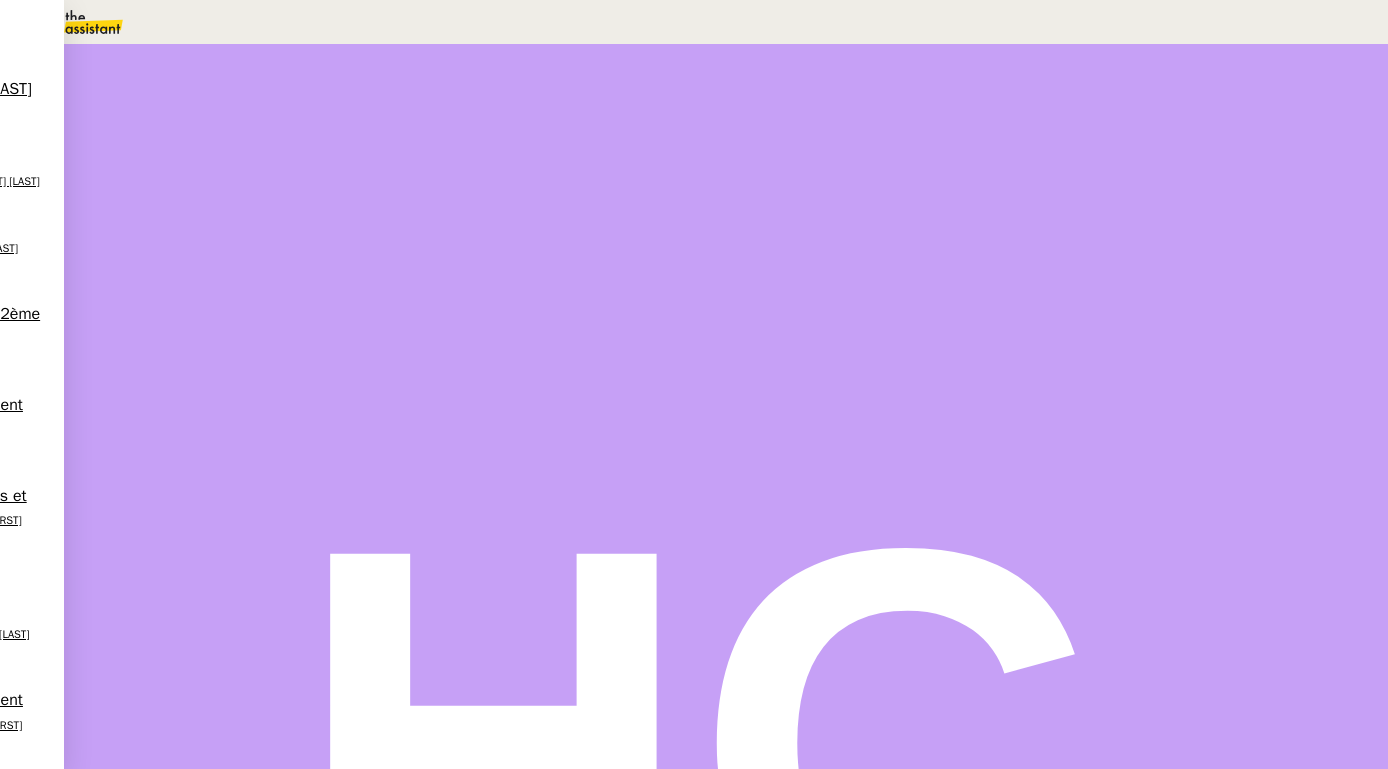 scroll, scrollTop: 756, scrollLeft: 0, axis: vertical 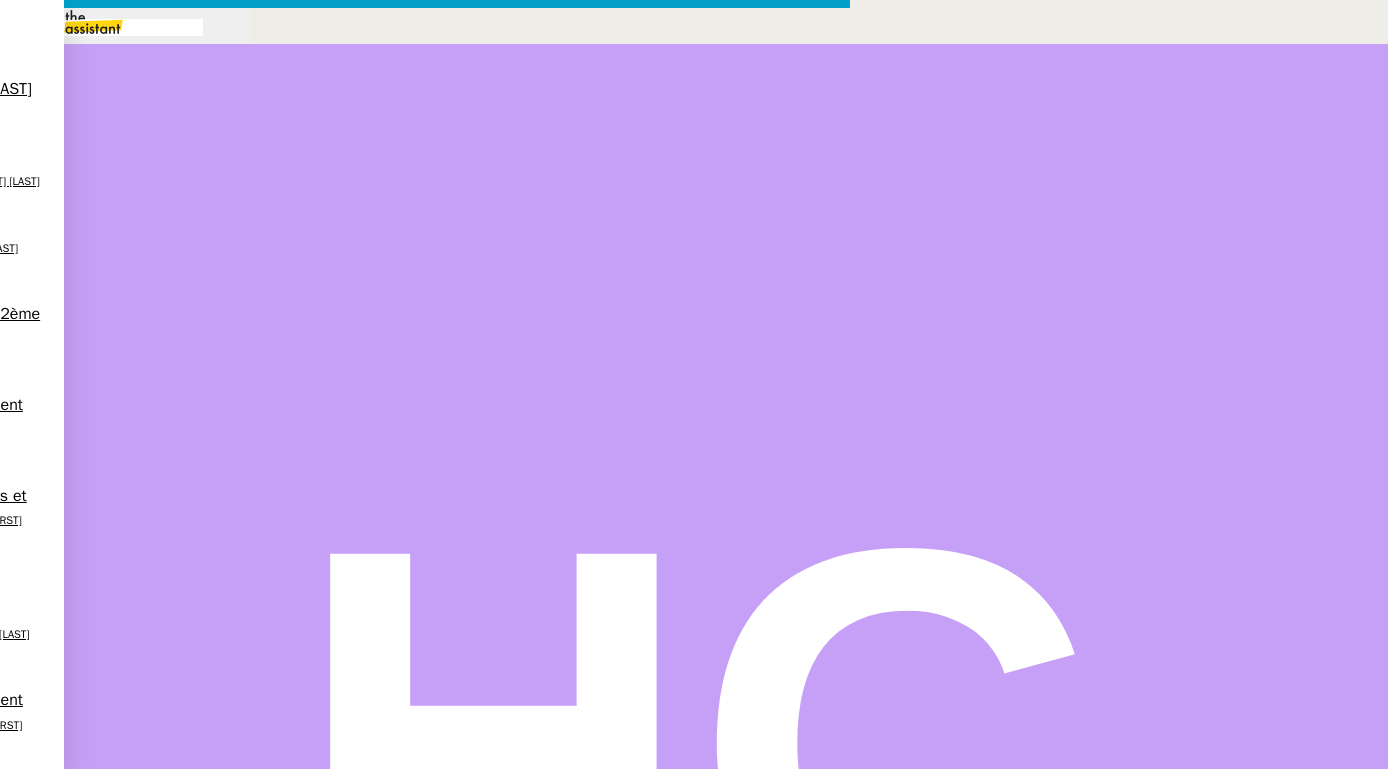 click at bounding box center [425, 837] 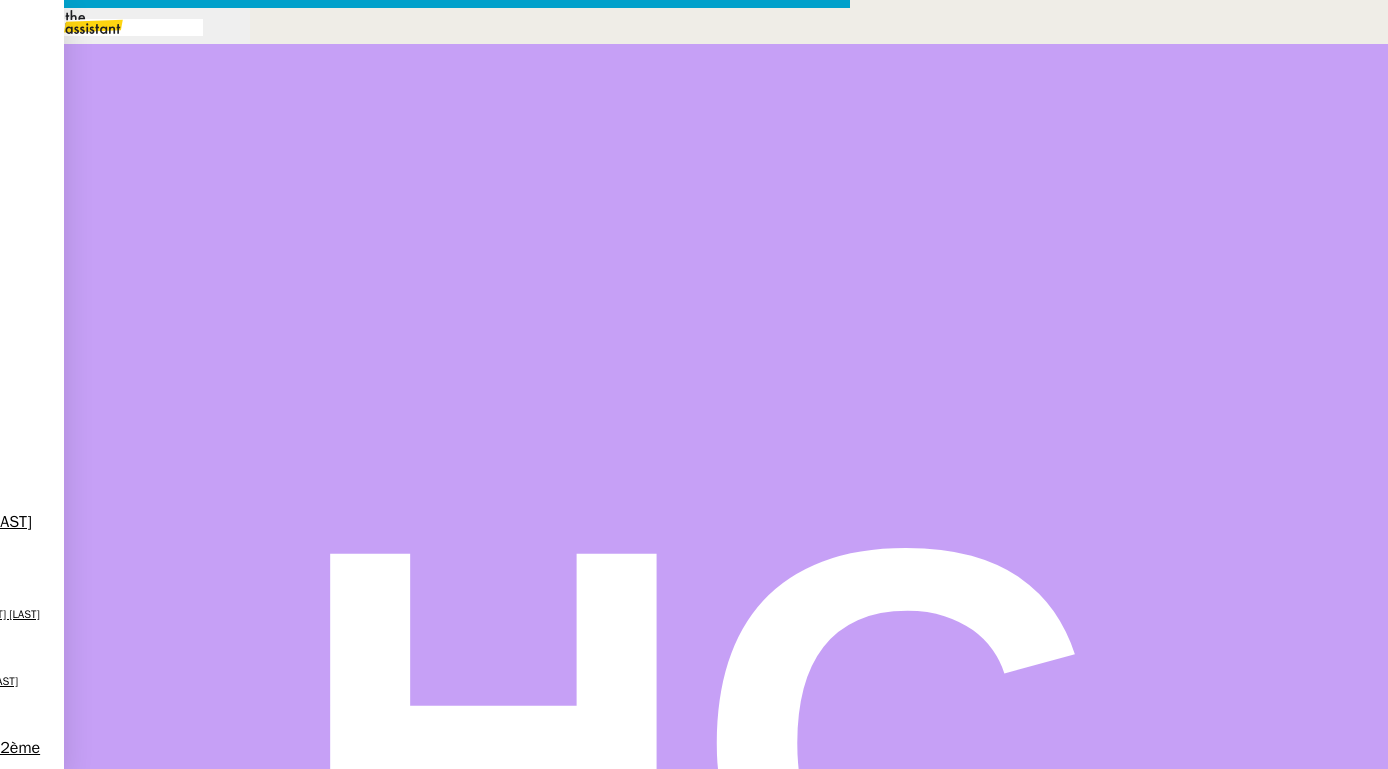scroll, scrollTop: 211, scrollLeft: 0, axis: vertical 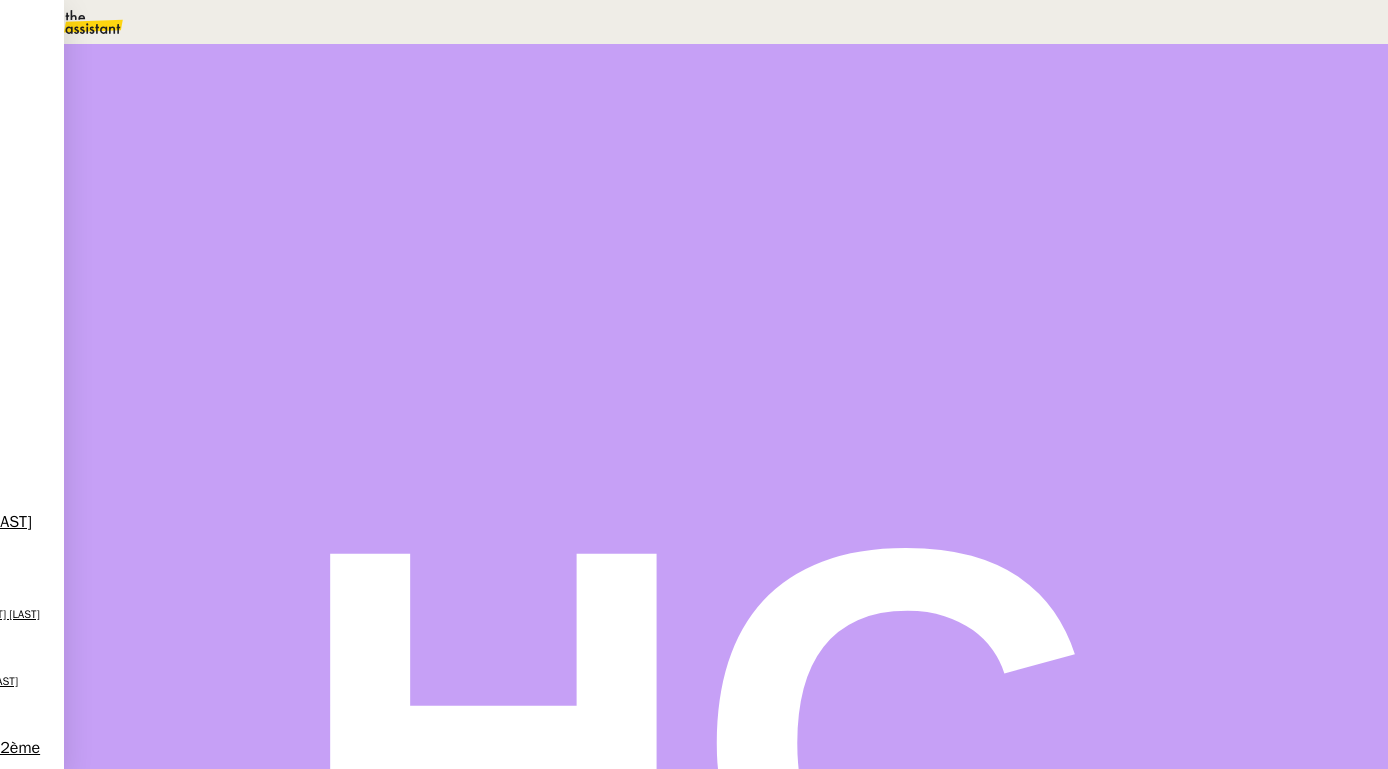 click at bounding box center [213, 340] 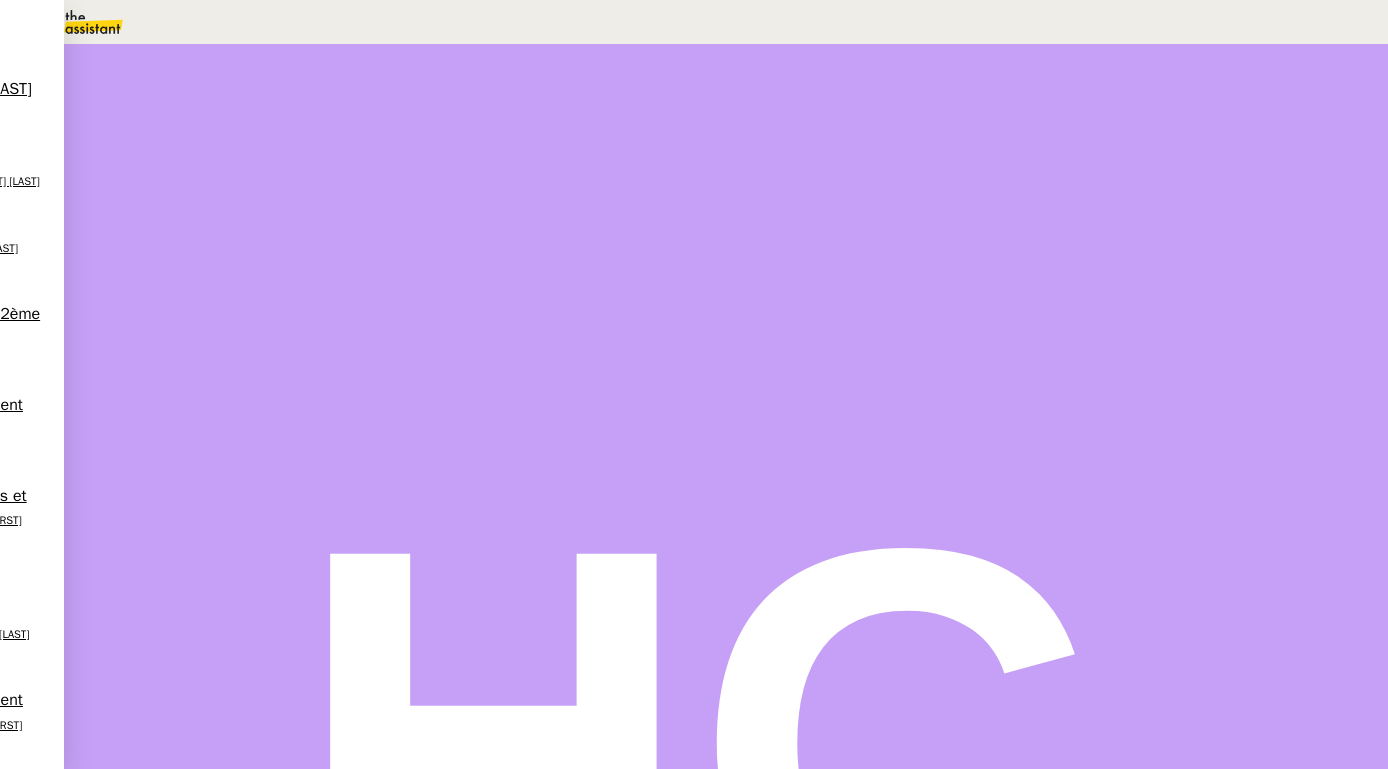 scroll, scrollTop: 165, scrollLeft: 0, axis: vertical 